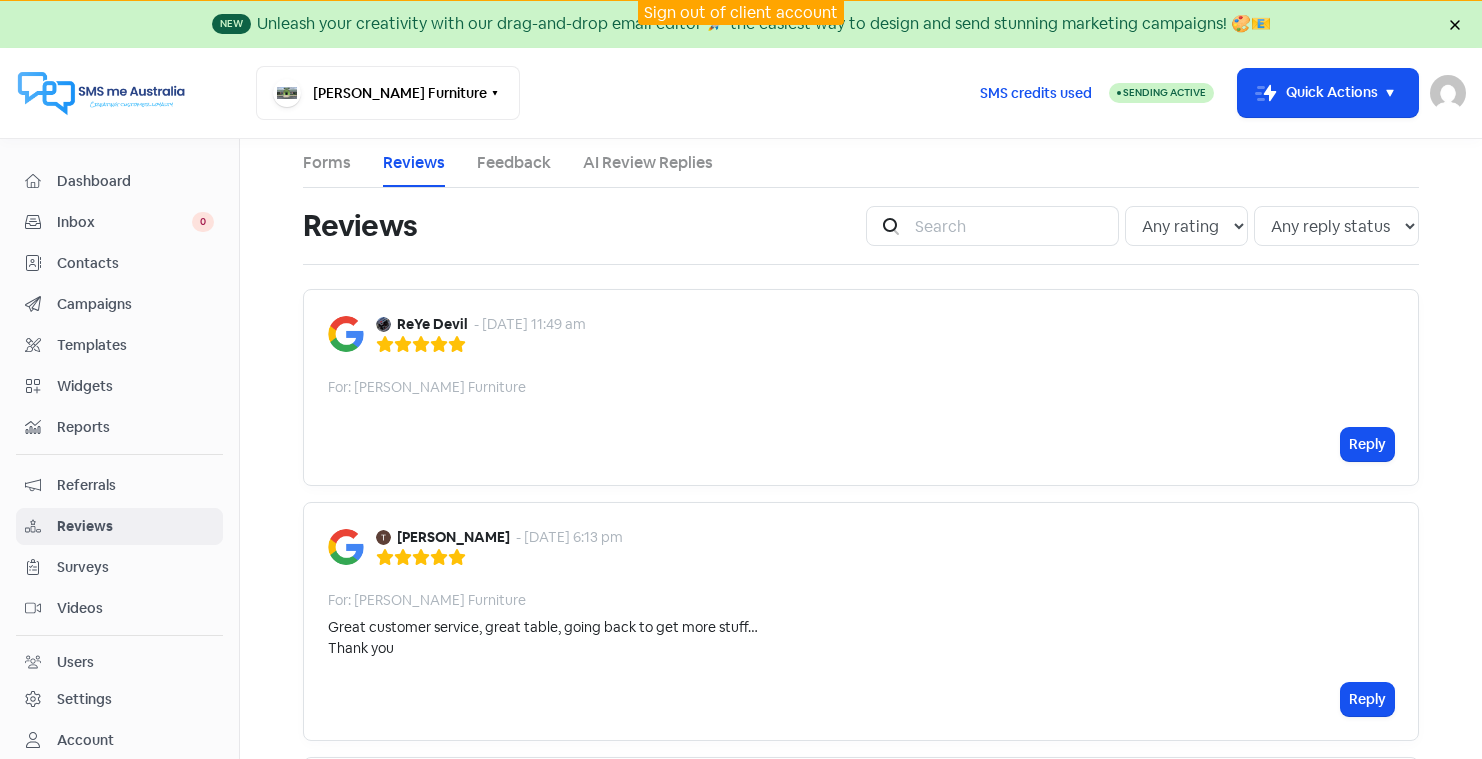 scroll, scrollTop: 0, scrollLeft: 0, axis: both 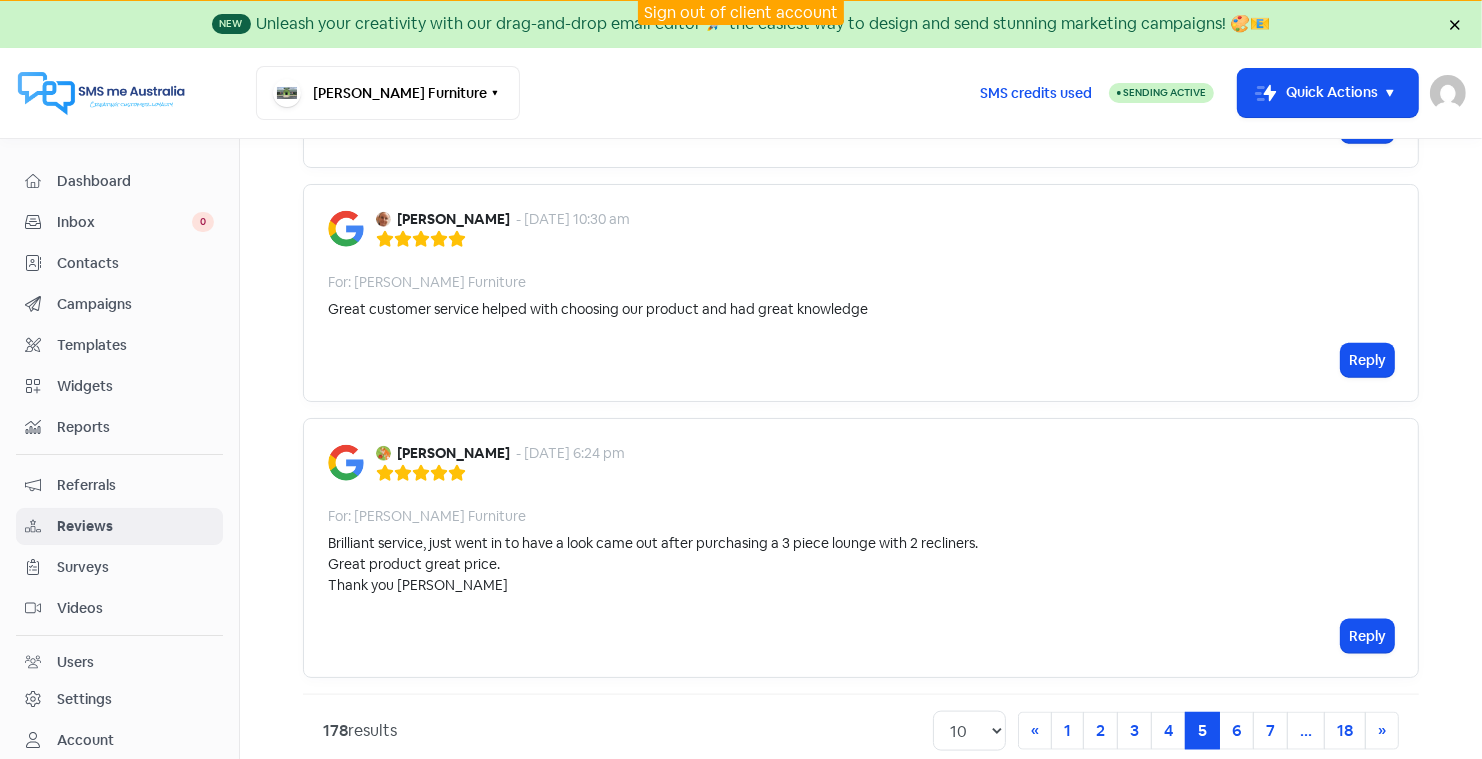 click on "Sign out of client account" at bounding box center (741, 12) 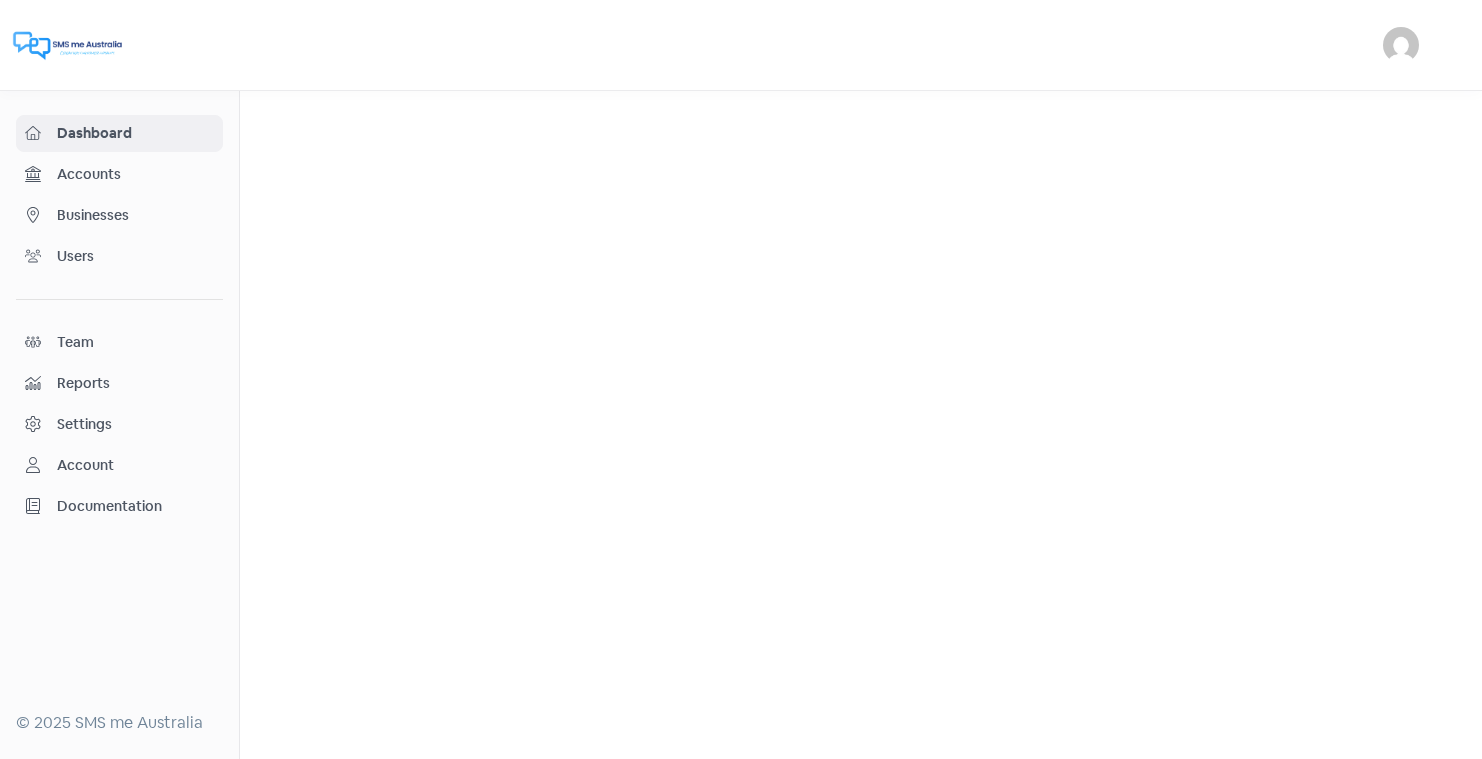 scroll, scrollTop: 0, scrollLeft: 0, axis: both 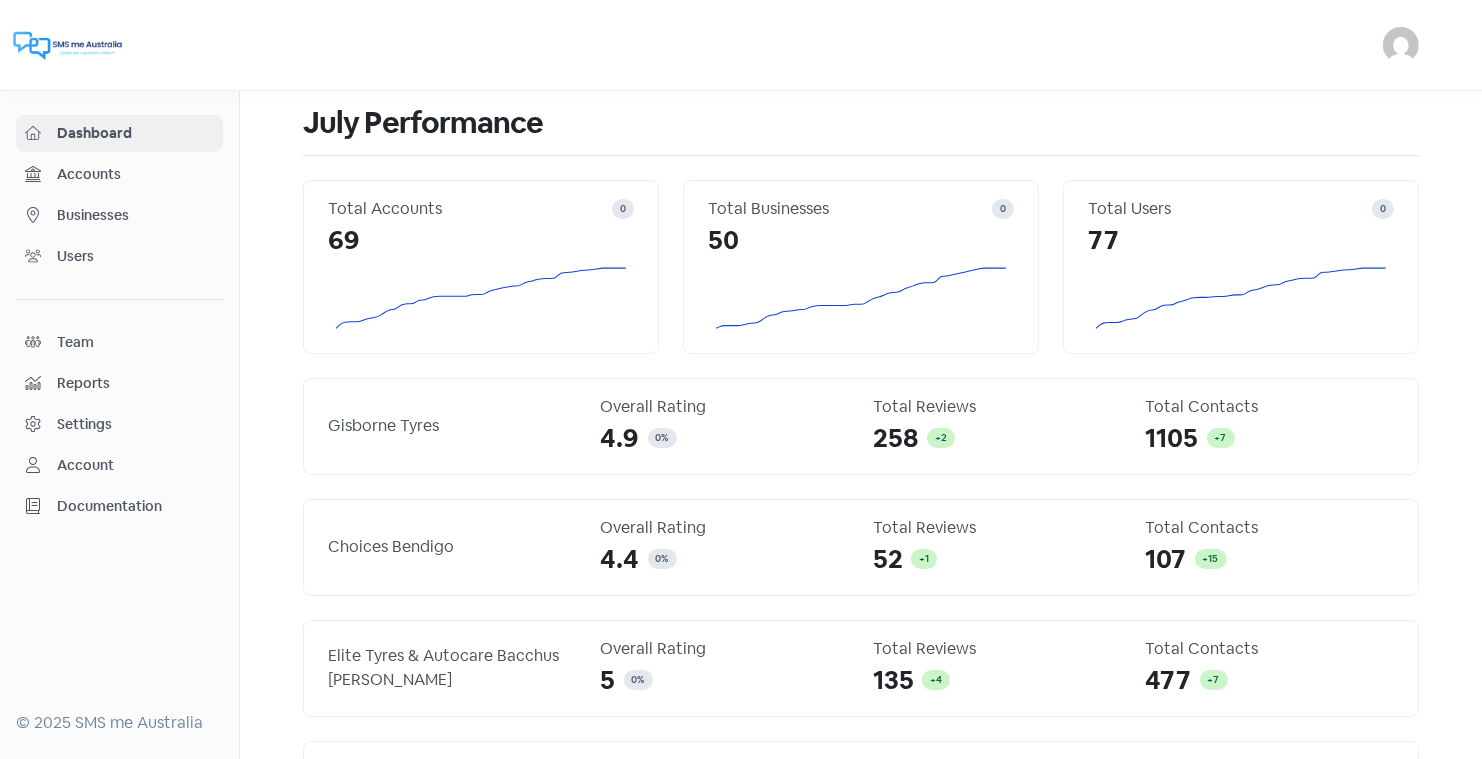 click on "Businesses" at bounding box center [135, 215] 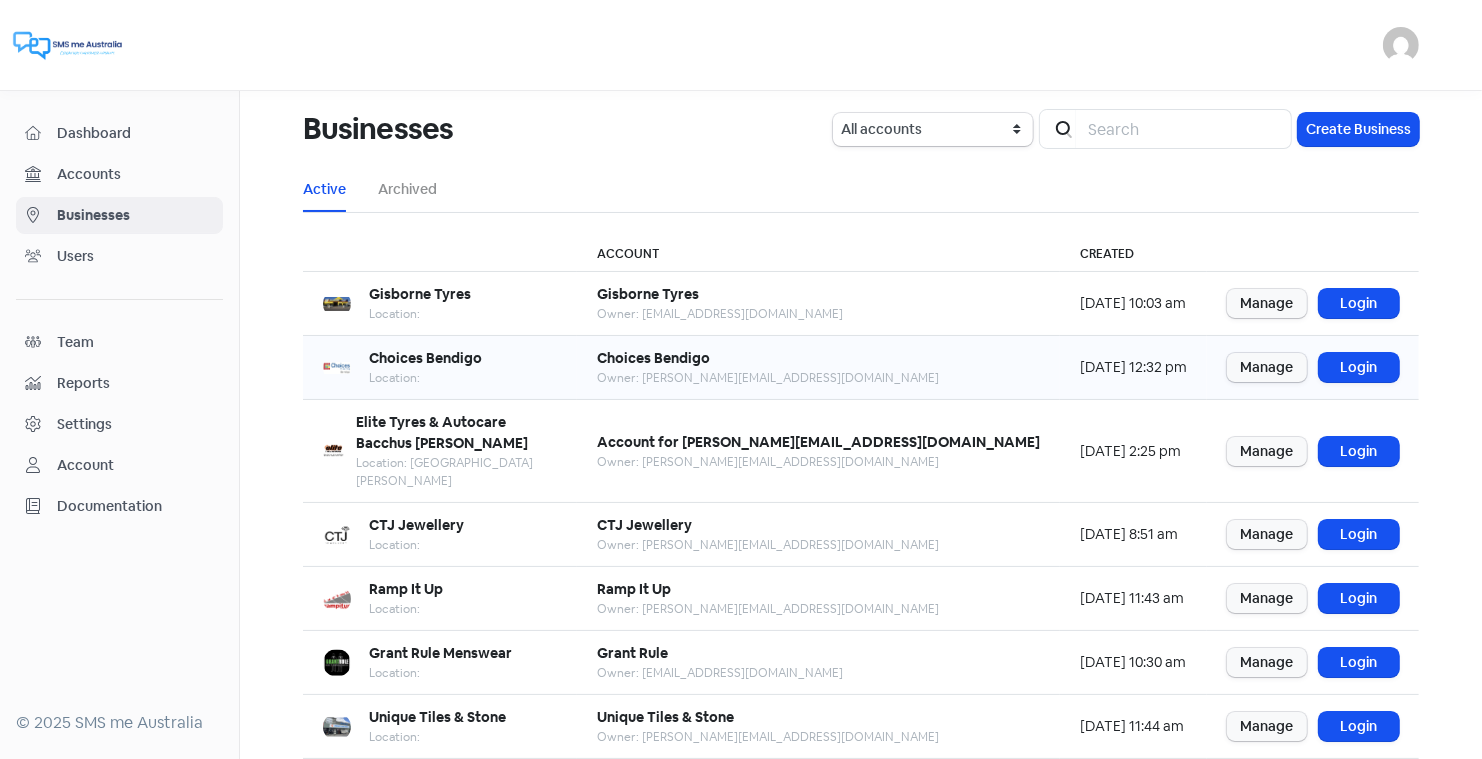 scroll, scrollTop: 243, scrollLeft: 0, axis: vertical 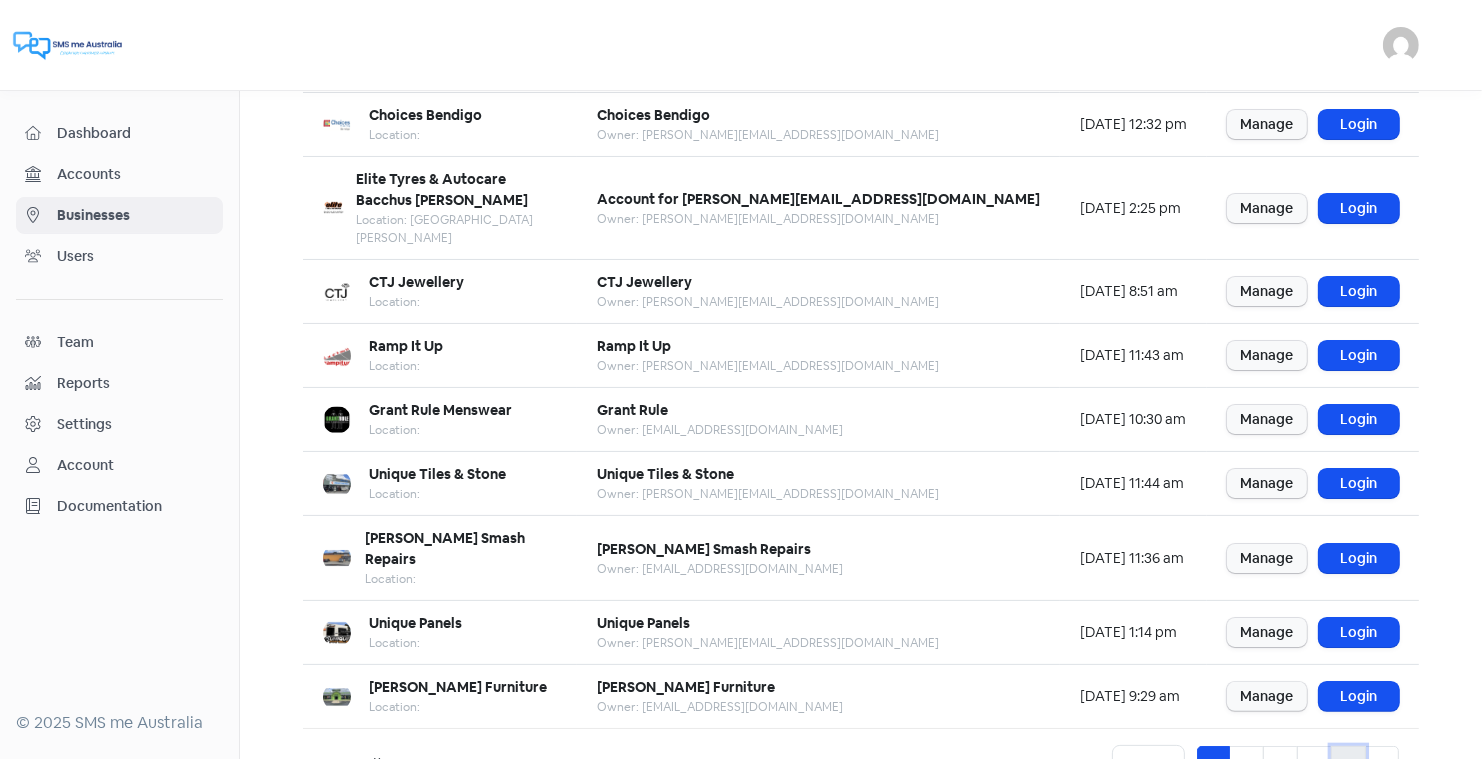 click on "5" at bounding box center (1348, 765) 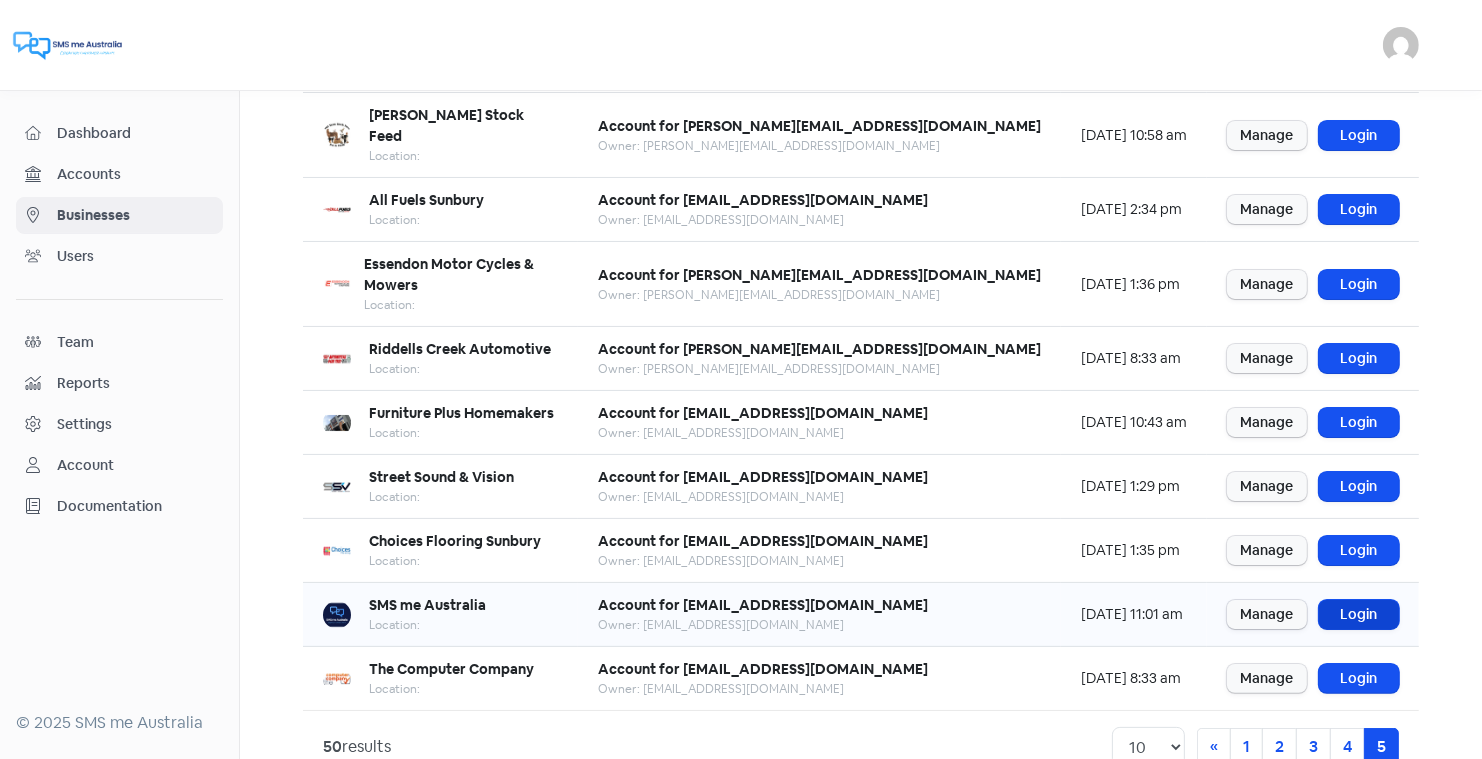 click on "Login" at bounding box center [1359, 614] 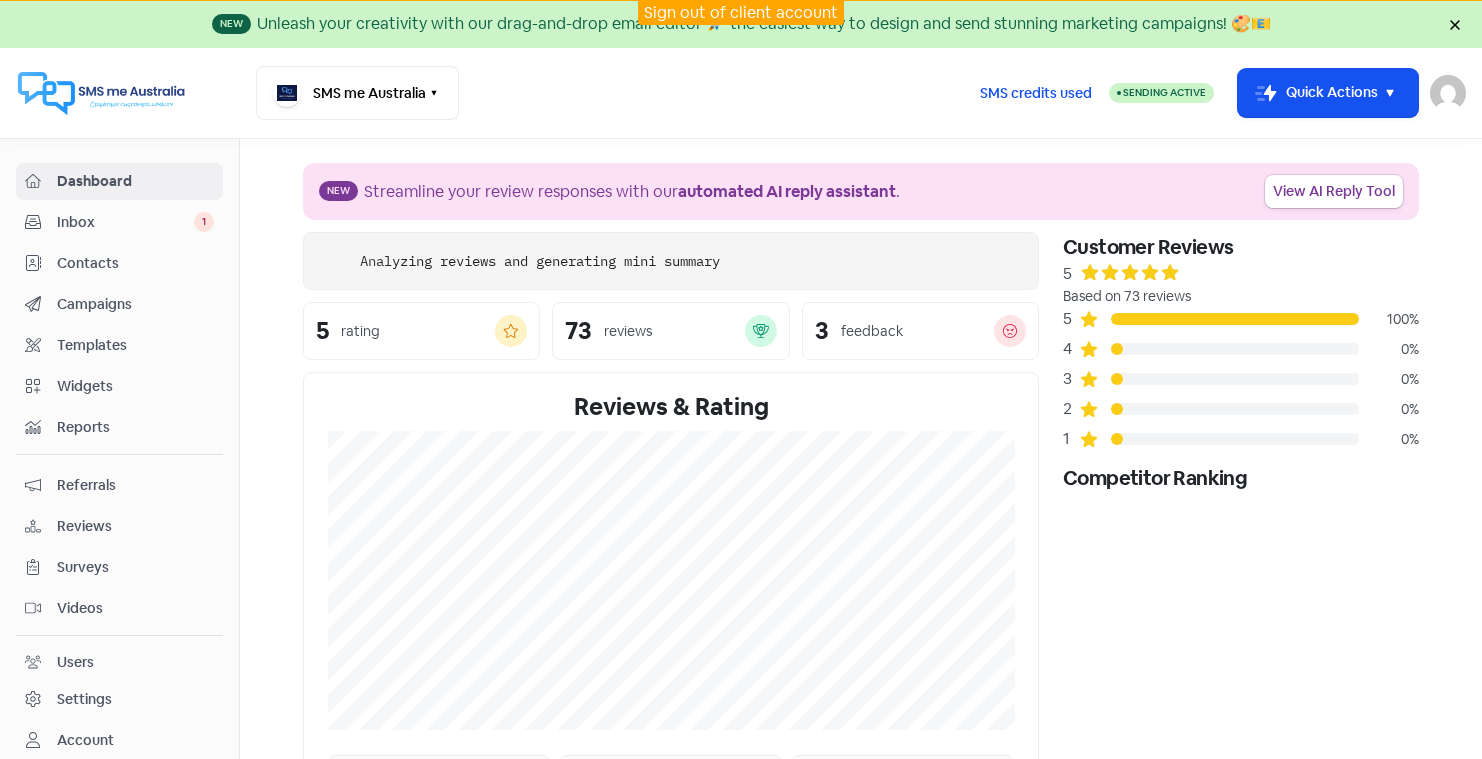 scroll, scrollTop: 0, scrollLeft: 0, axis: both 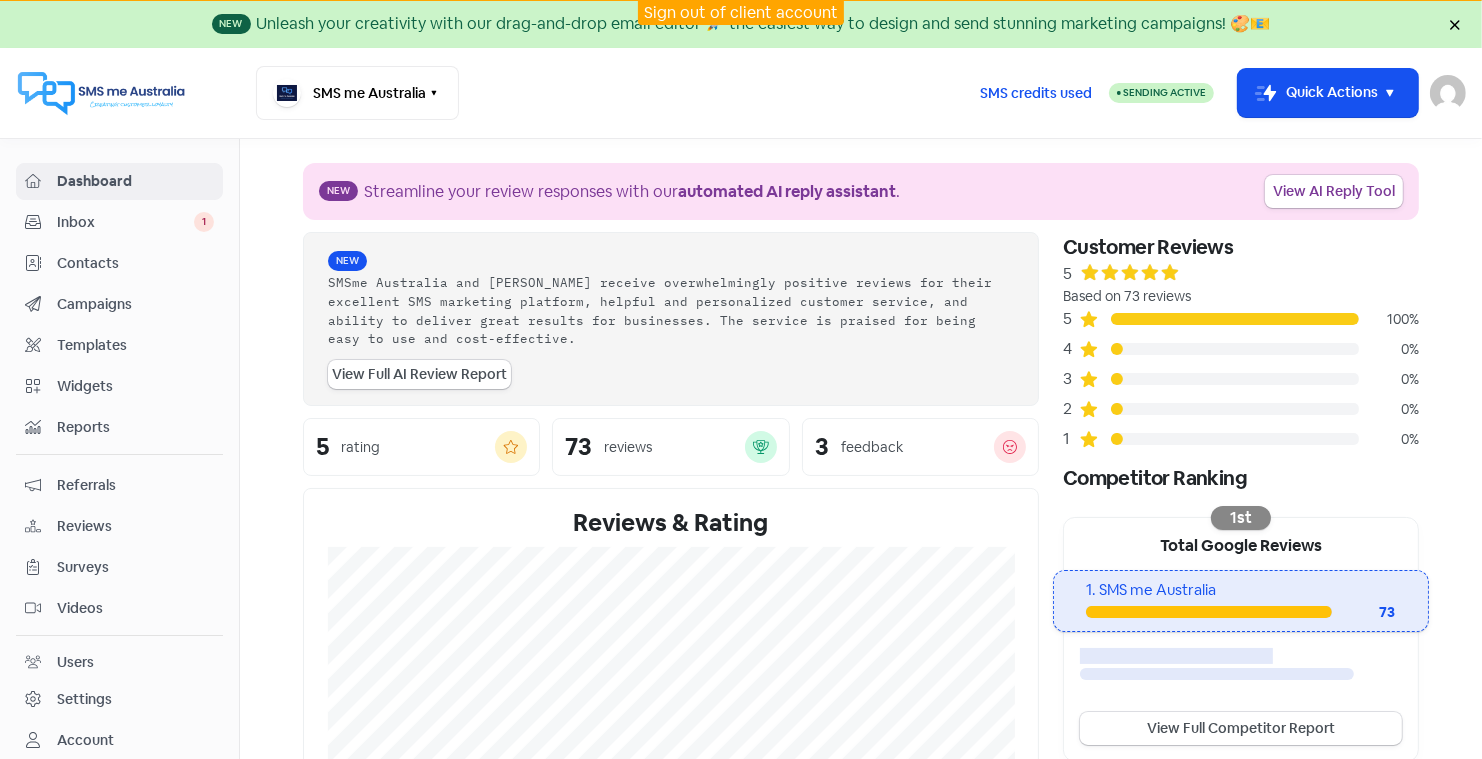 click on "Dashboard" at bounding box center [135, 181] 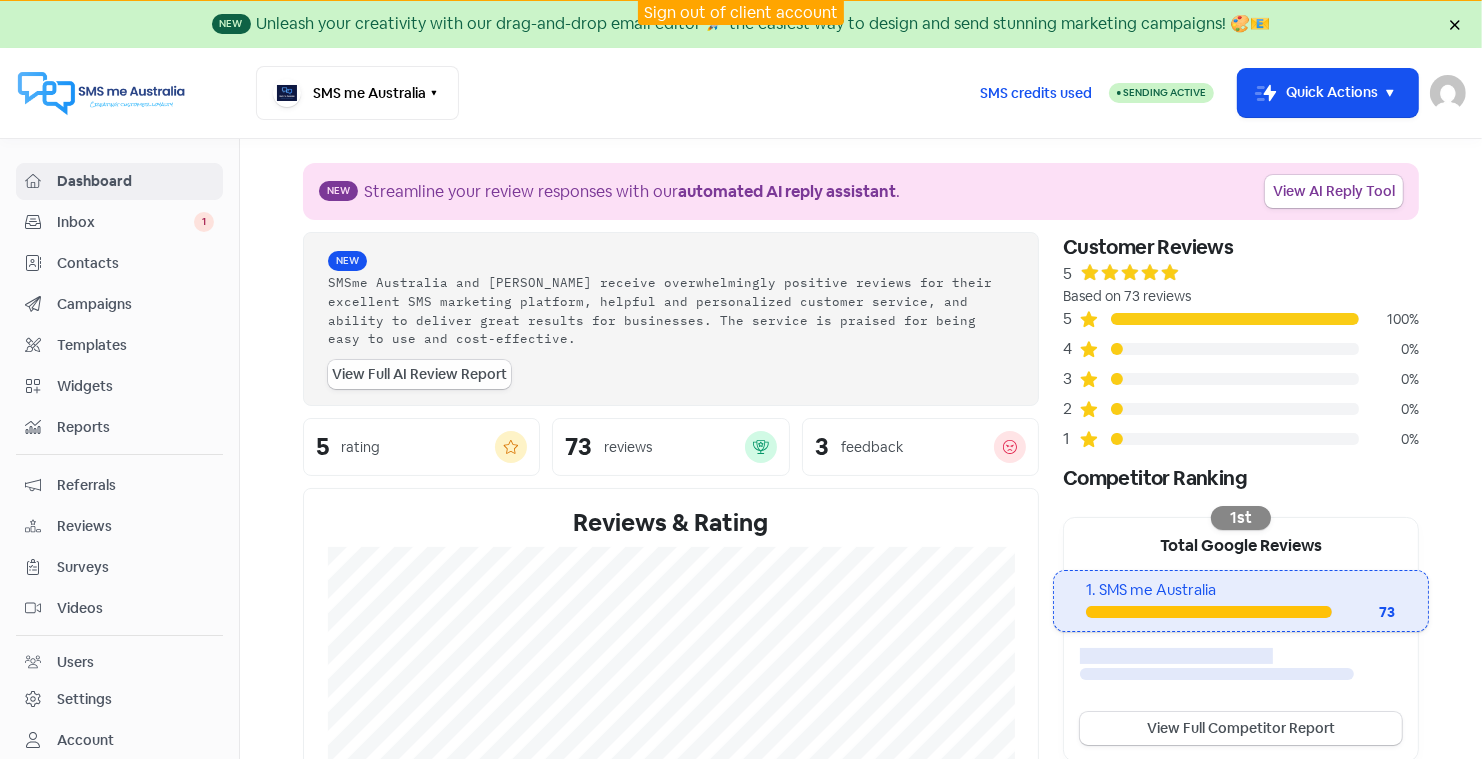 click on "View Full AI Review Report" at bounding box center (419, 374) 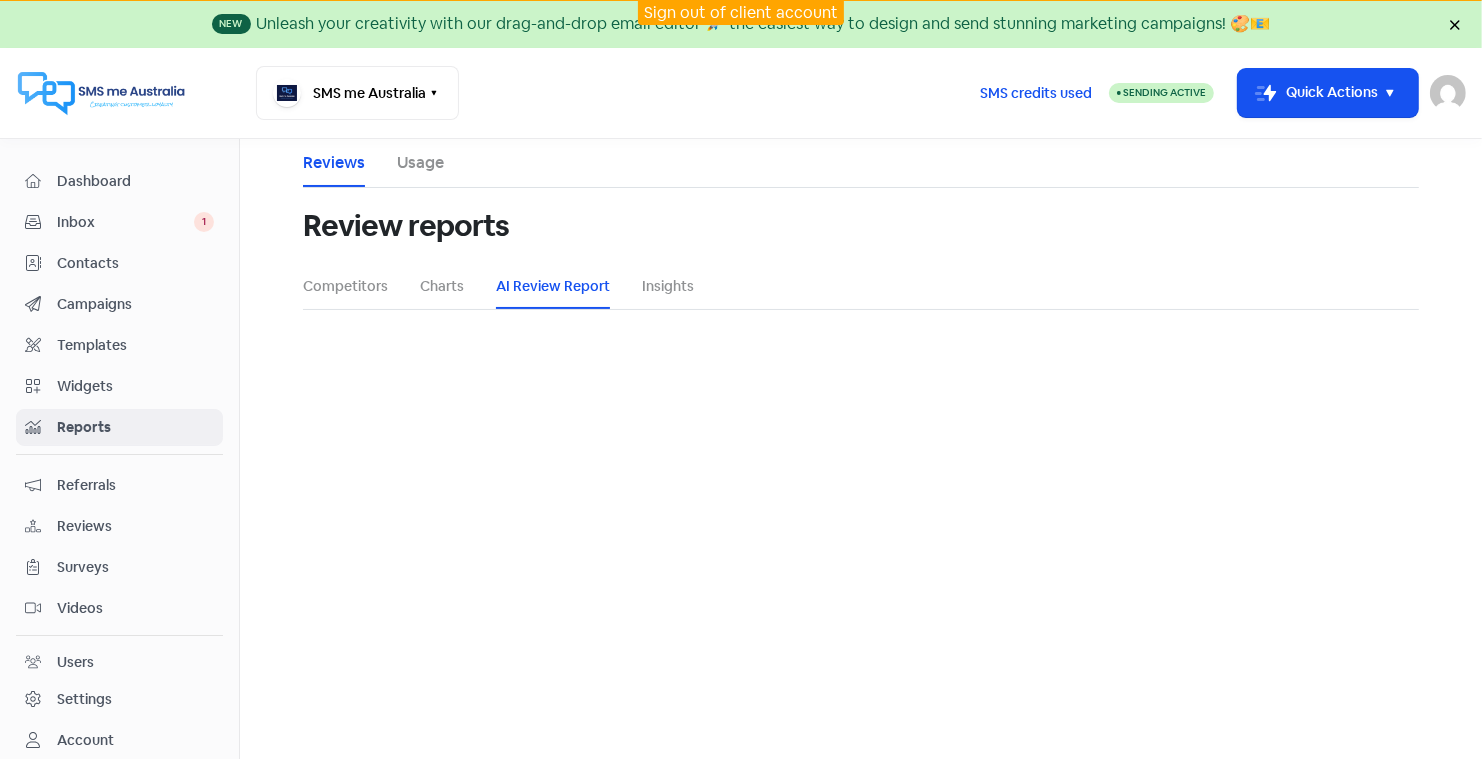 select on "12_months" 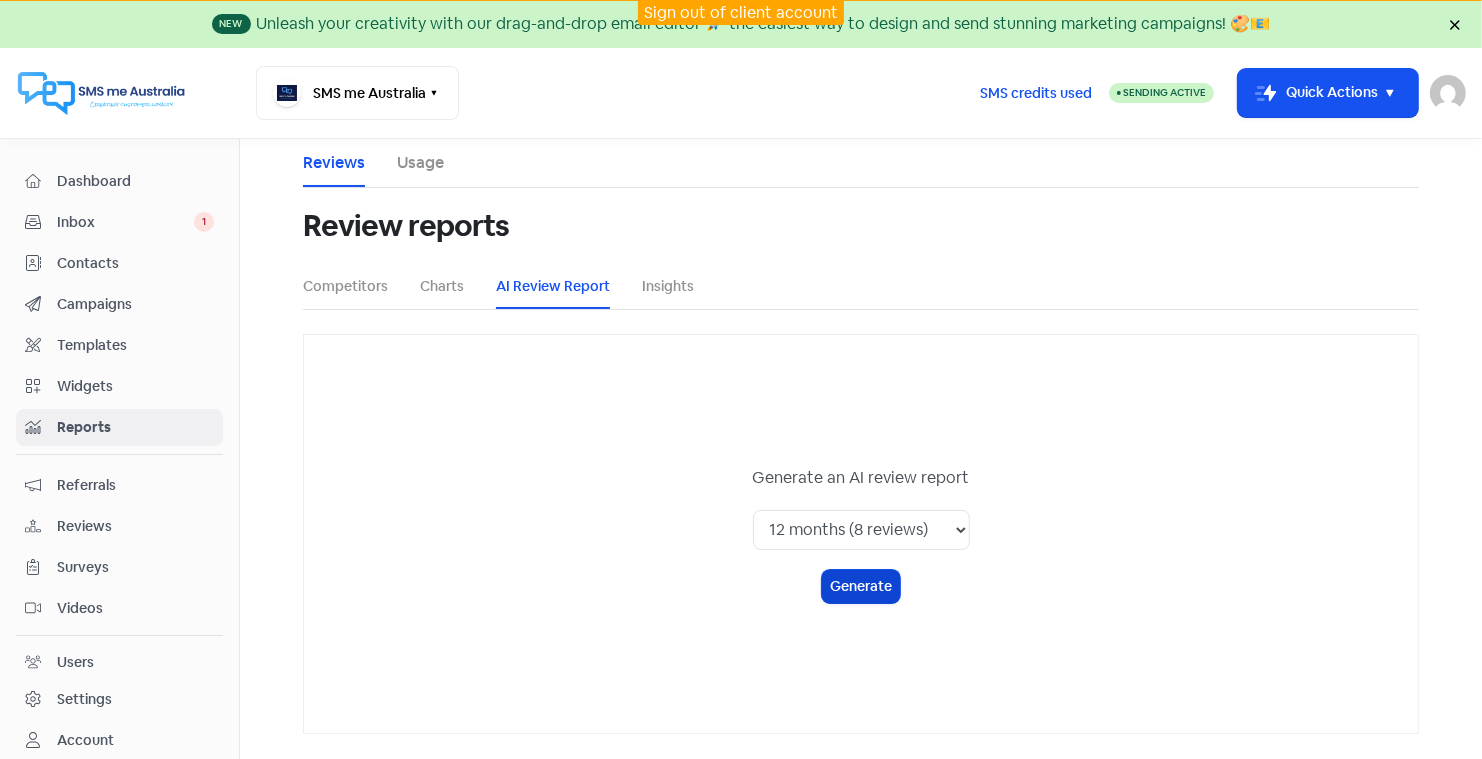 click on "Generate" at bounding box center [861, 586] 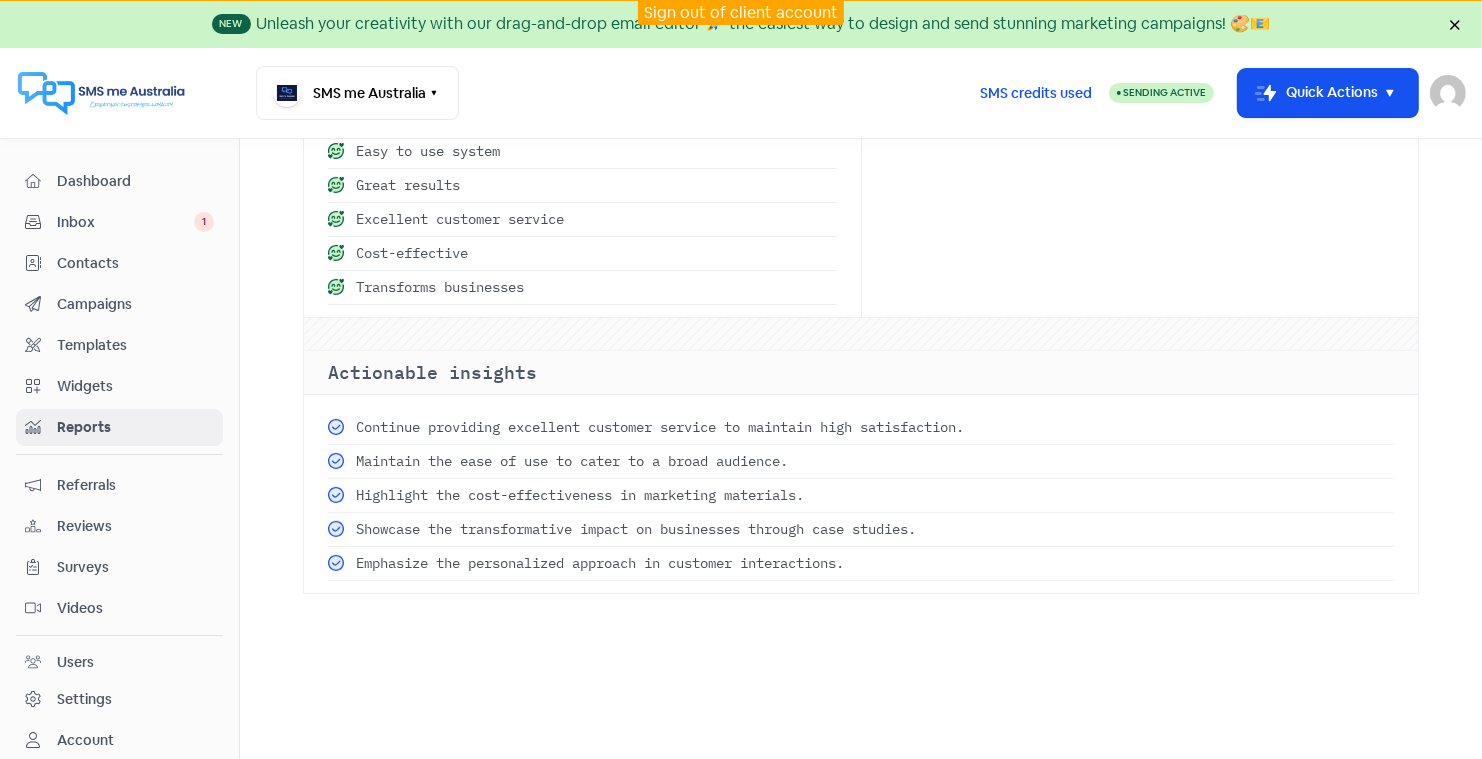 scroll, scrollTop: 773, scrollLeft: 0, axis: vertical 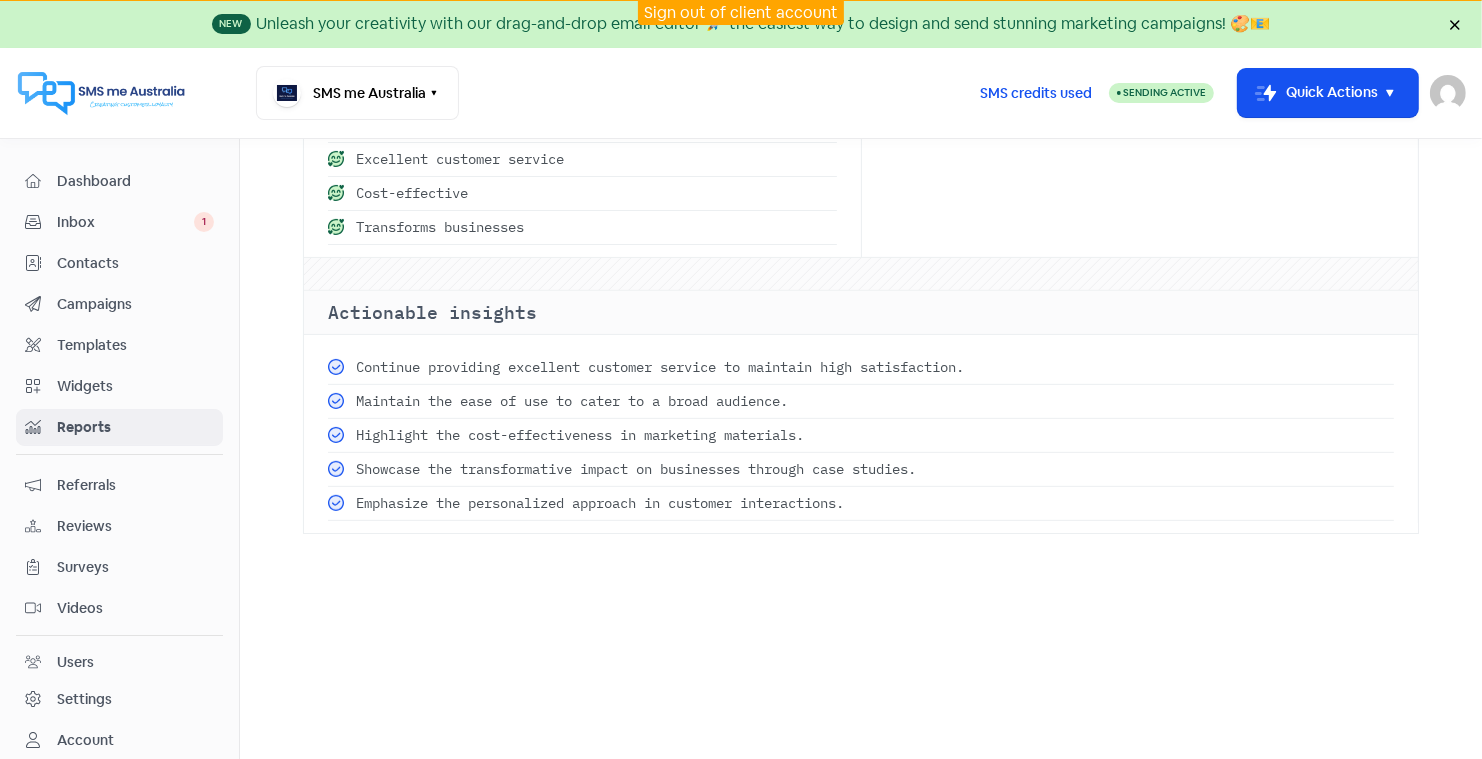 click on "Contacts" at bounding box center [135, 263] 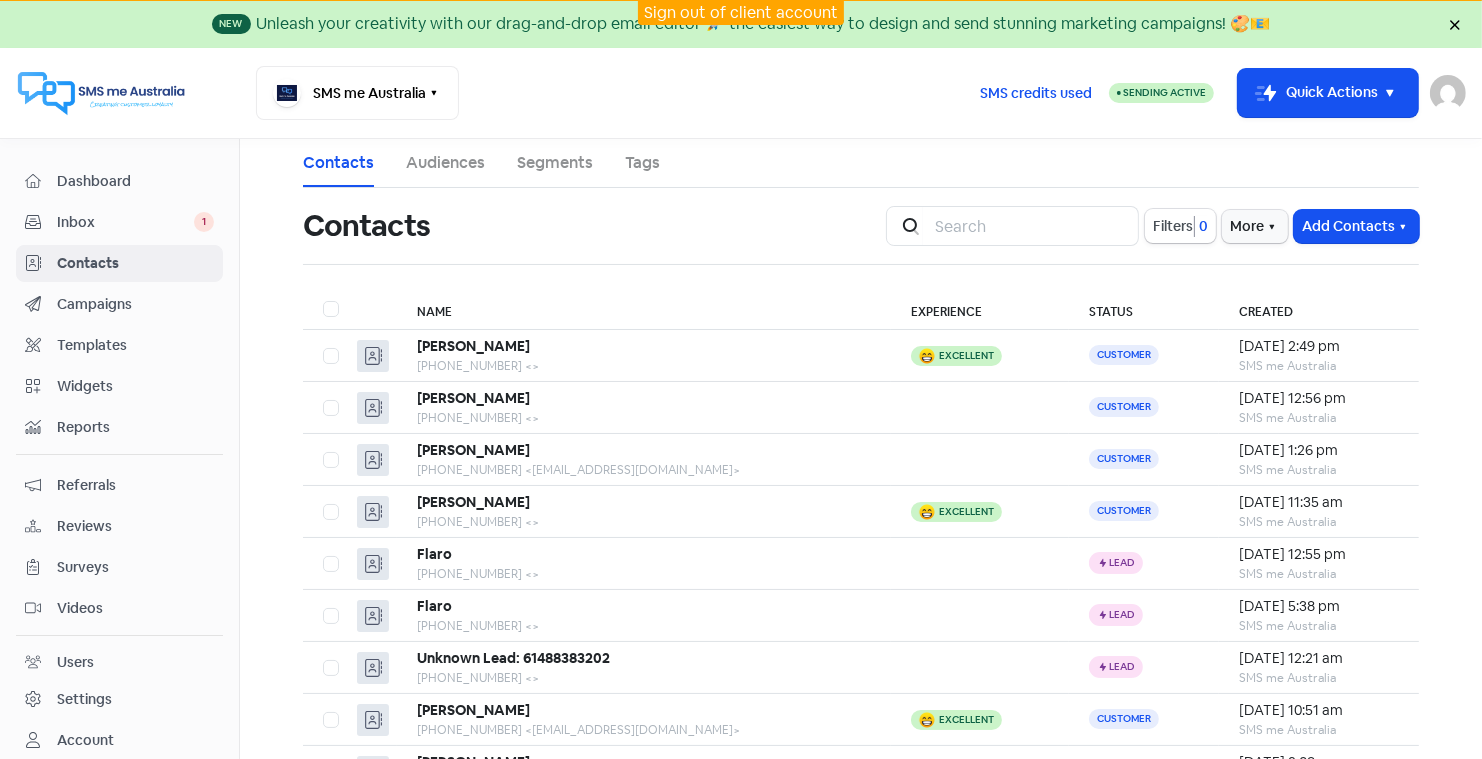 click on "Audiences" at bounding box center [445, 163] 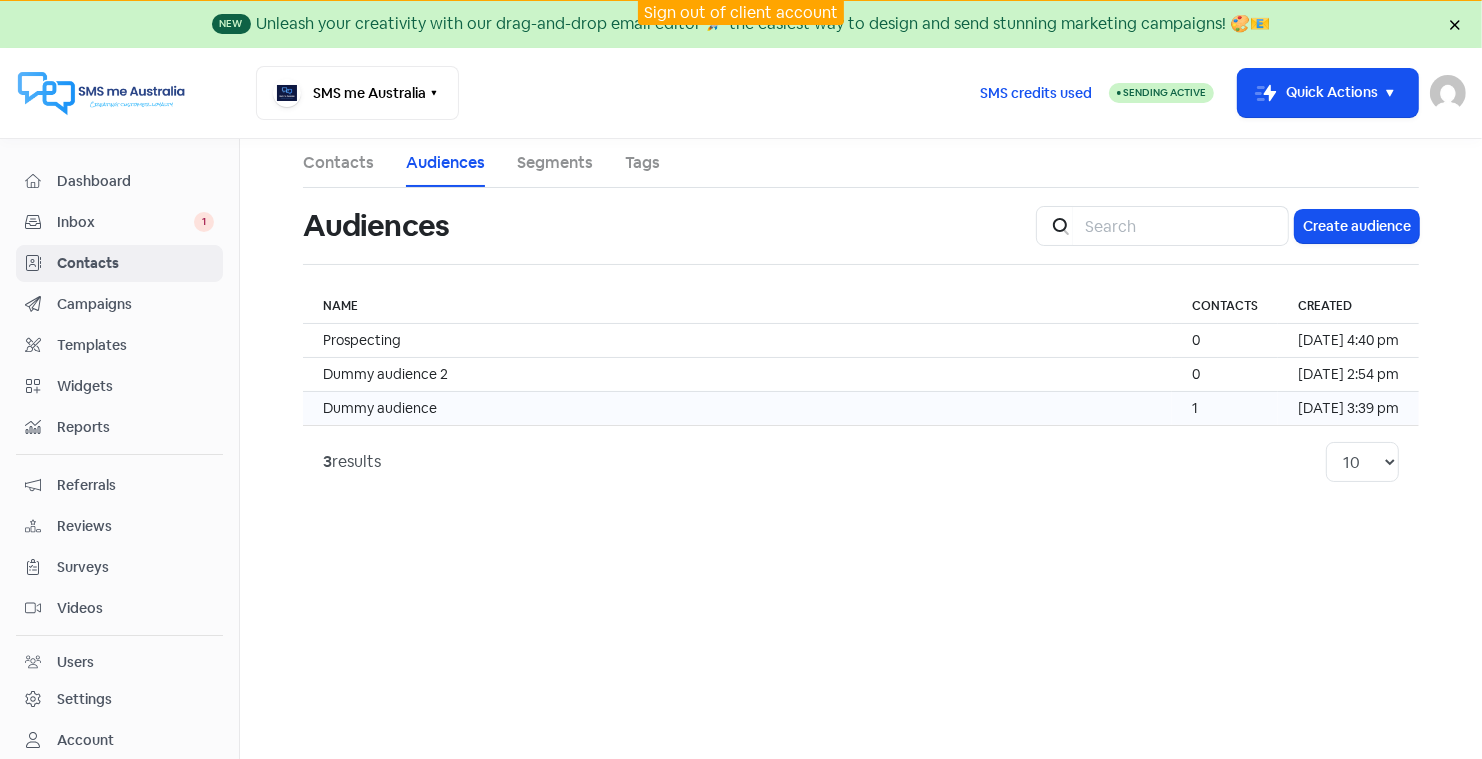 click on "Dummy audience" at bounding box center (380, 408) 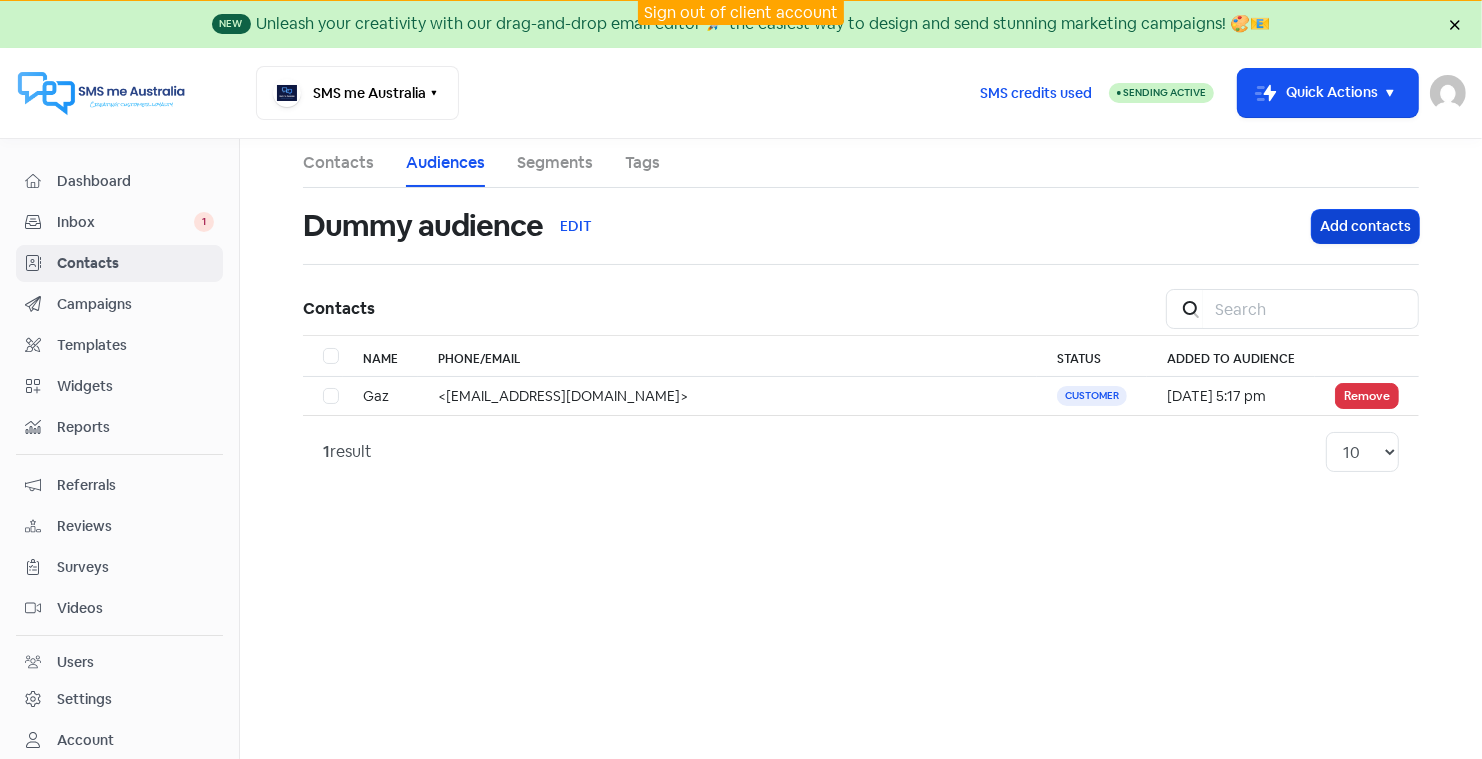 click on "Add contacts" at bounding box center [1365, 226] 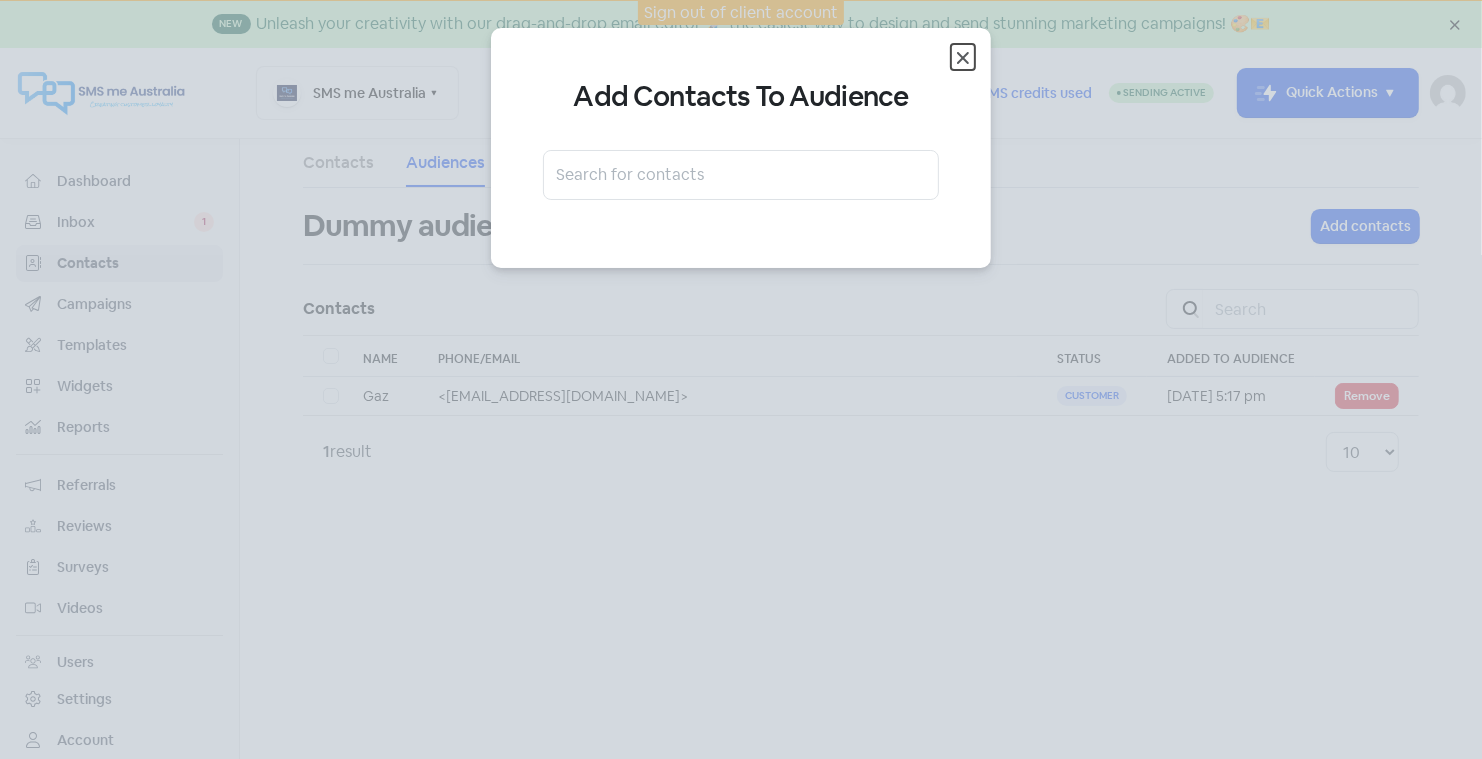 click 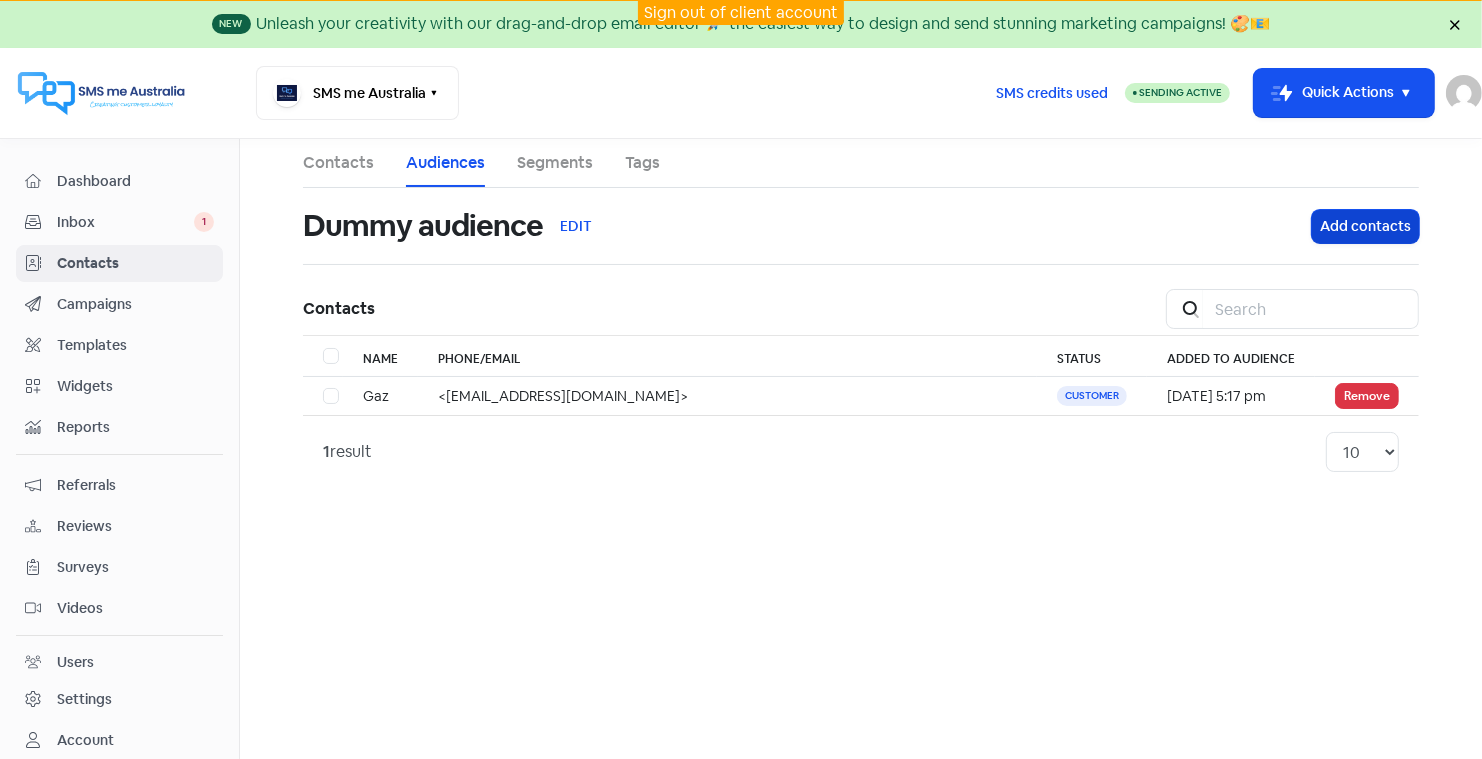 click on "Add contacts" at bounding box center (1365, 226) 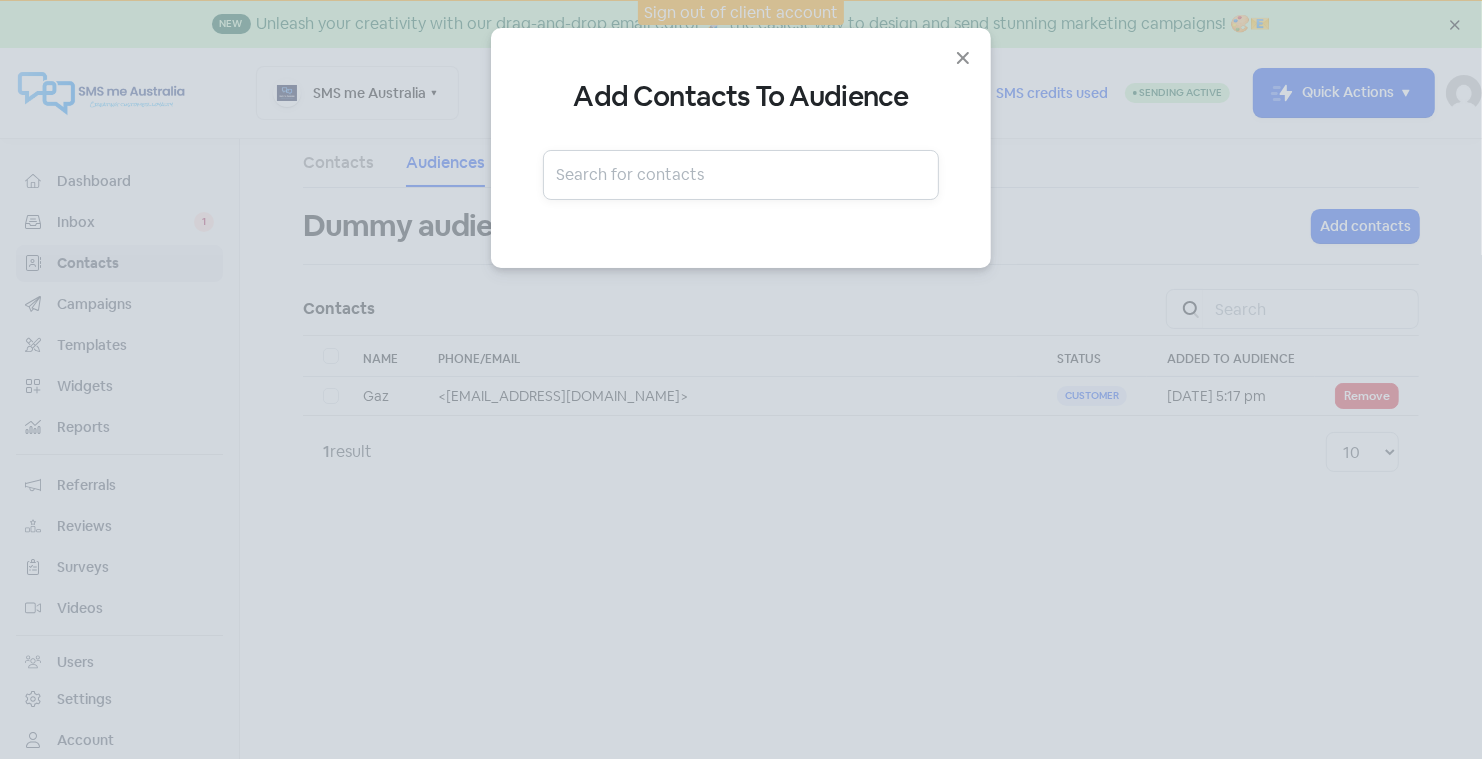 click at bounding box center [741, 175] 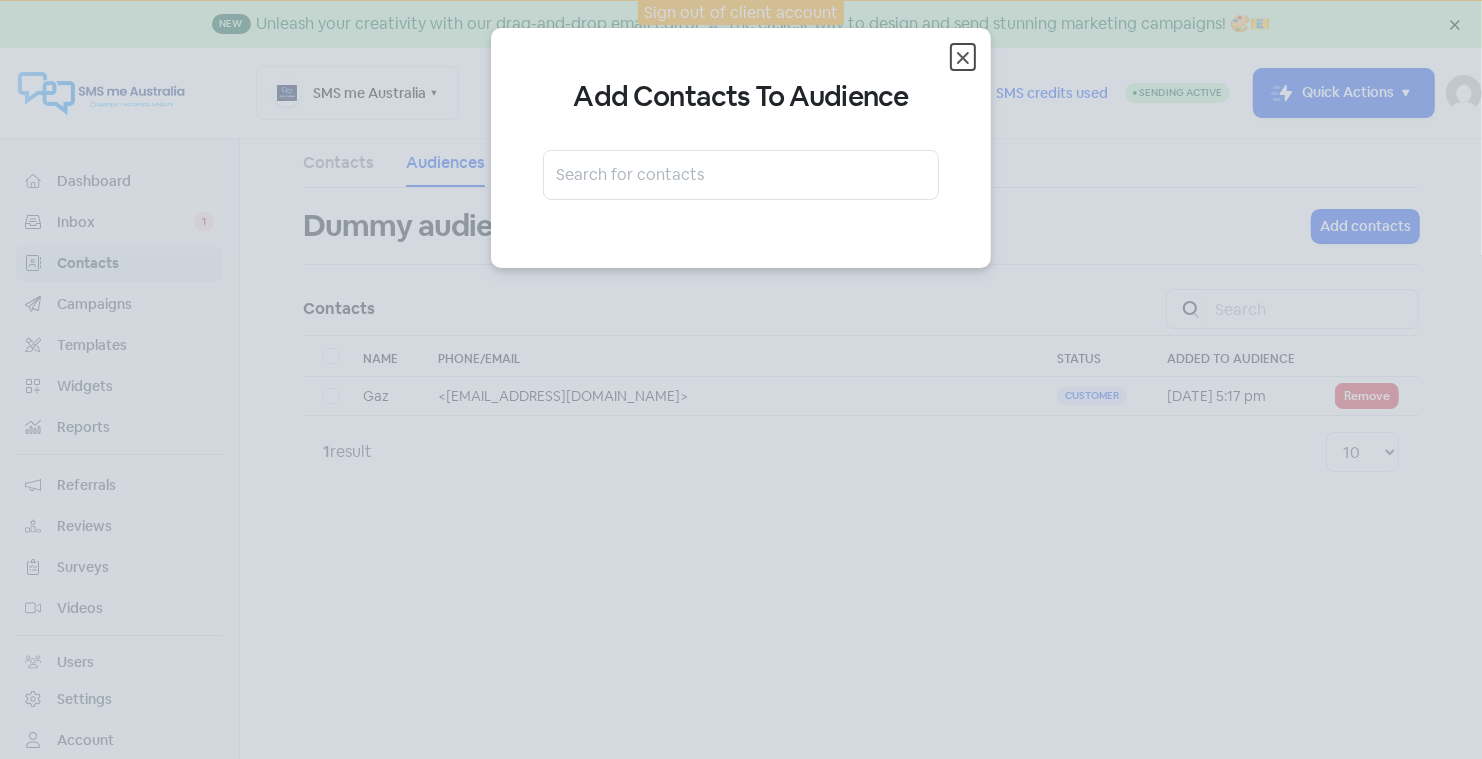 click 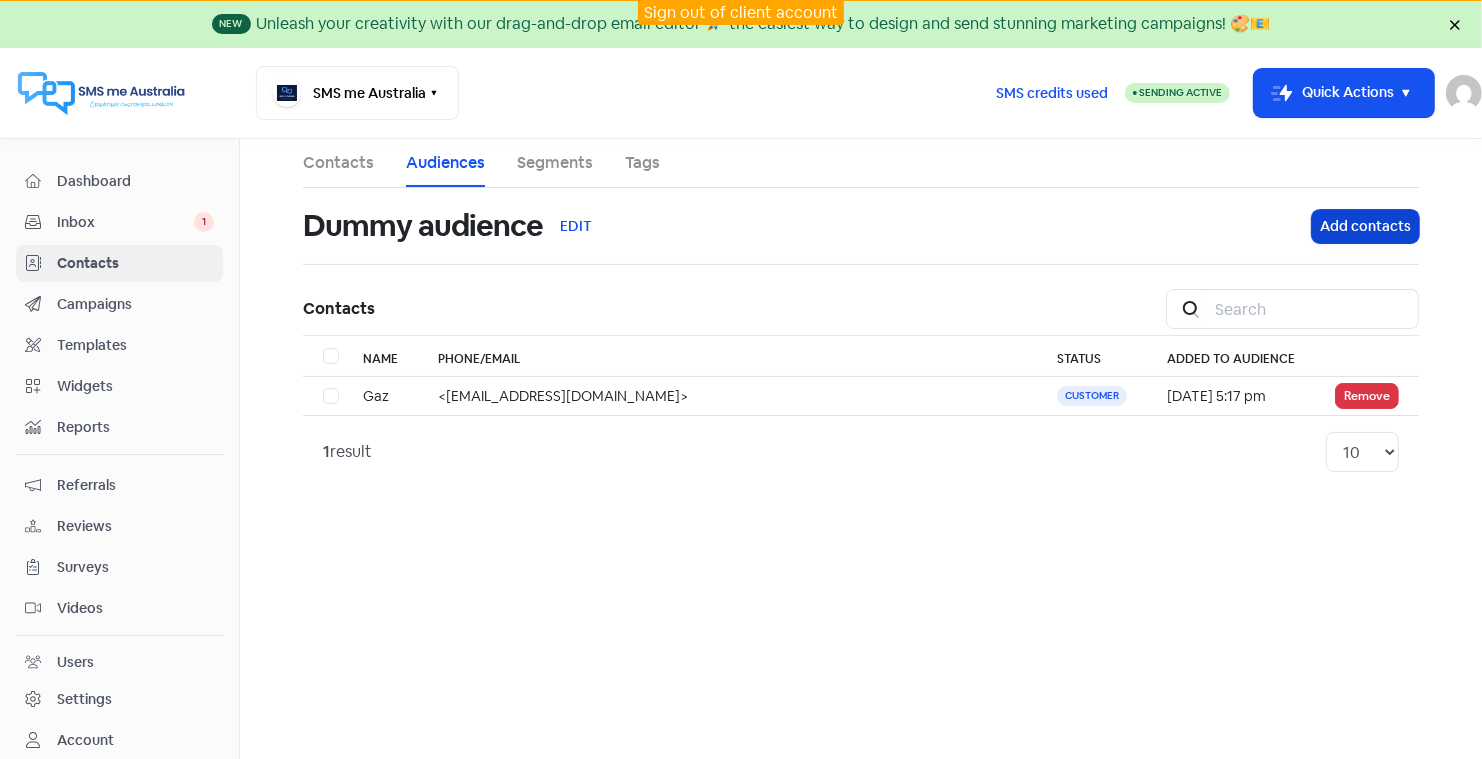 click on "Add contacts" at bounding box center [1365, 226] 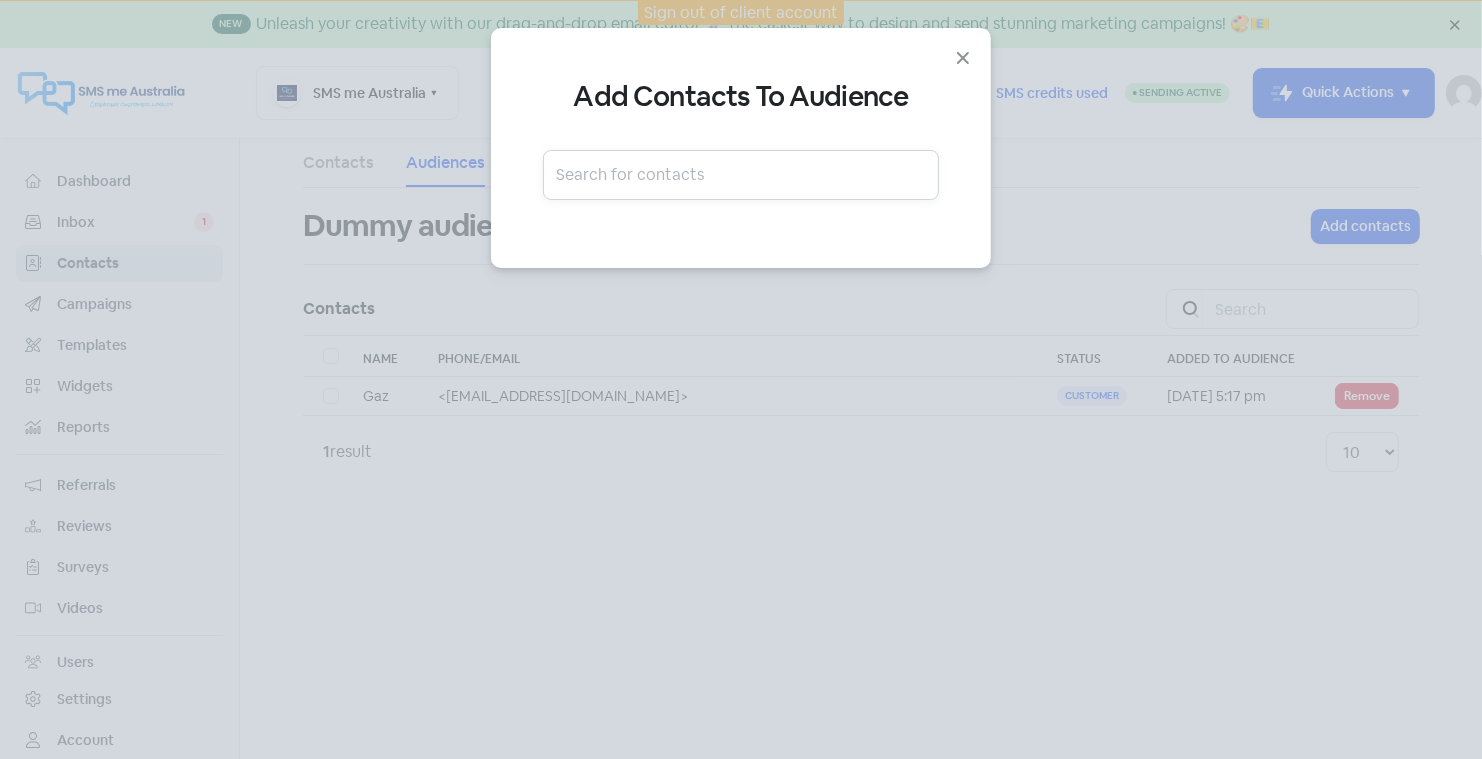 click at bounding box center (741, 175) 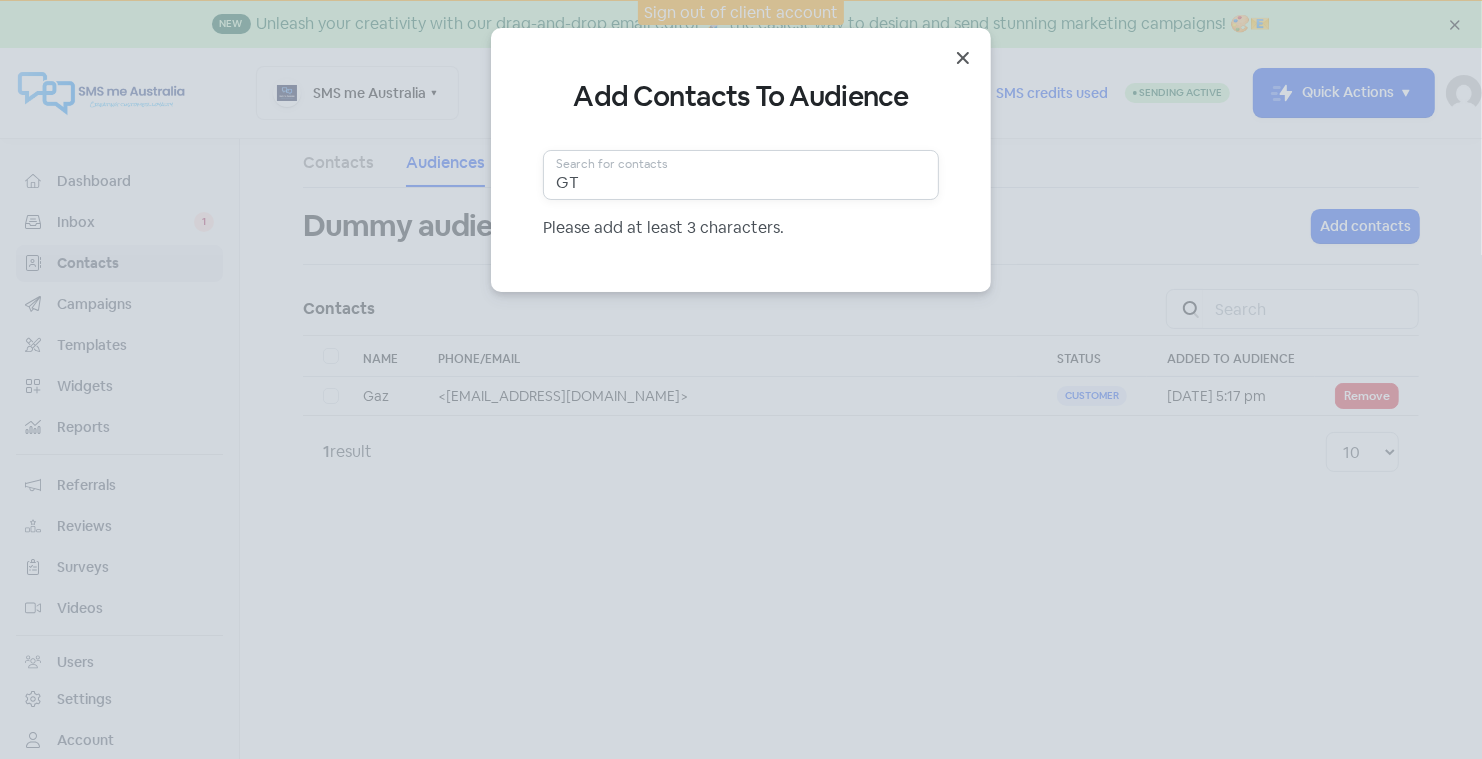 type on "GT" 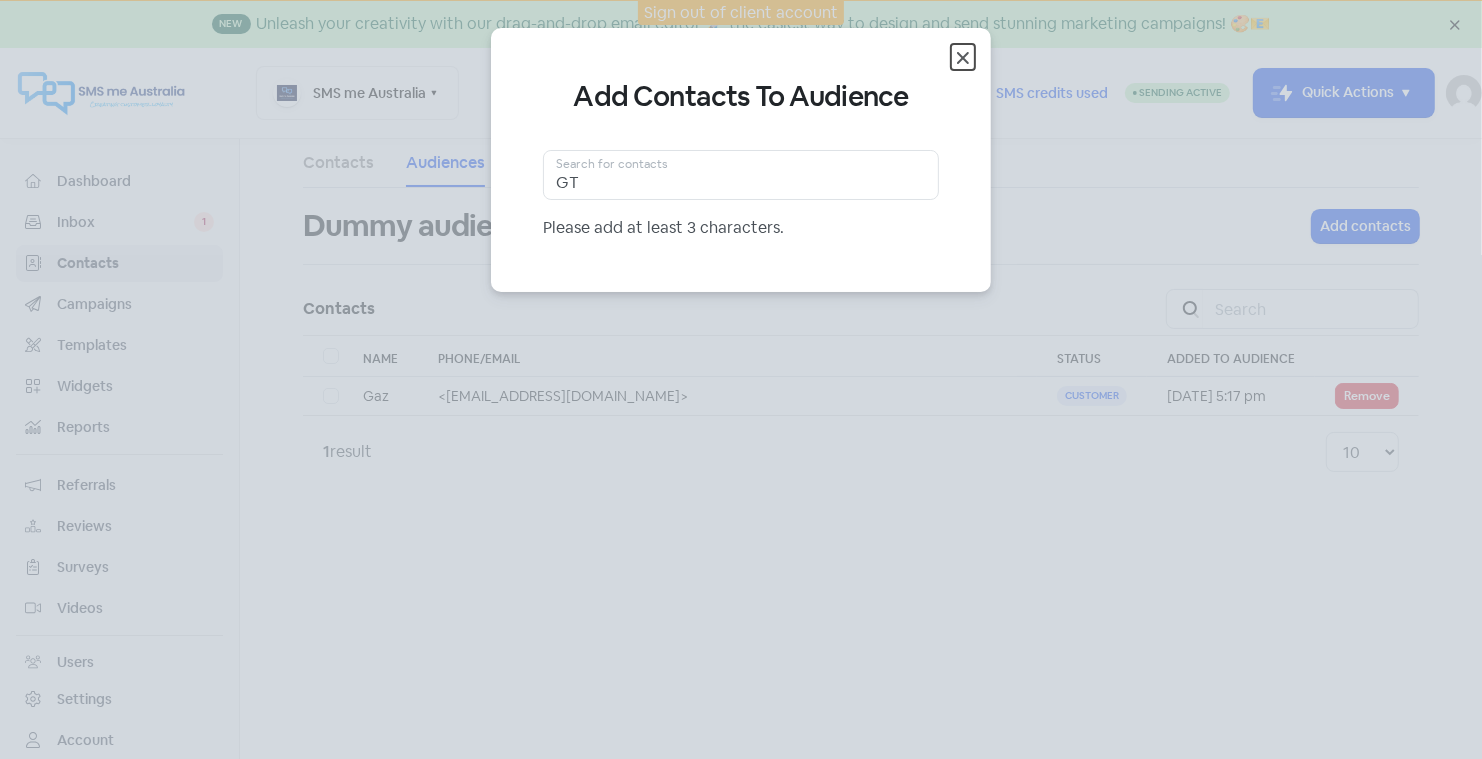 click 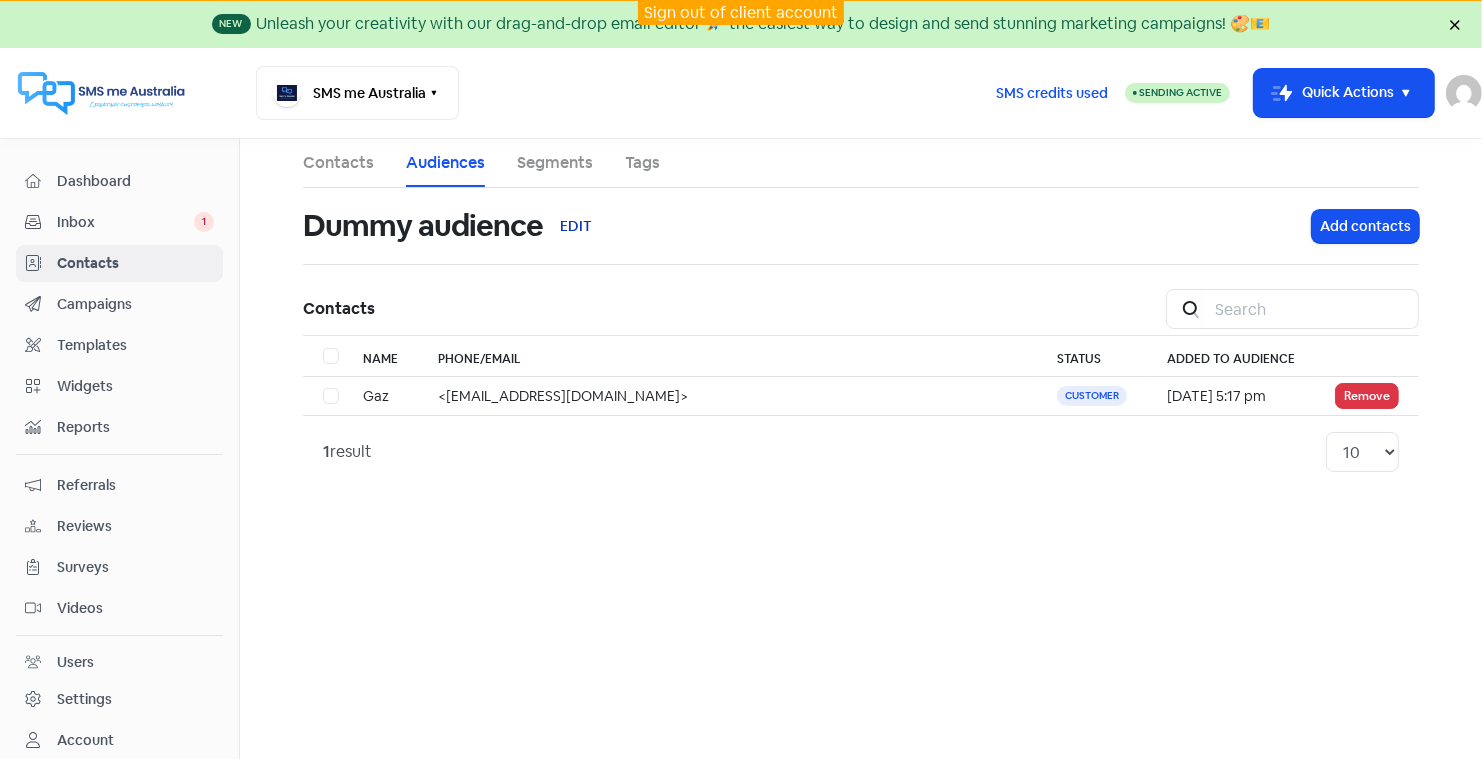 click on "EDIT" at bounding box center (576, 226) 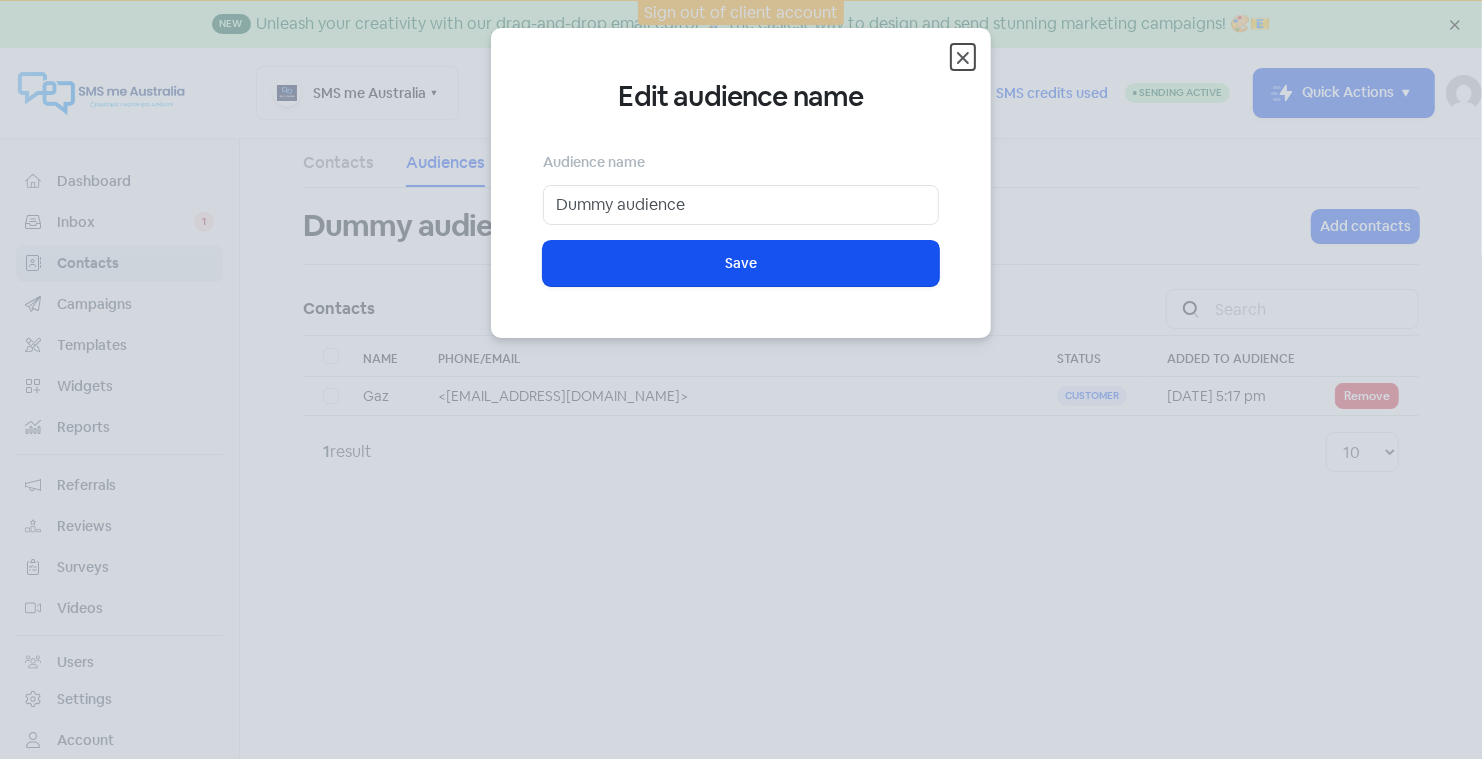 click 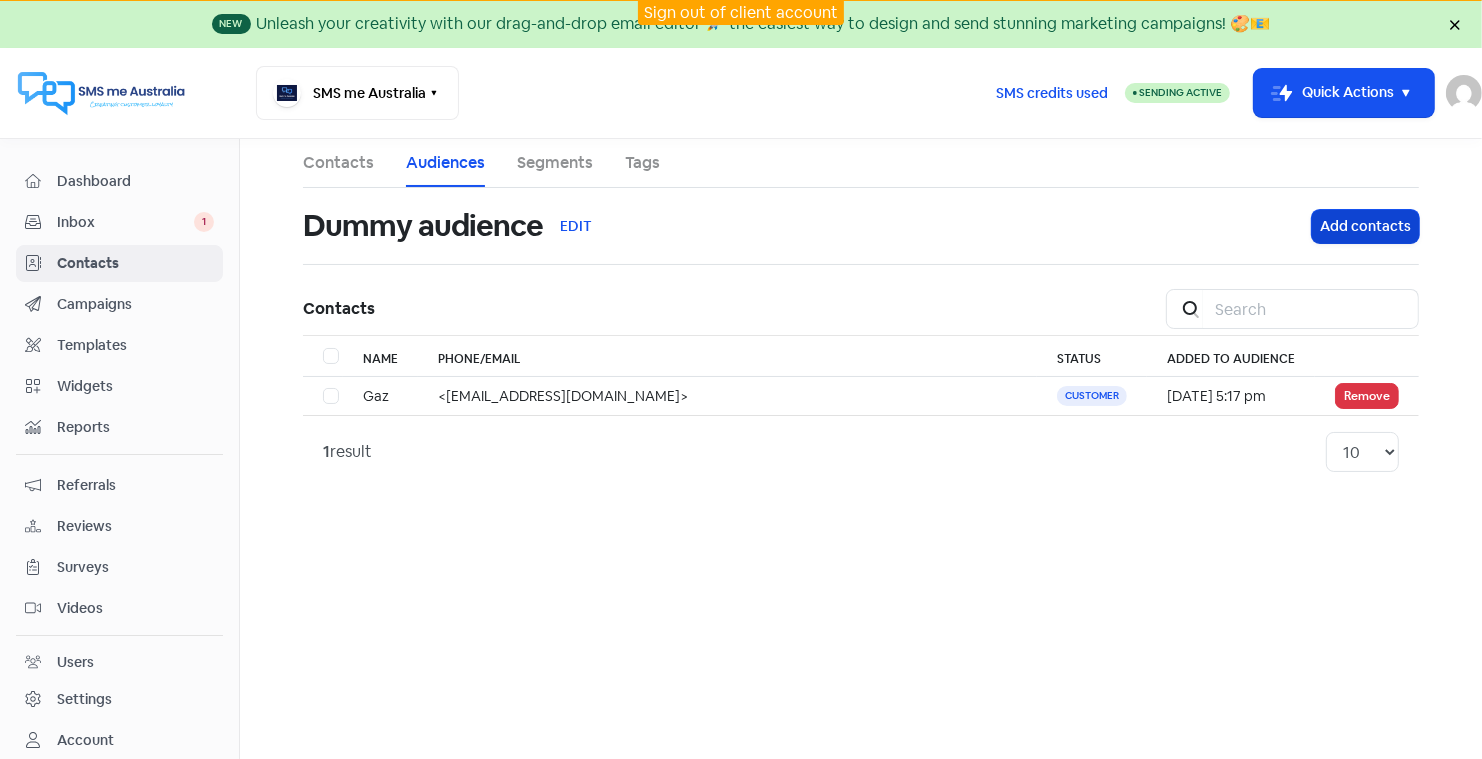 click on "Add contacts" at bounding box center (1365, 226) 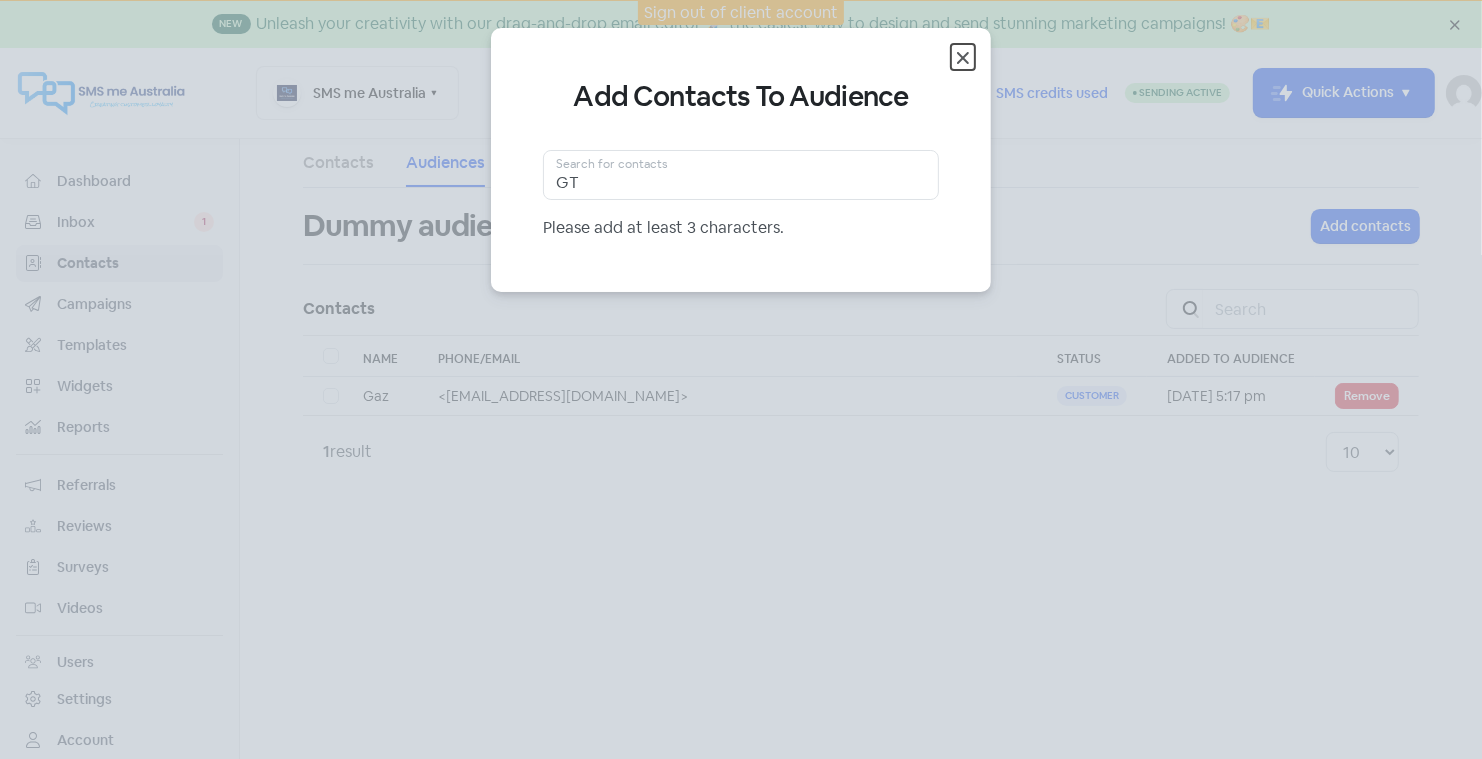 click 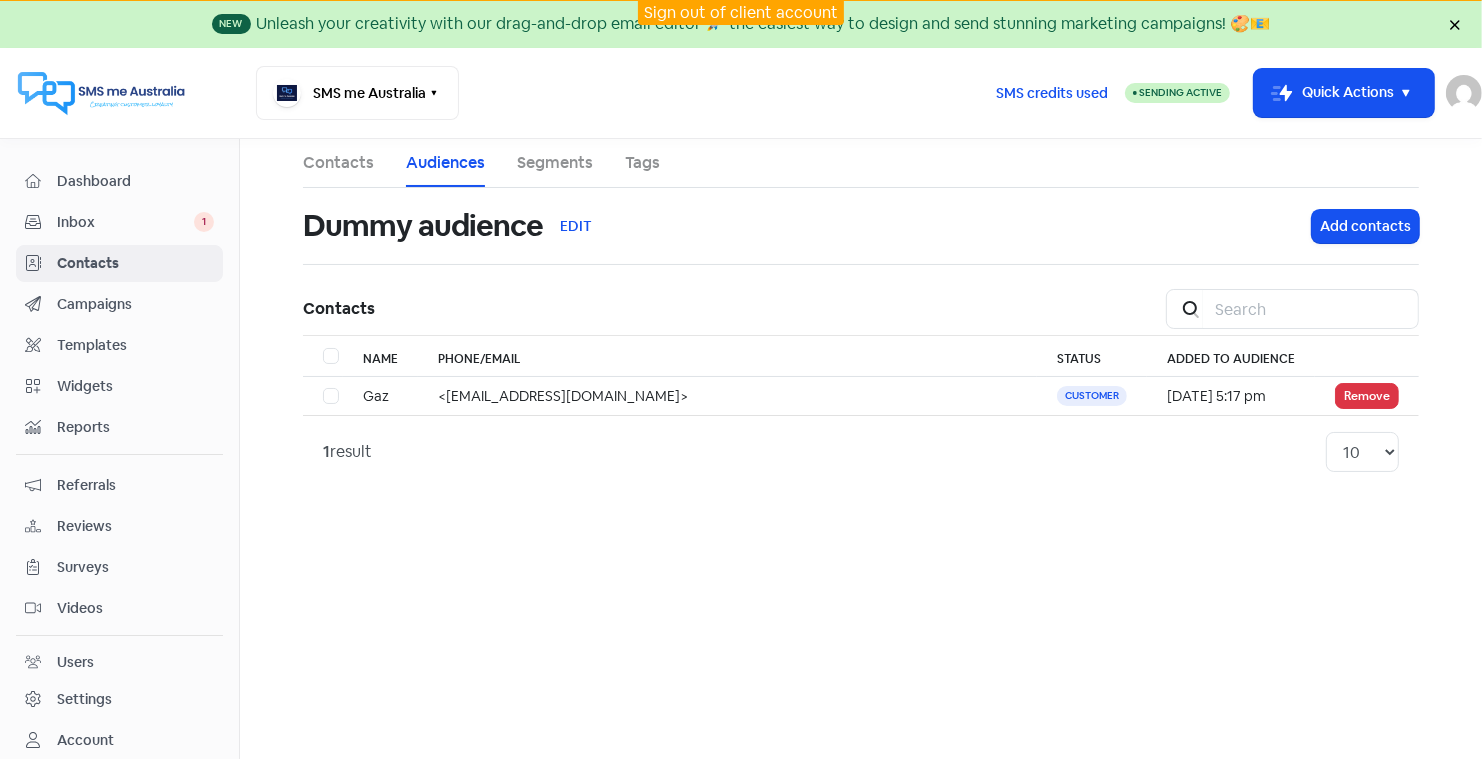 click on "Campaigns" at bounding box center [135, 304] 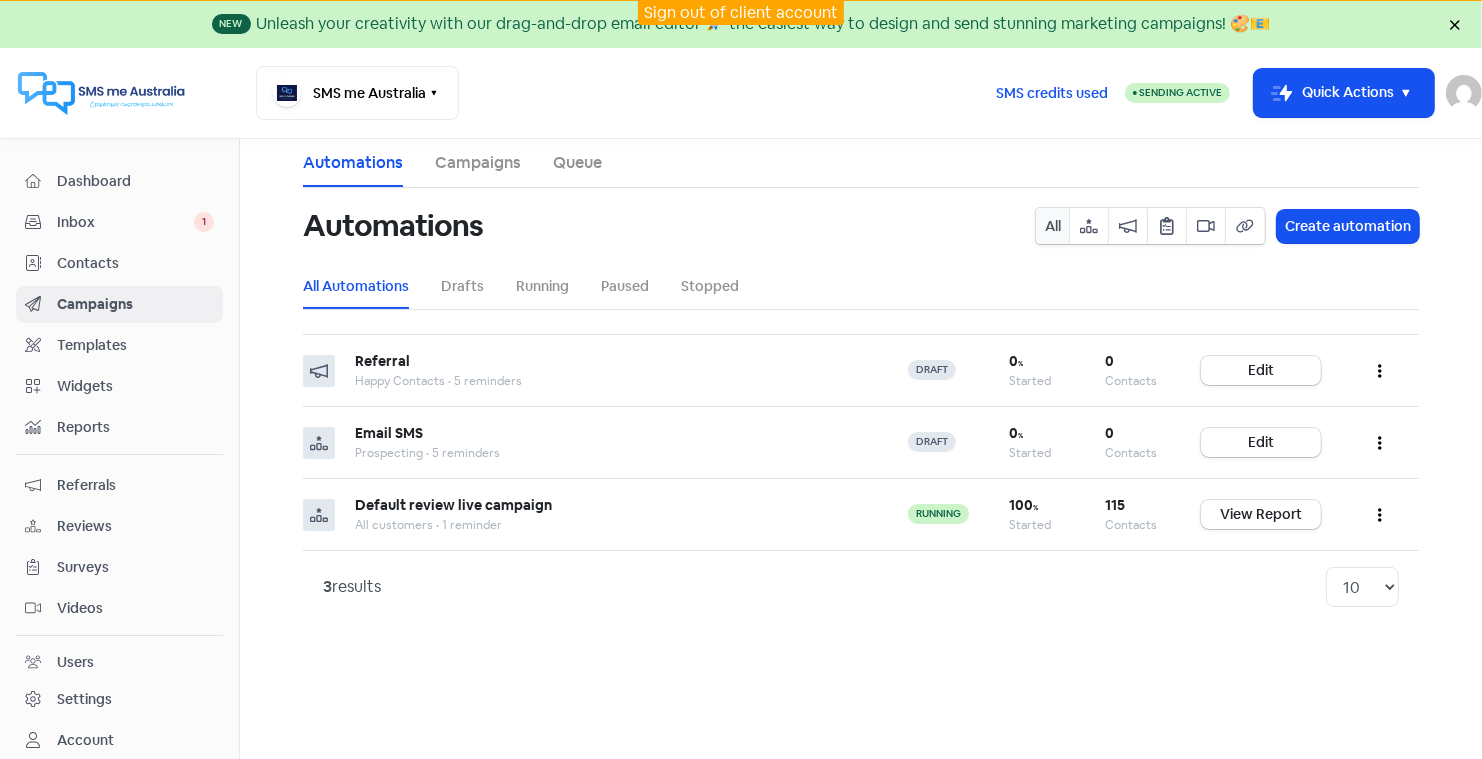 click on "Campaigns" at bounding box center (478, 163) 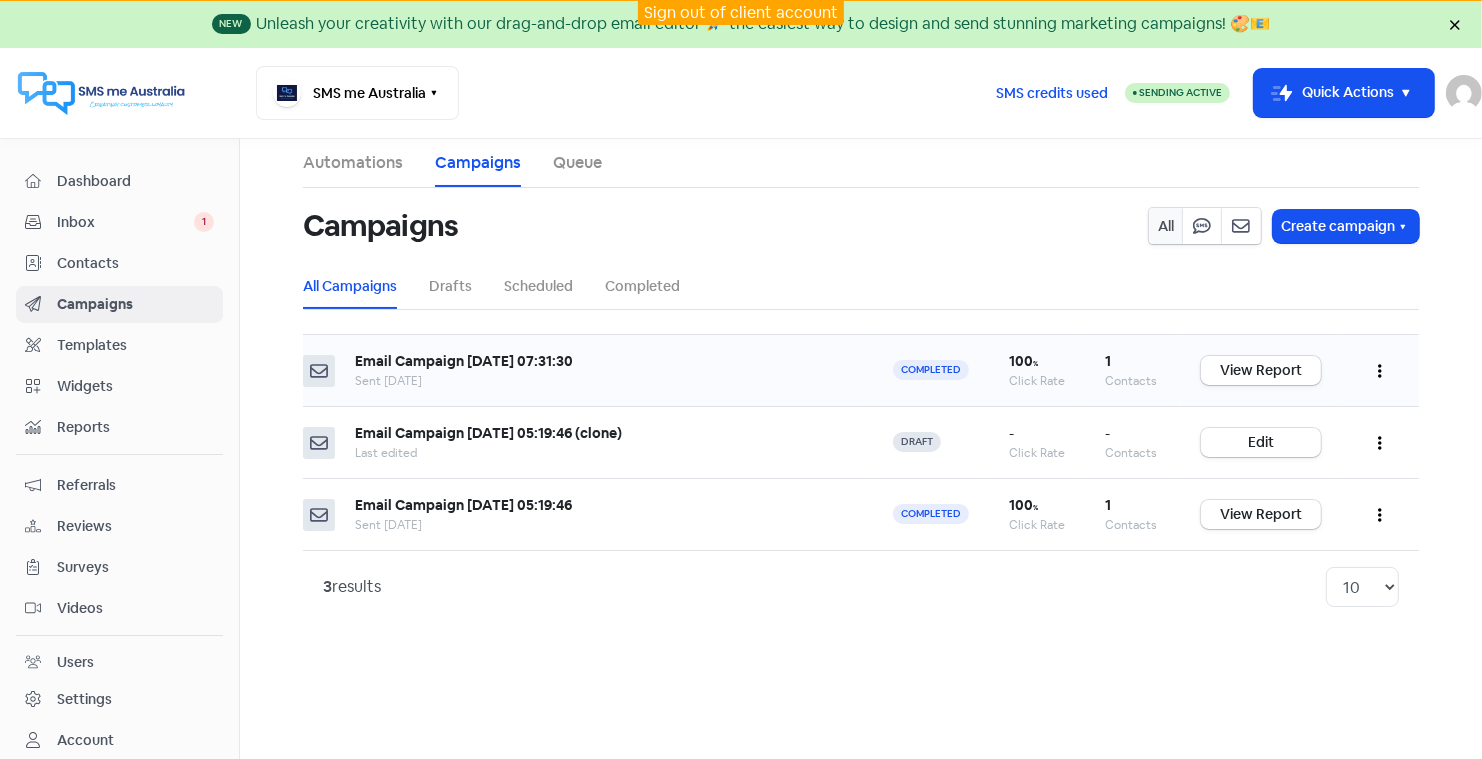 click 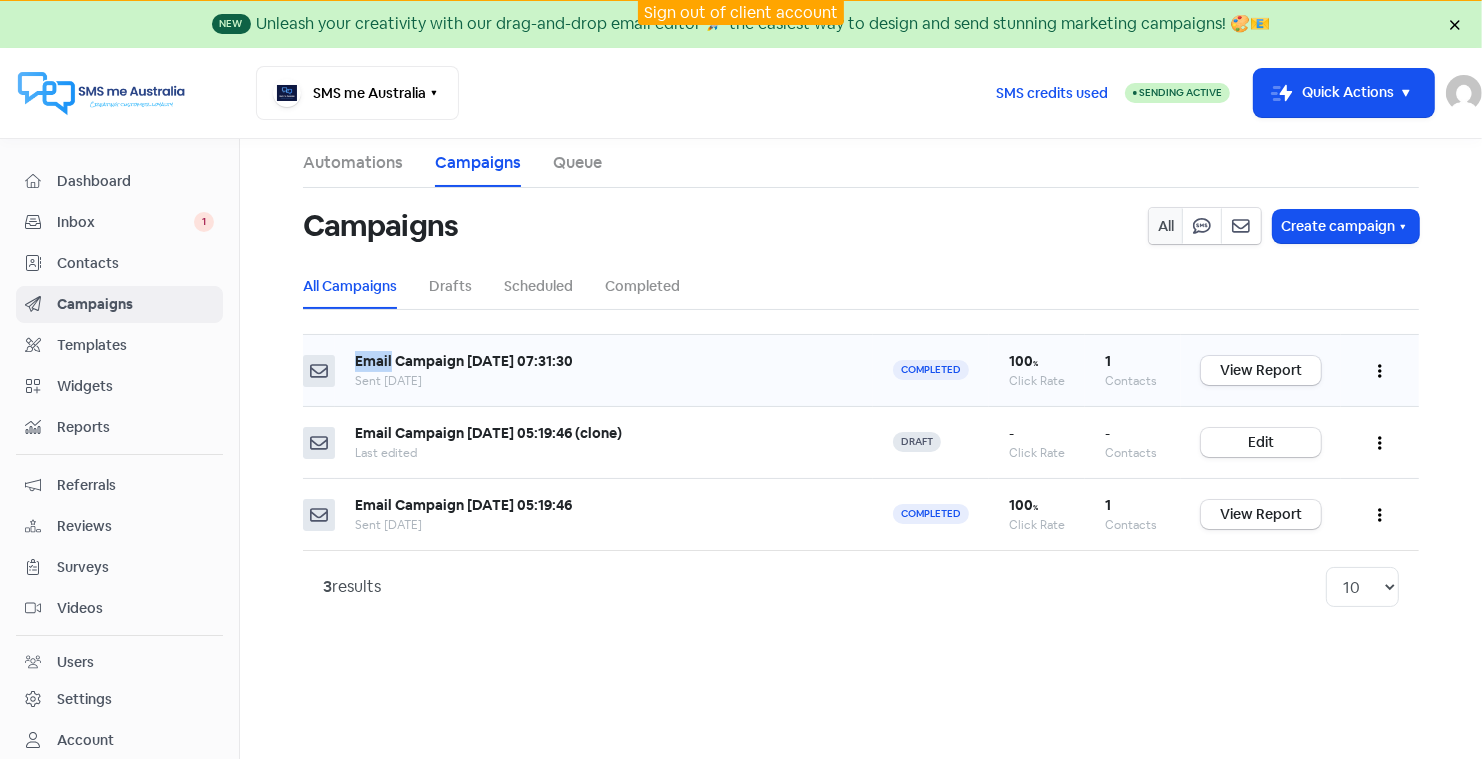 click 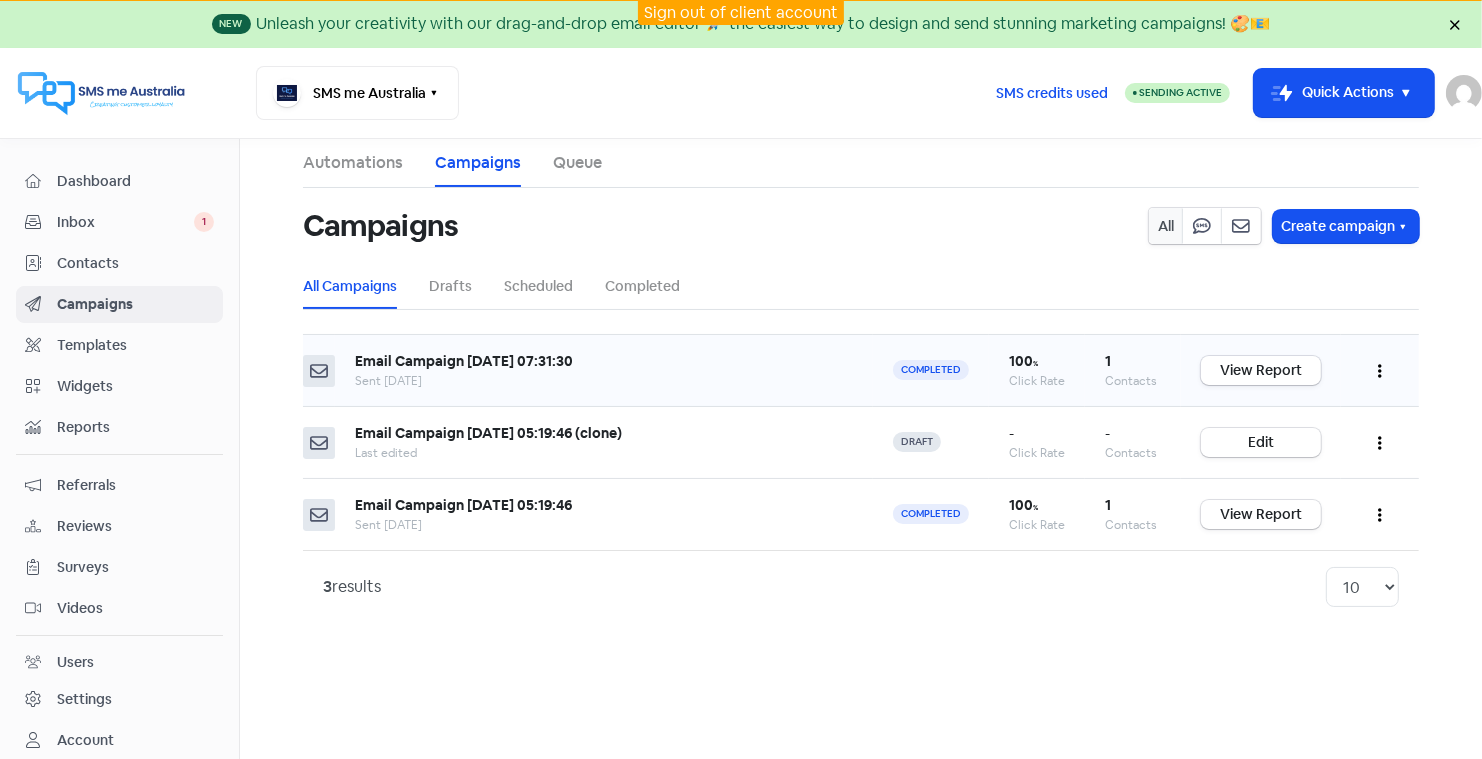 click 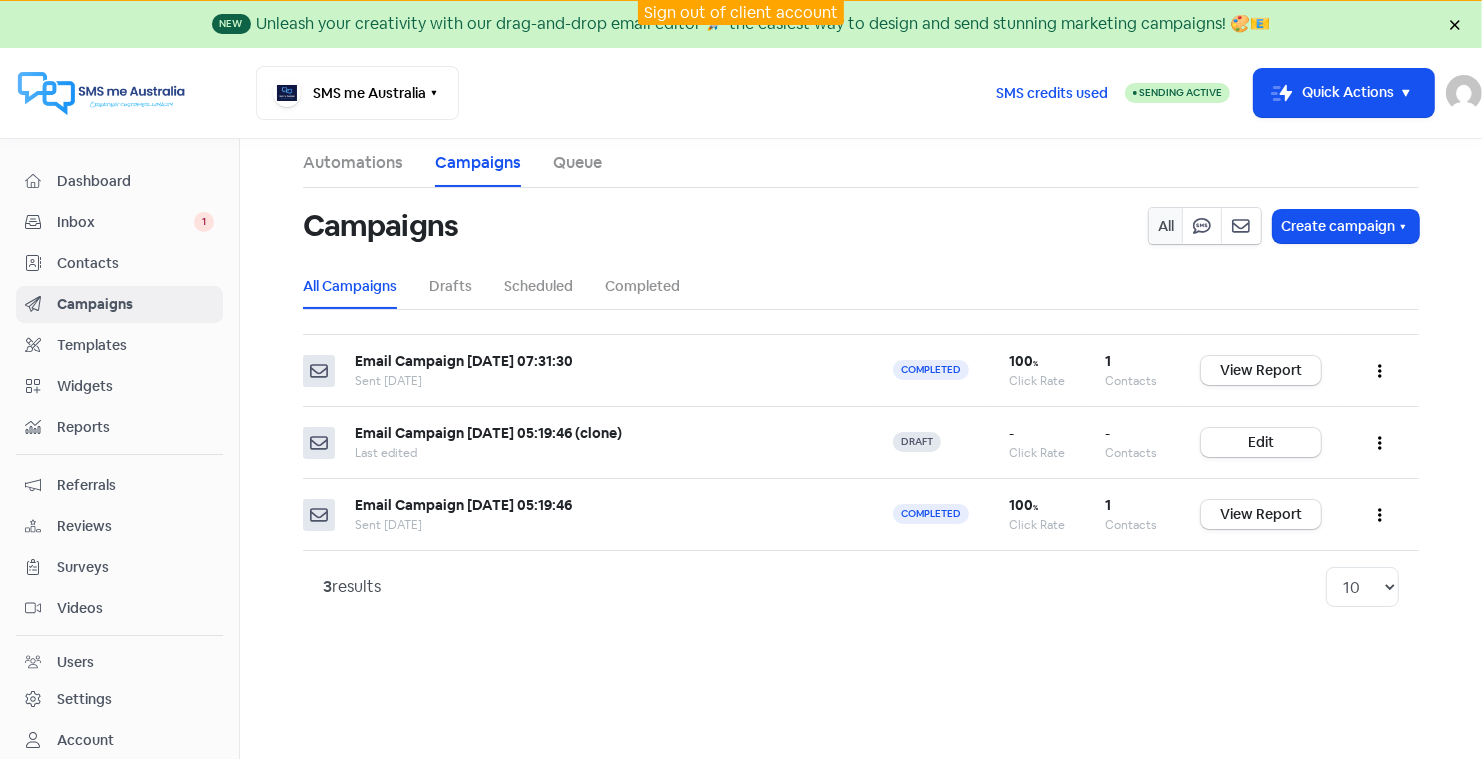 click on "Campaigns" at bounding box center (135, 304) 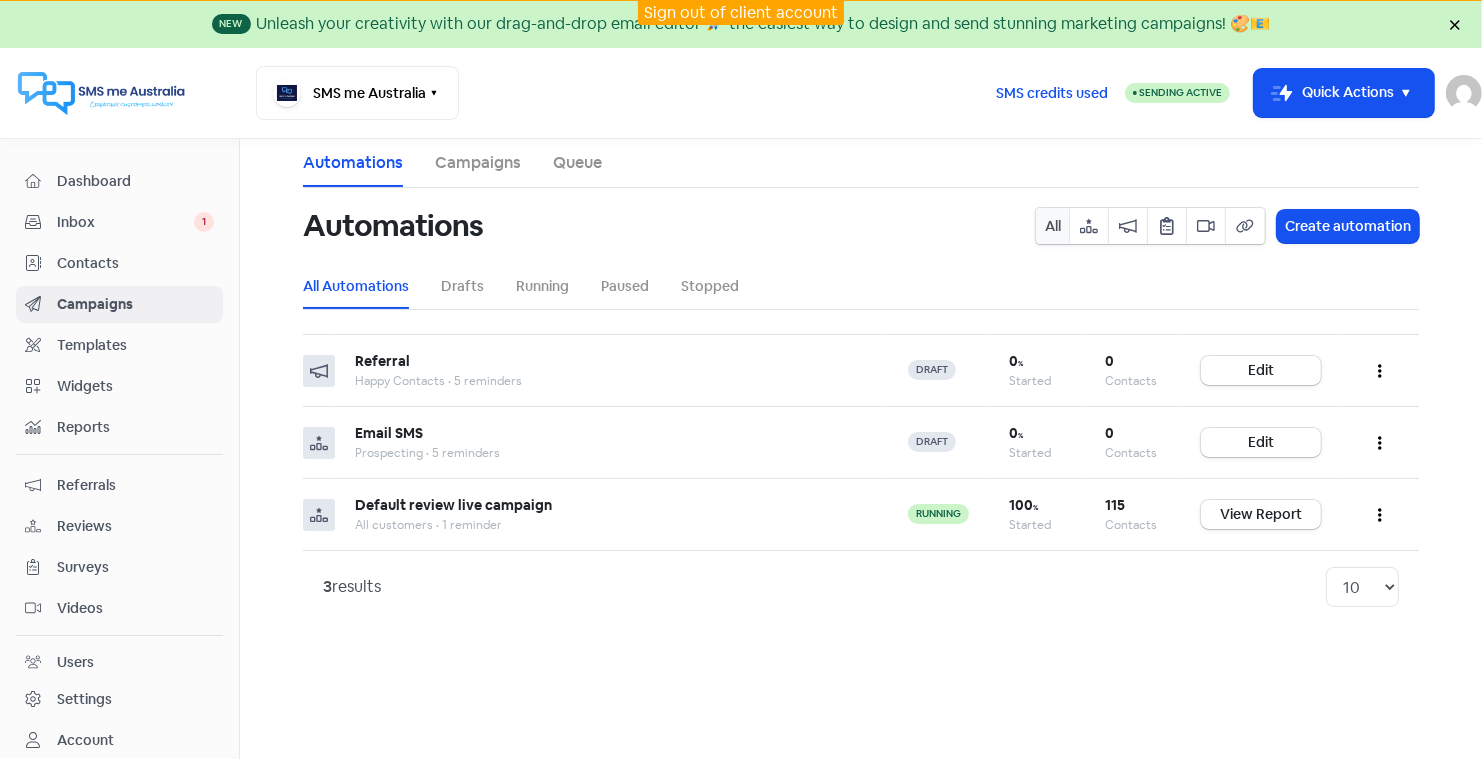 click on "Inbox" at bounding box center (125, 222) 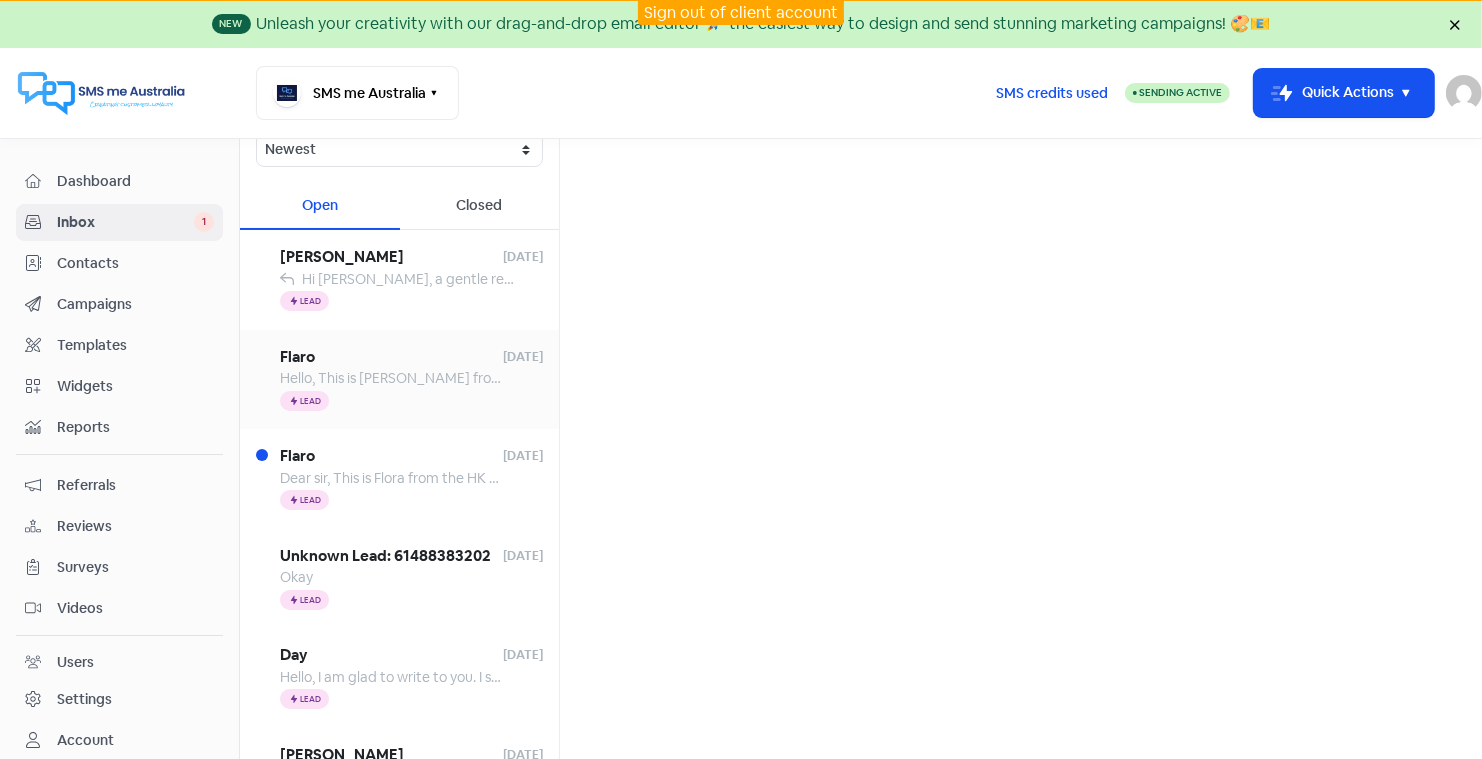 scroll, scrollTop: 0, scrollLeft: 0, axis: both 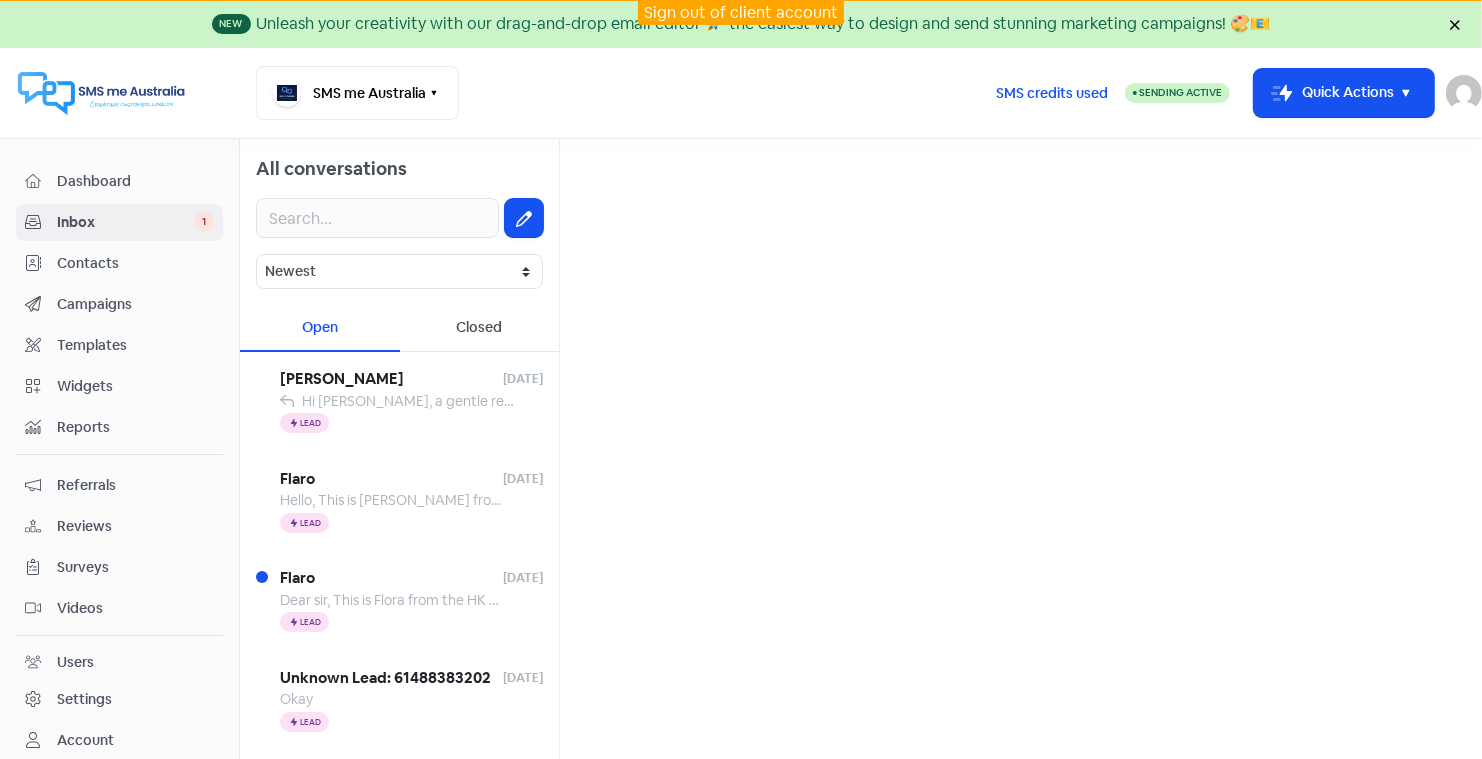 click on "Reviews" at bounding box center [135, 526] 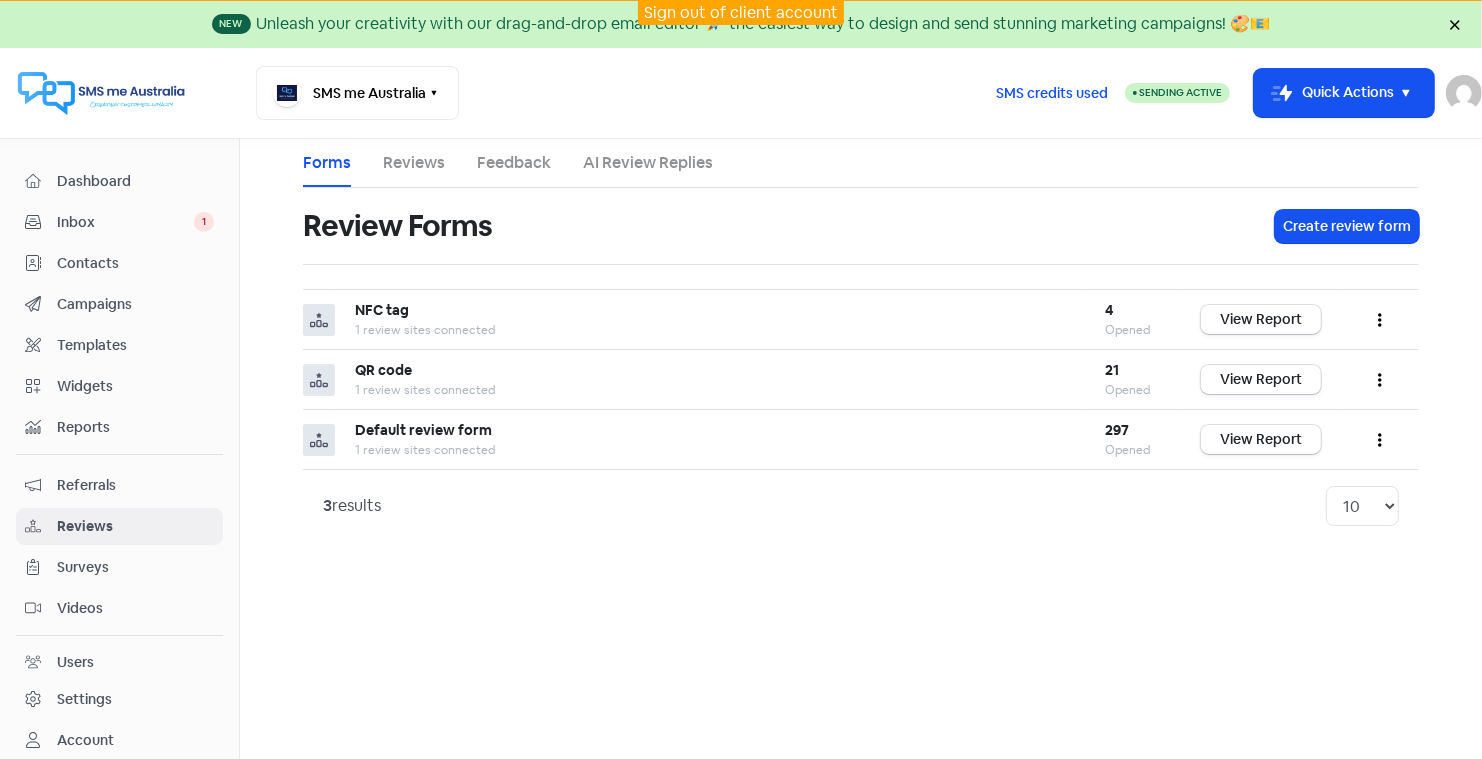 scroll, scrollTop: 34, scrollLeft: 0, axis: vertical 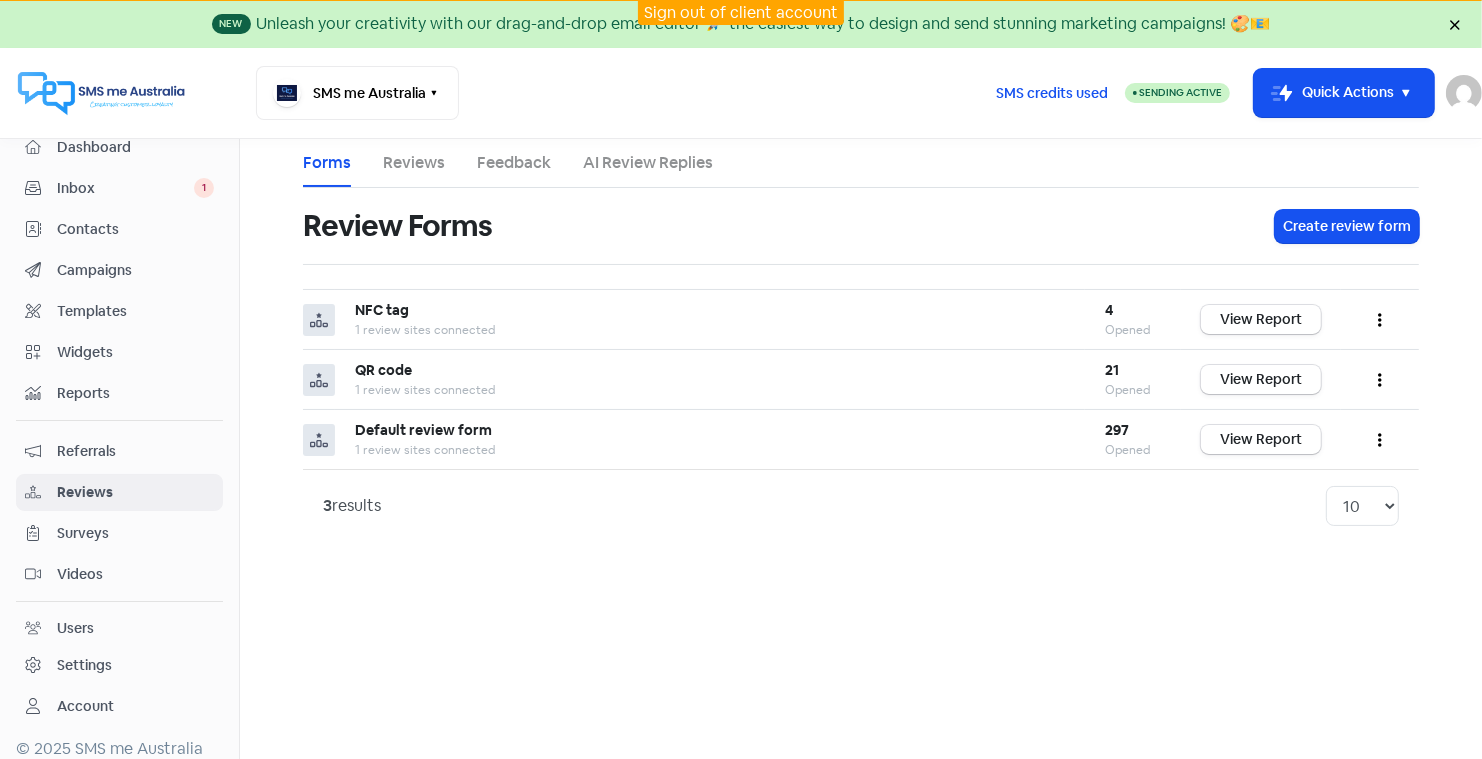 click on "Users" at bounding box center (75, 628) 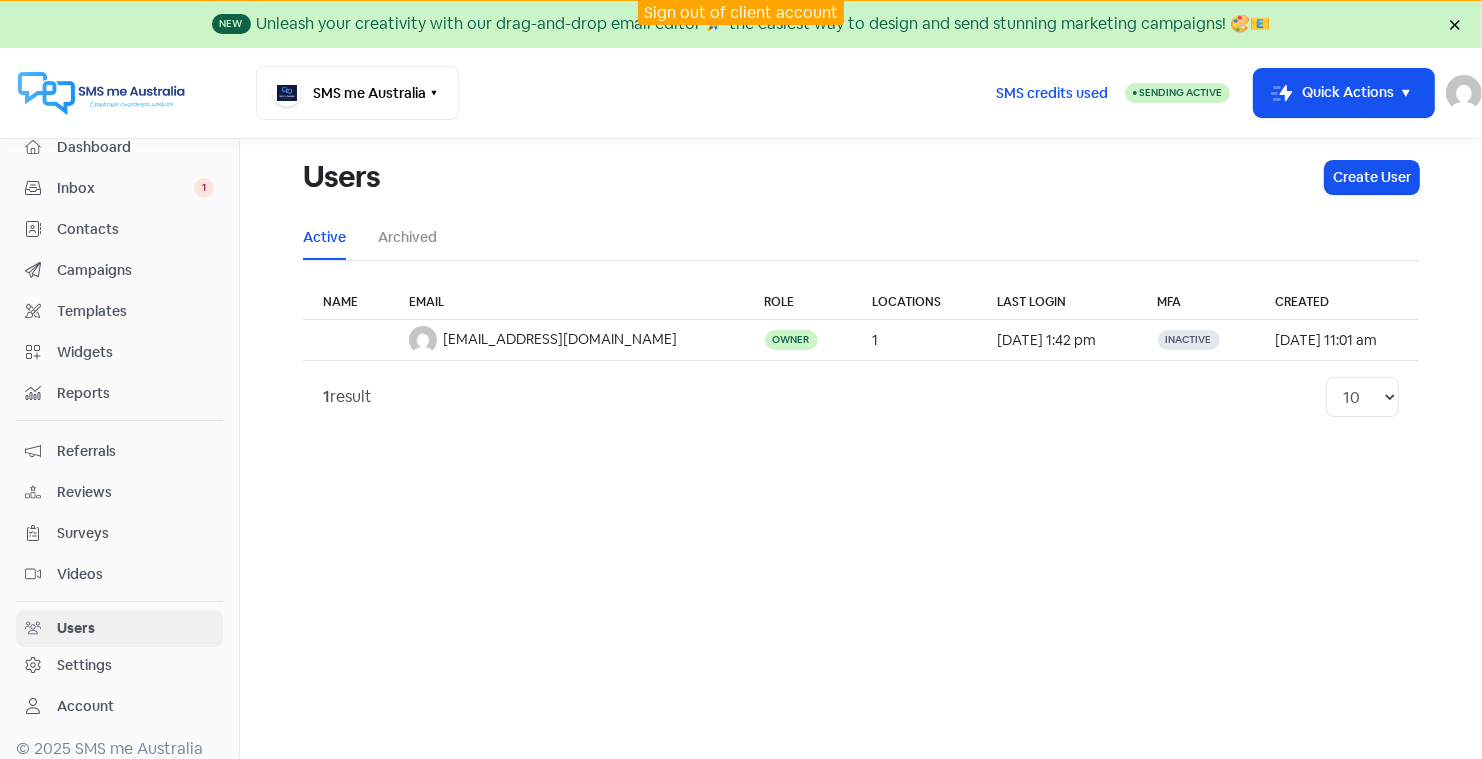 click on "Settings" at bounding box center (84, 665) 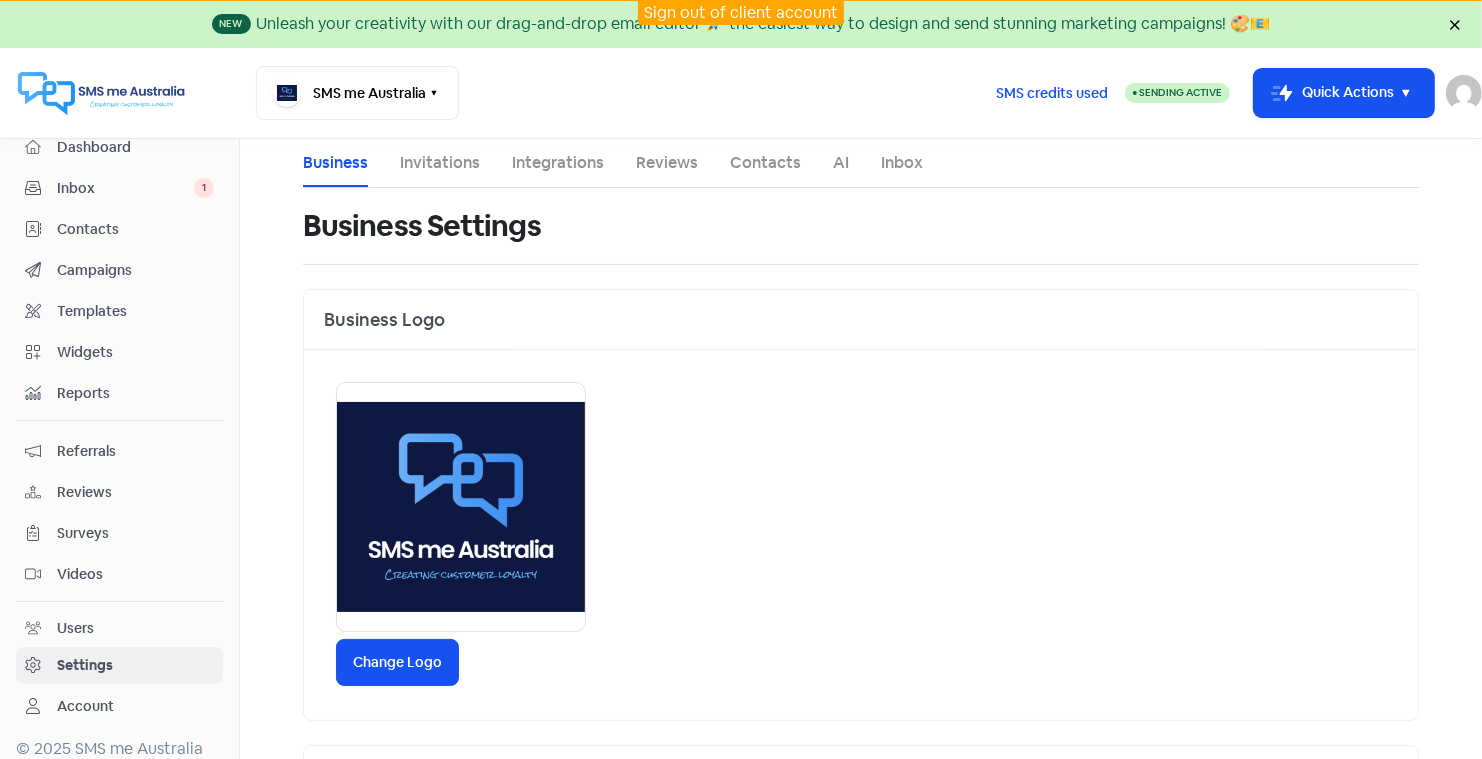 click on "Reviews" at bounding box center [135, 492] 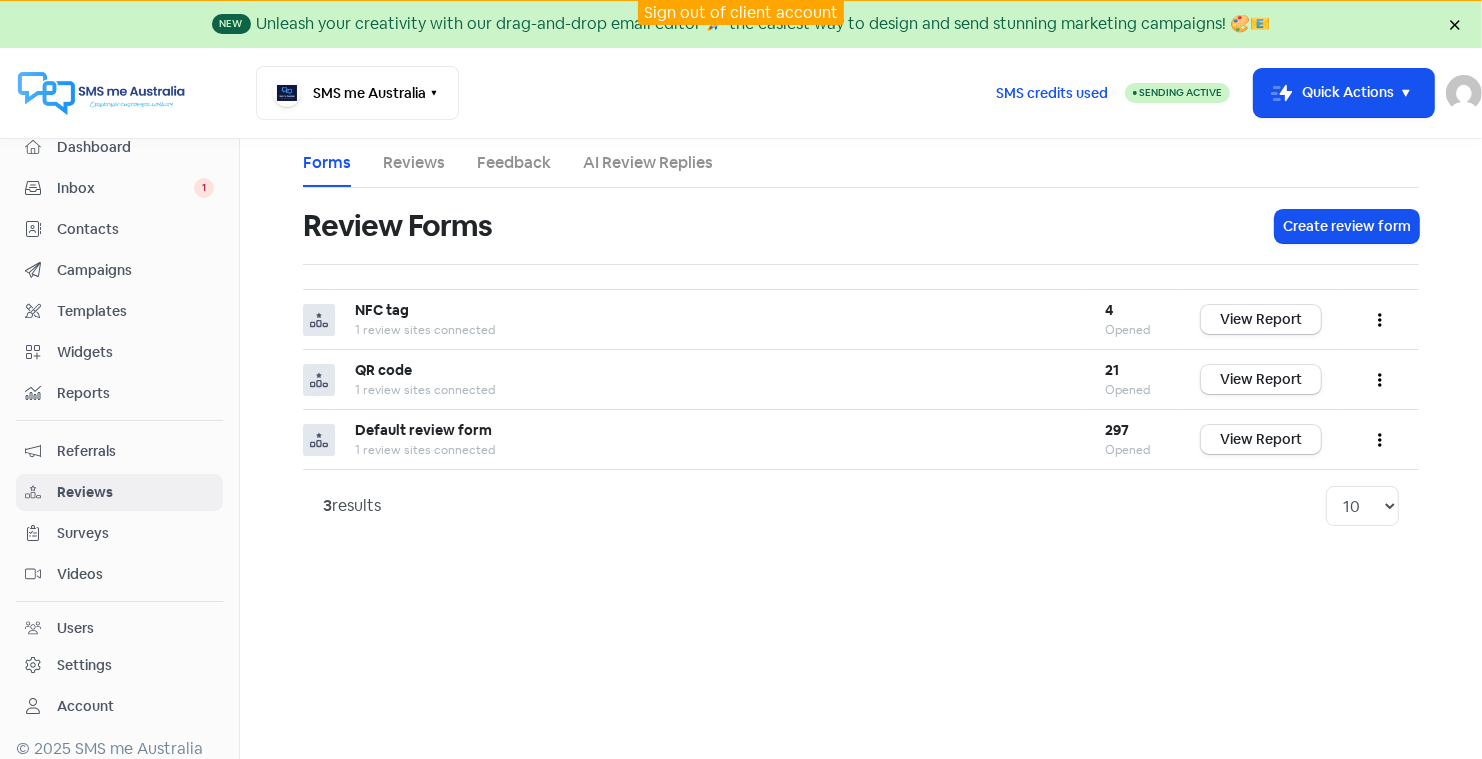 click on "Referrals" at bounding box center (135, 451) 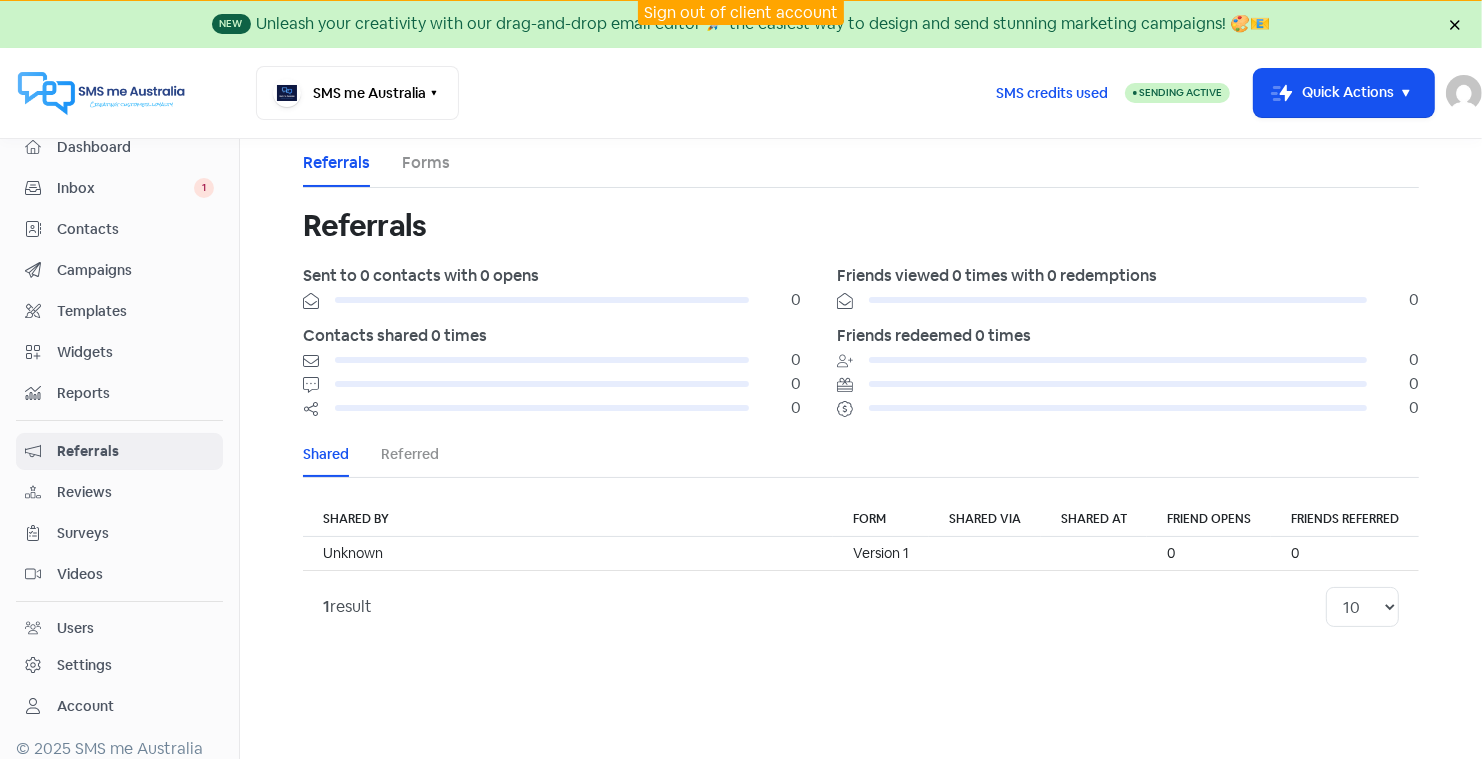 click on "Reports" at bounding box center (135, 393) 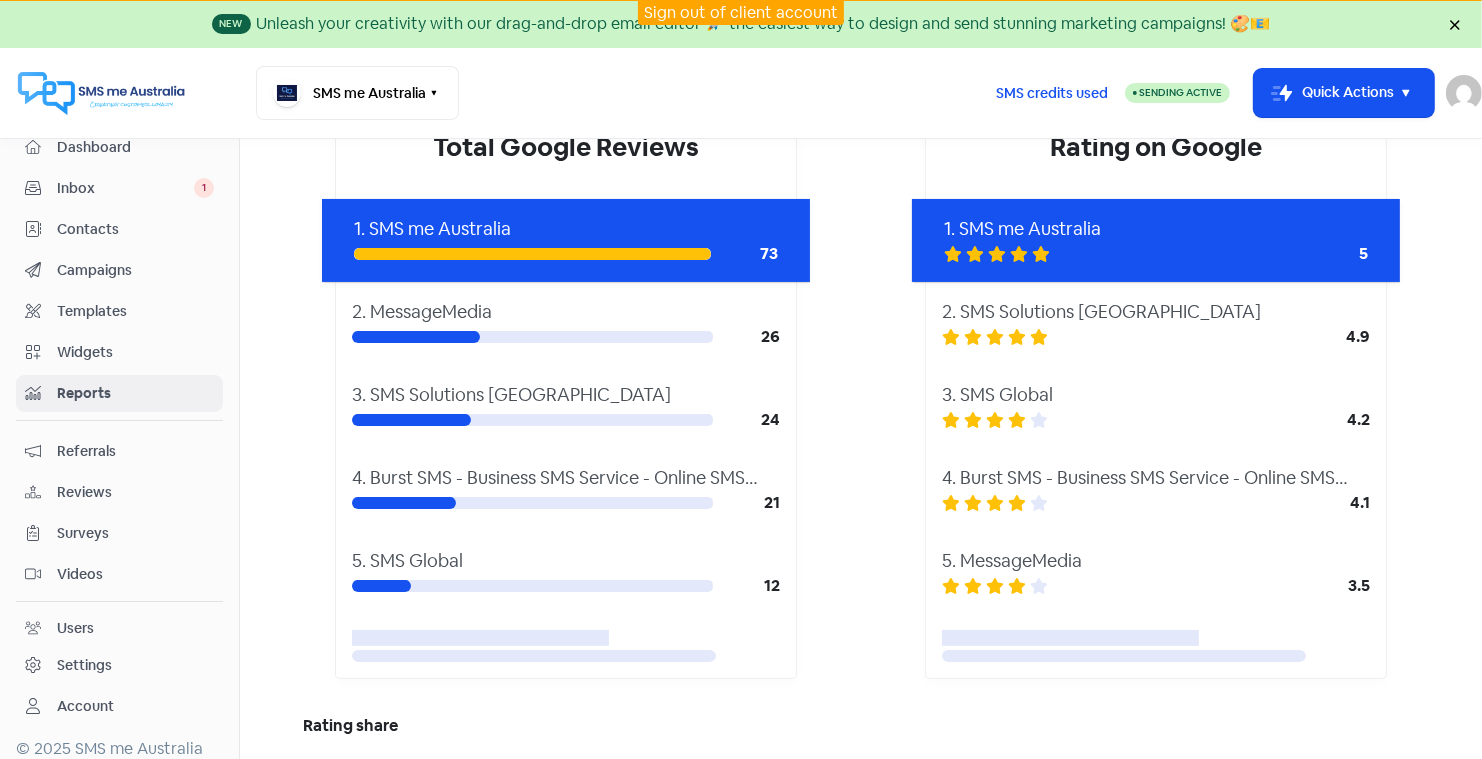 scroll, scrollTop: 296, scrollLeft: 0, axis: vertical 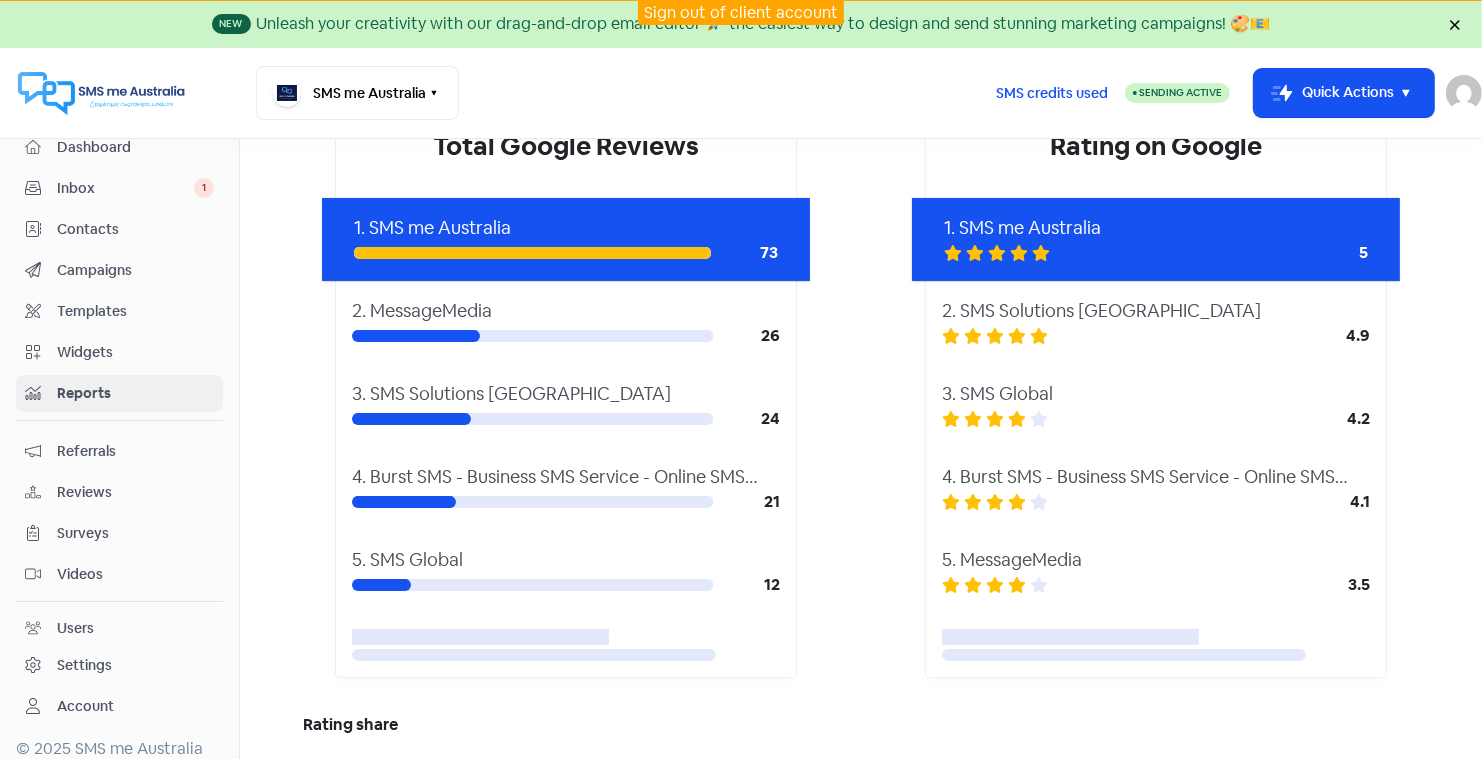 click on "Widgets" at bounding box center (135, 352) 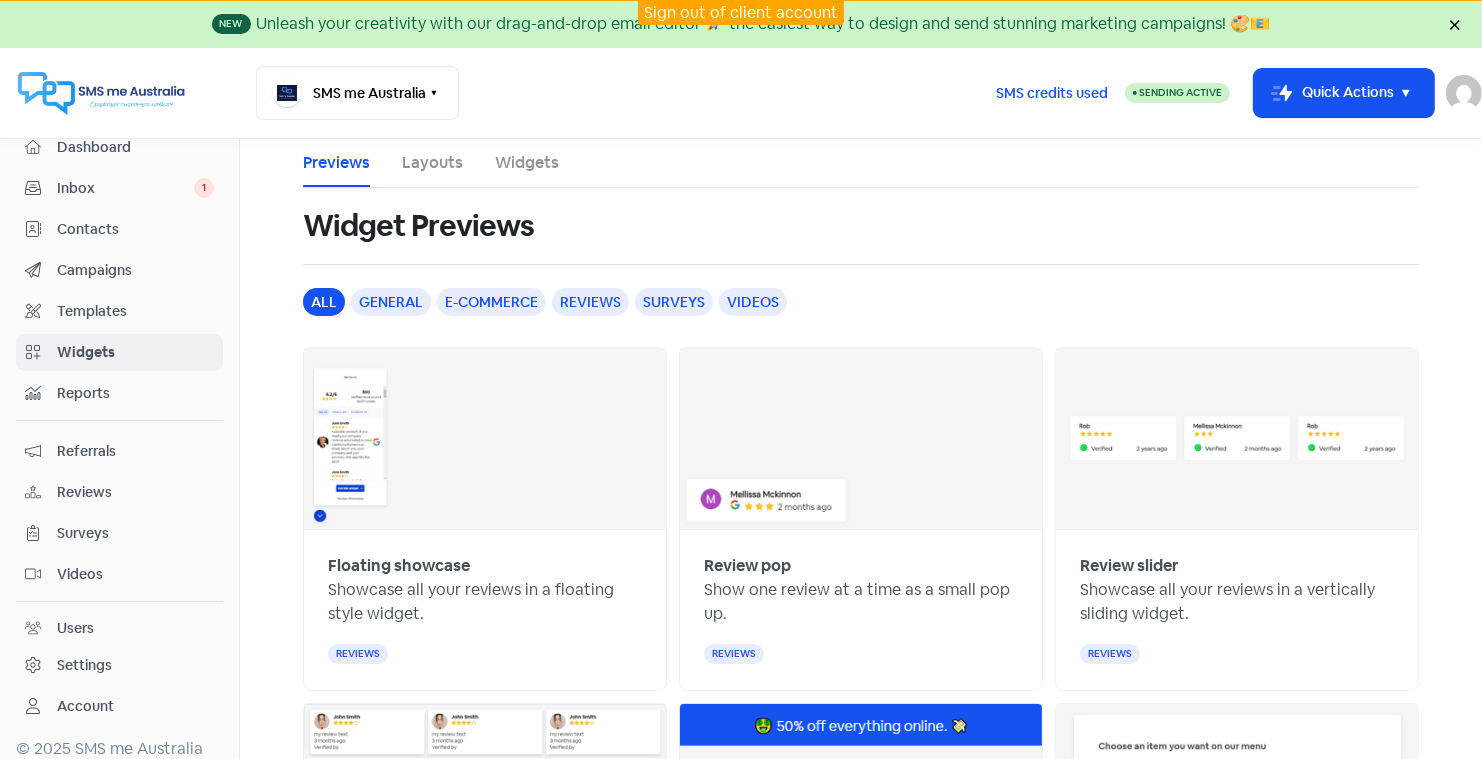 click on "Templates" at bounding box center (135, 311) 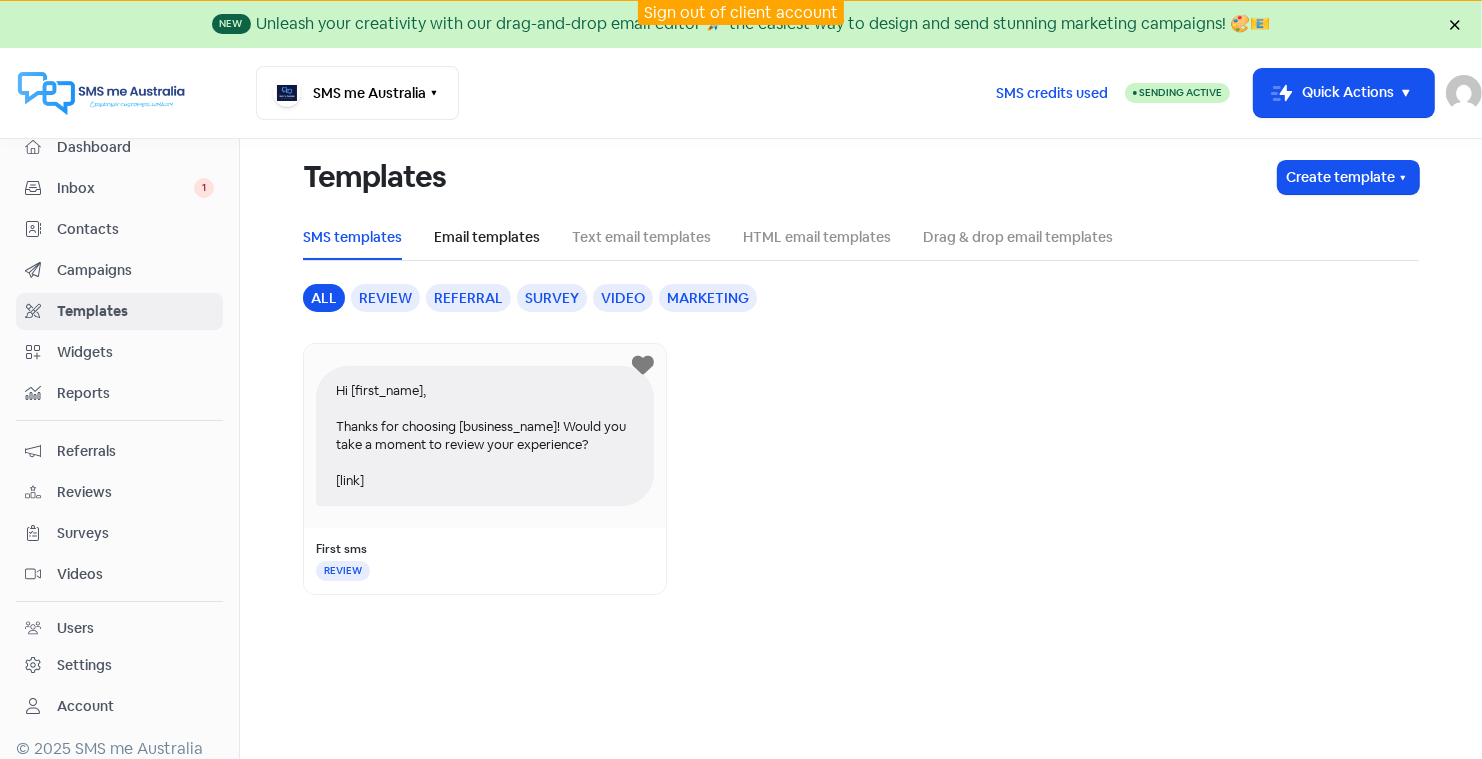 click on "Email templates" at bounding box center [487, 237] 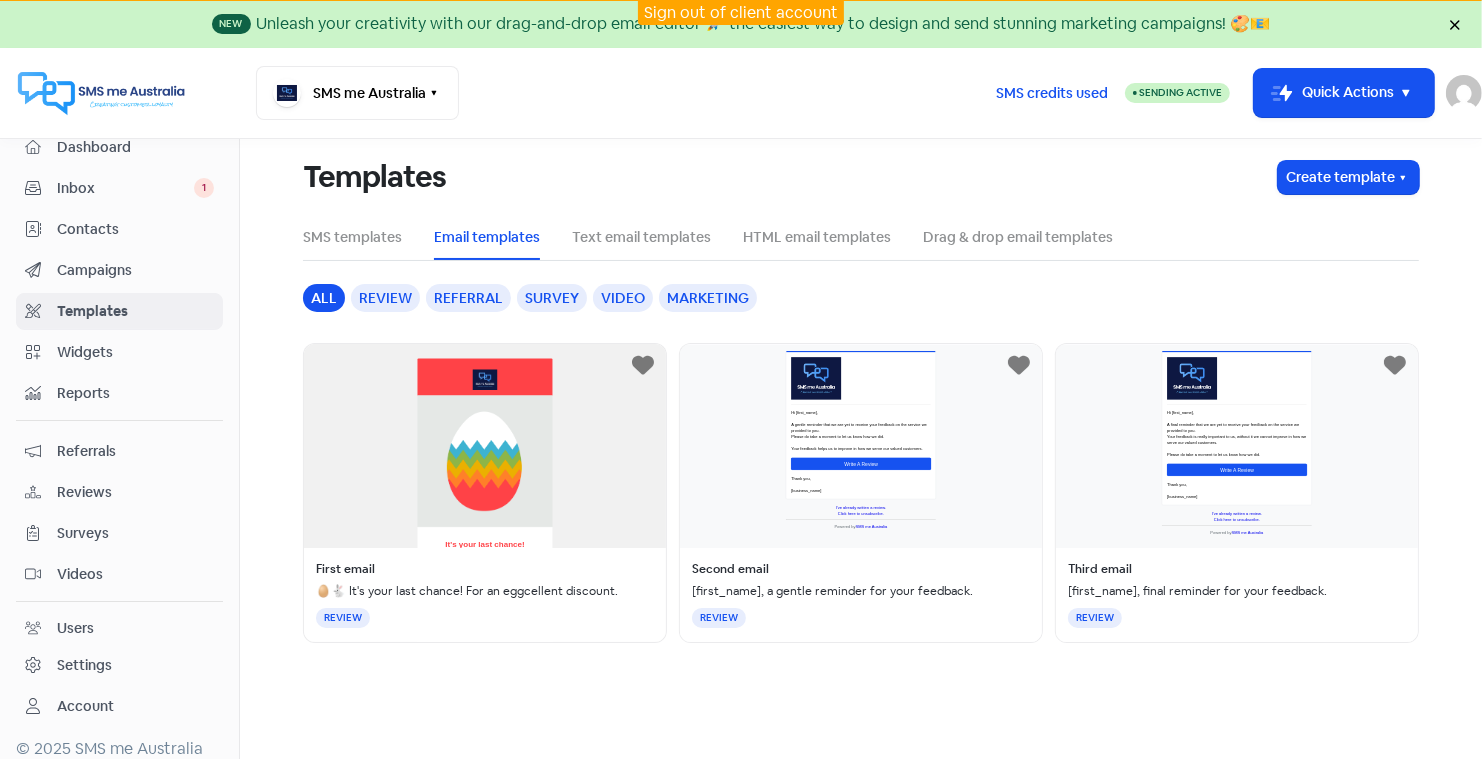 scroll, scrollTop: 0, scrollLeft: 0, axis: both 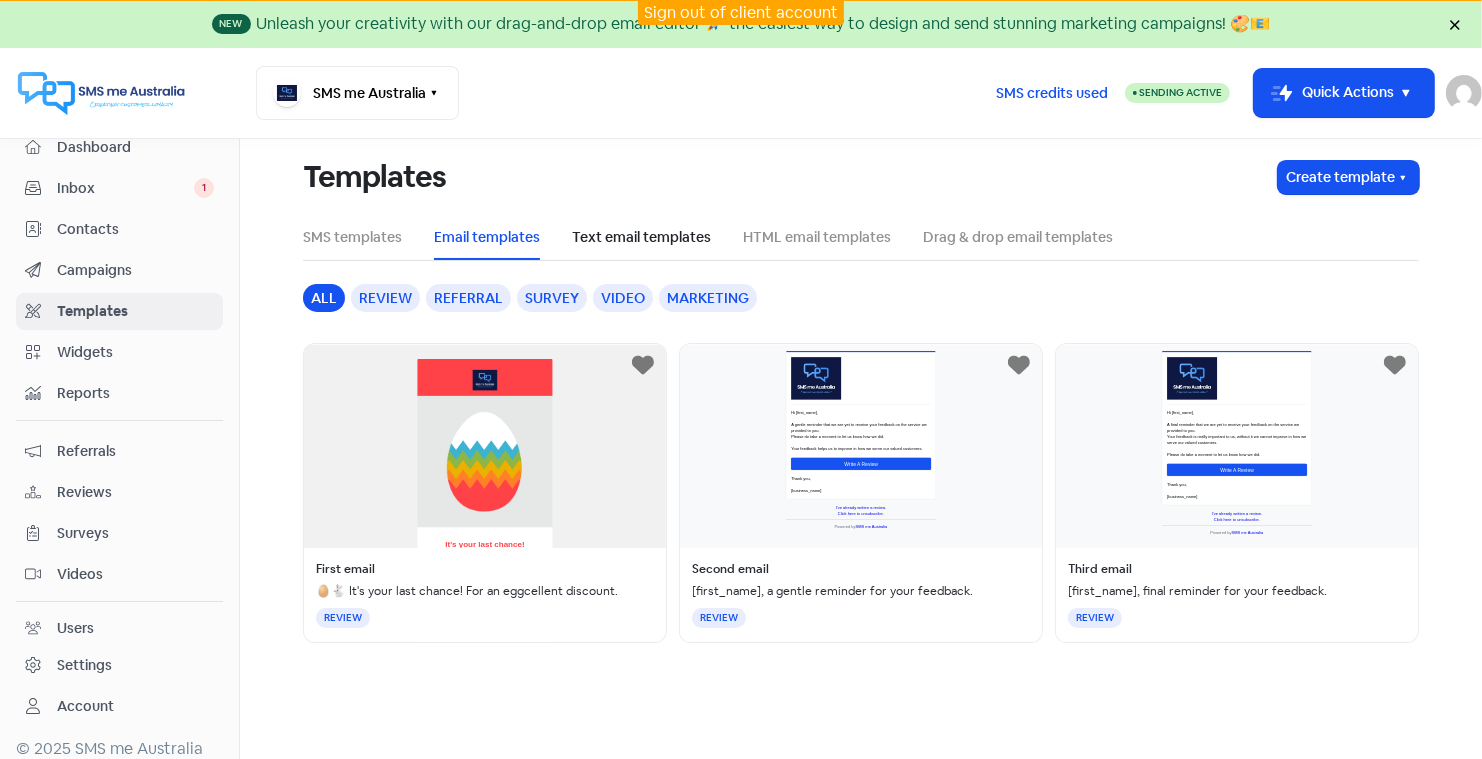 click on "Text email templates" at bounding box center [641, 237] 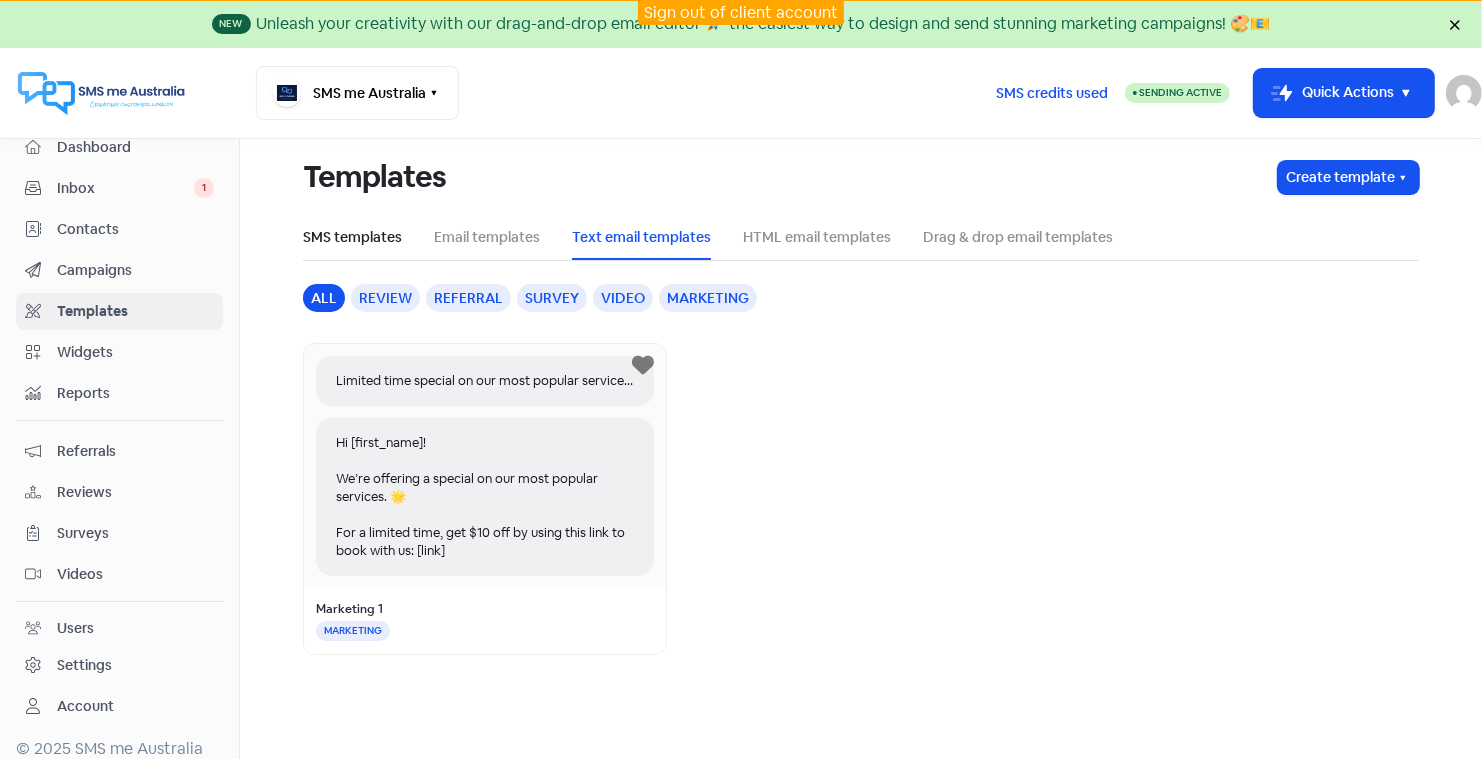click on "SMS templates" at bounding box center [352, 237] 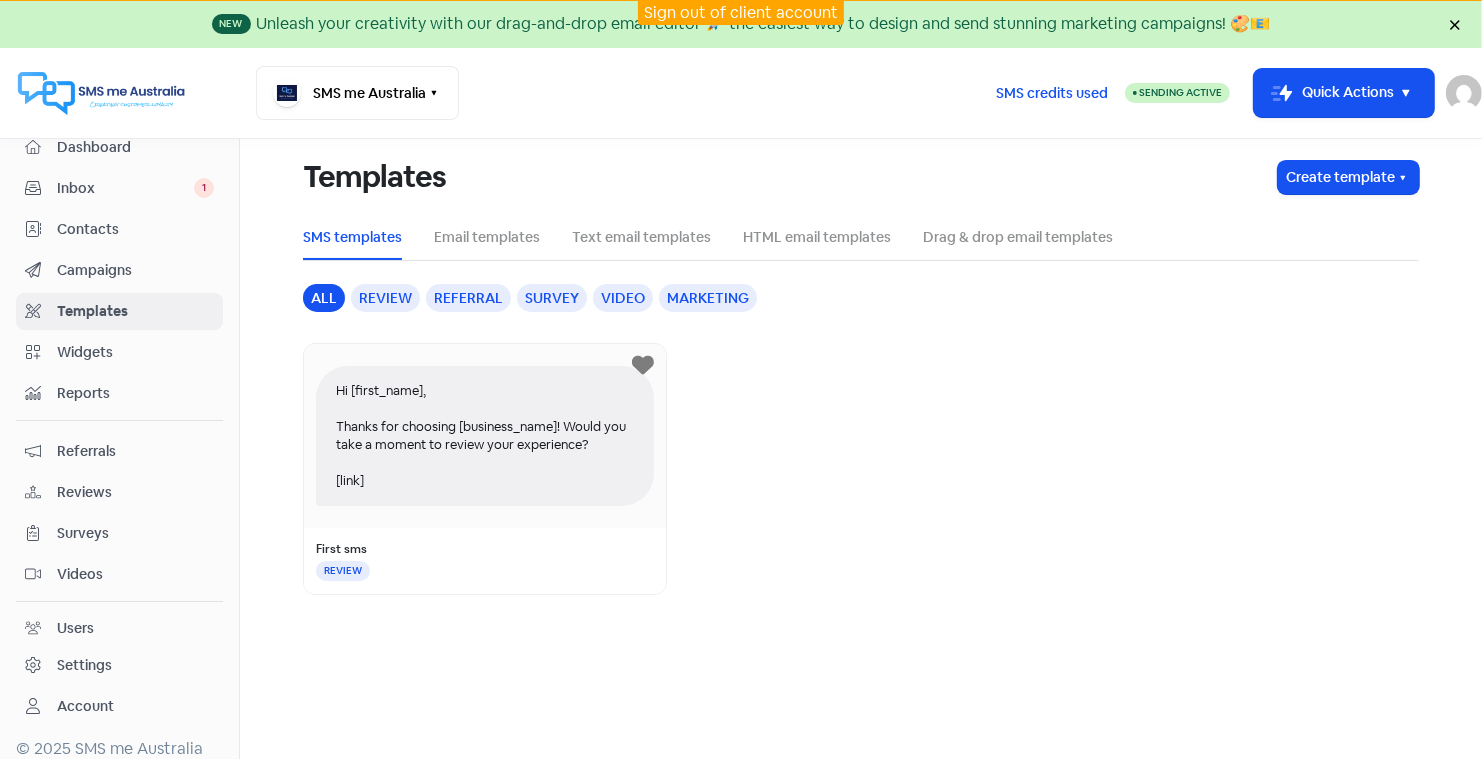 click on "Review" at bounding box center (385, 298) 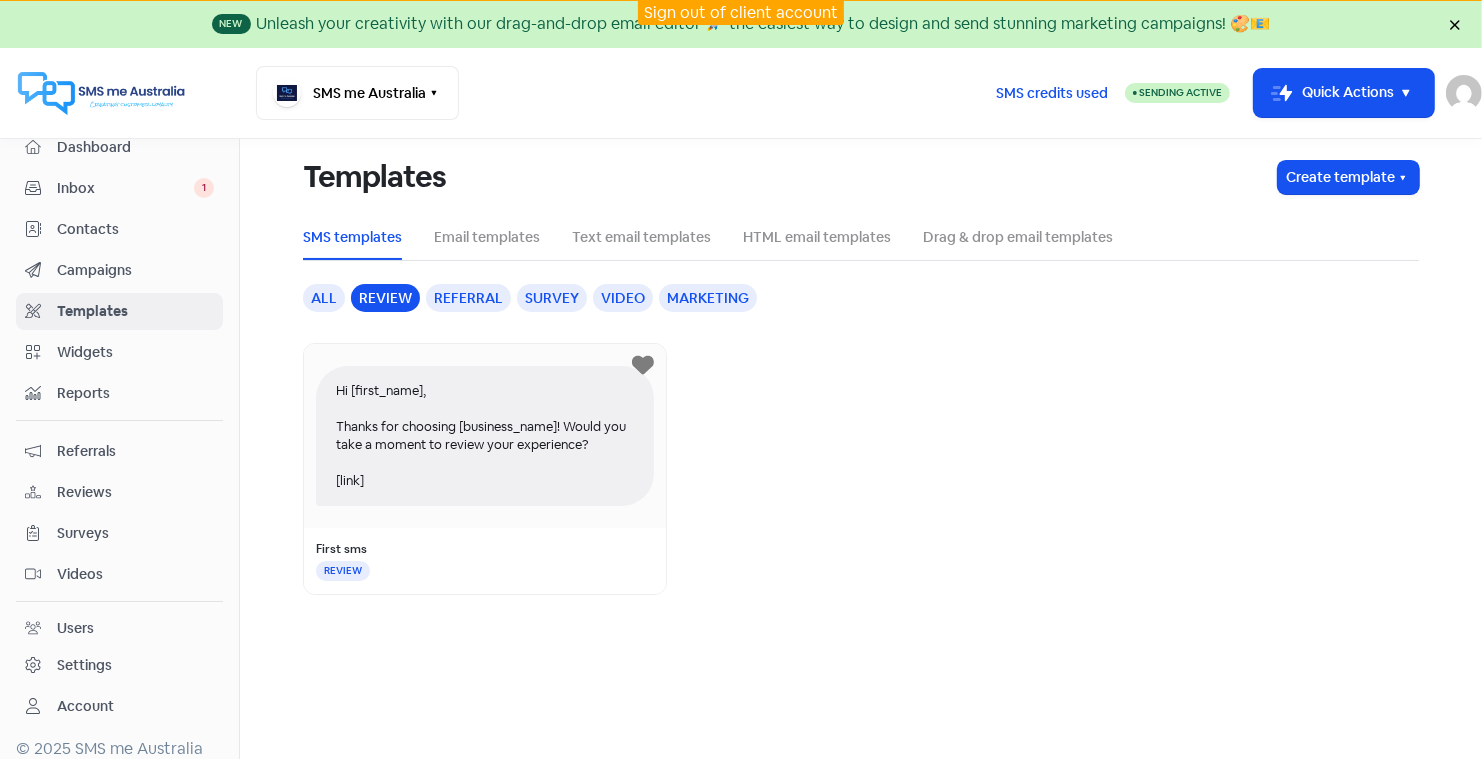 click on "Campaigns" at bounding box center (135, 270) 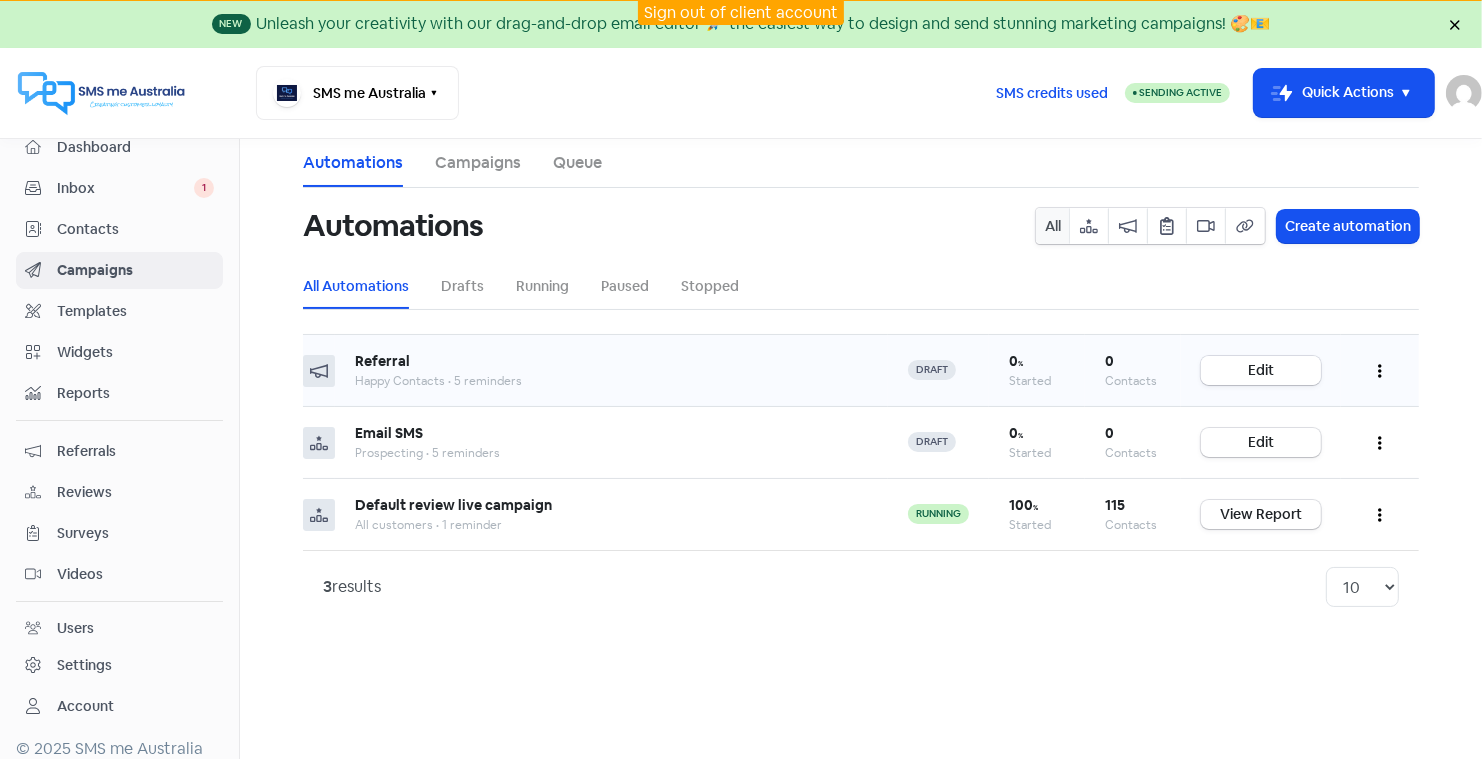 click on "Edit" at bounding box center [1261, 370] 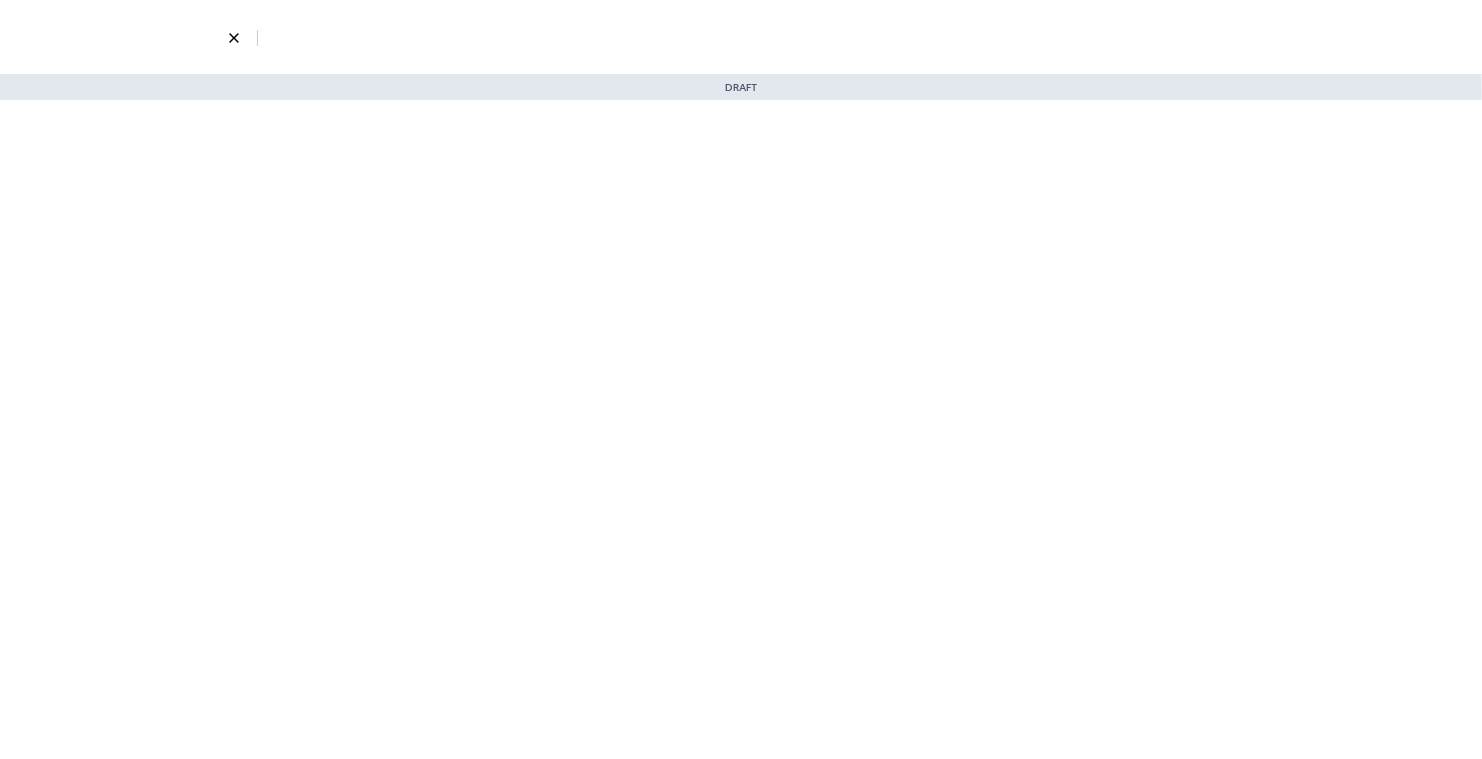 select on "3" 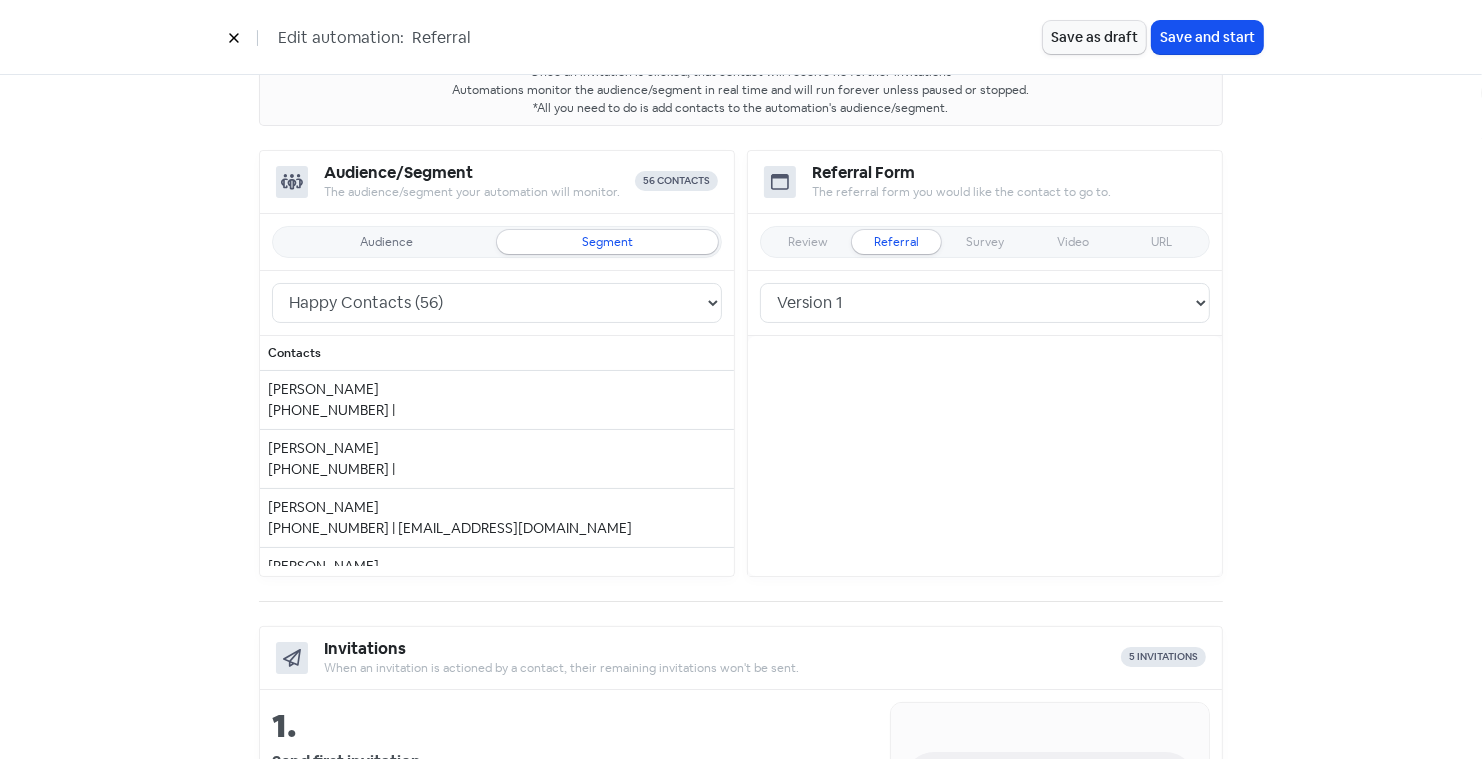 scroll, scrollTop: 167, scrollLeft: 0, axis: vertical 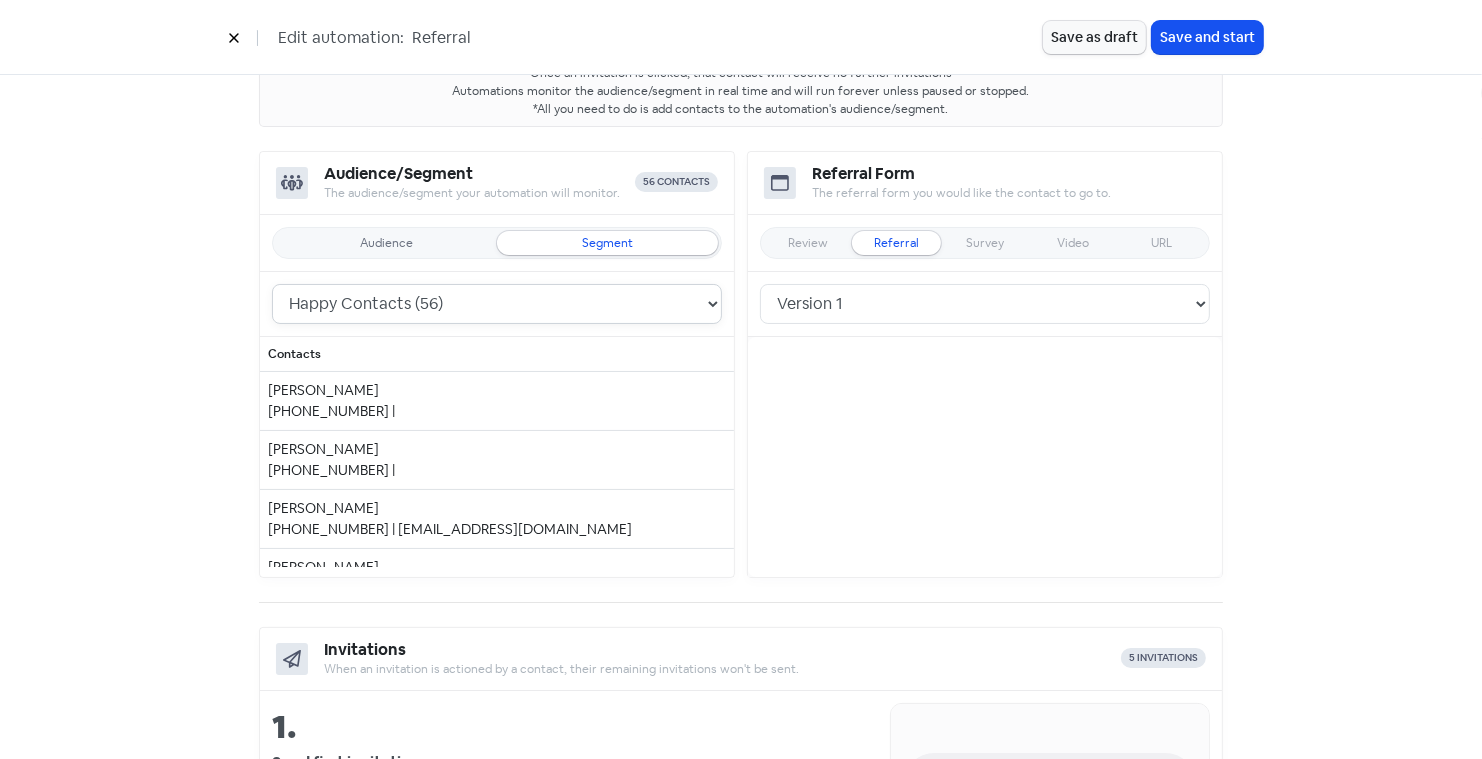 click on "Happy Contacts (56)   All leads (16)   All customers (114)   All contacts (130)" at bounding box center [497, 304] 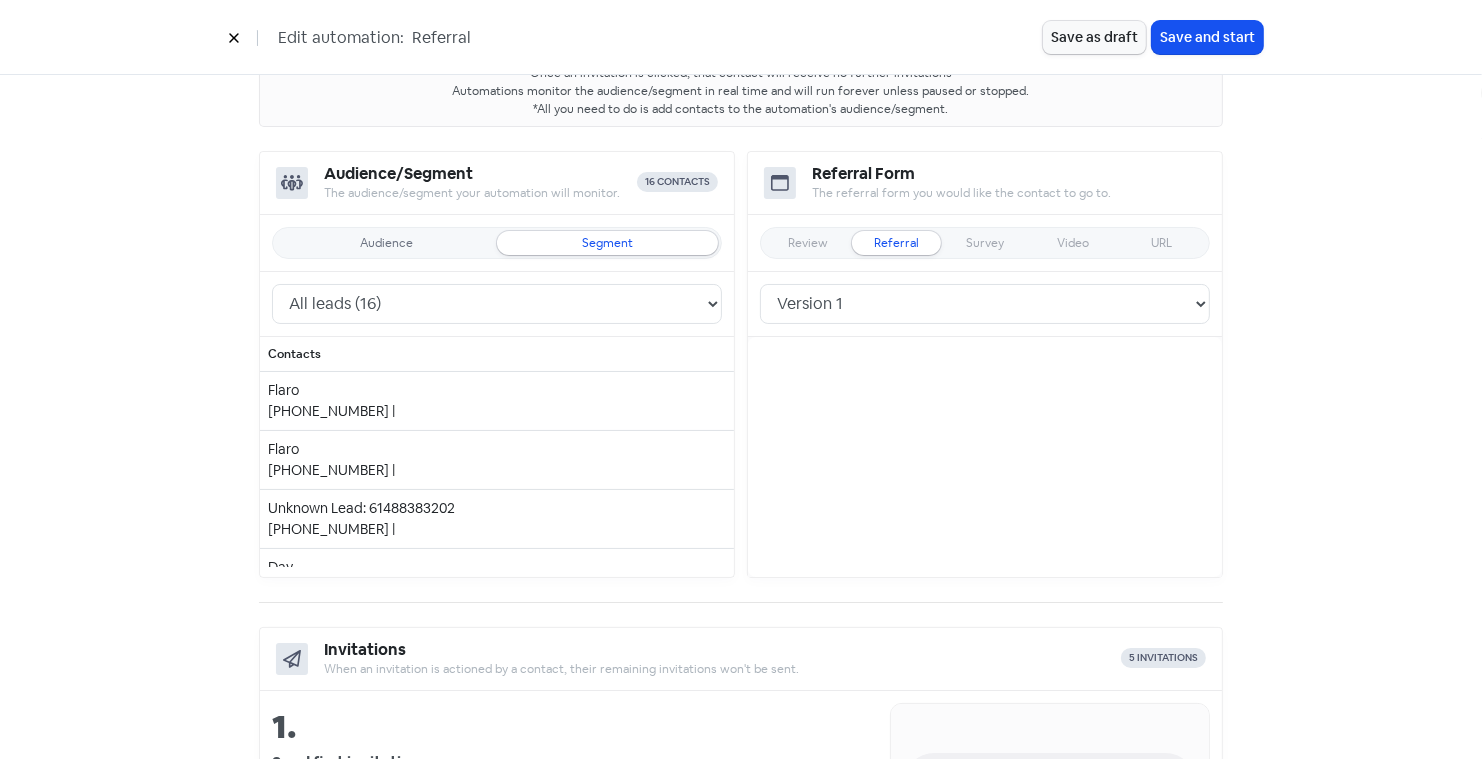 click on "Audience" at bounding box center (386, 243) 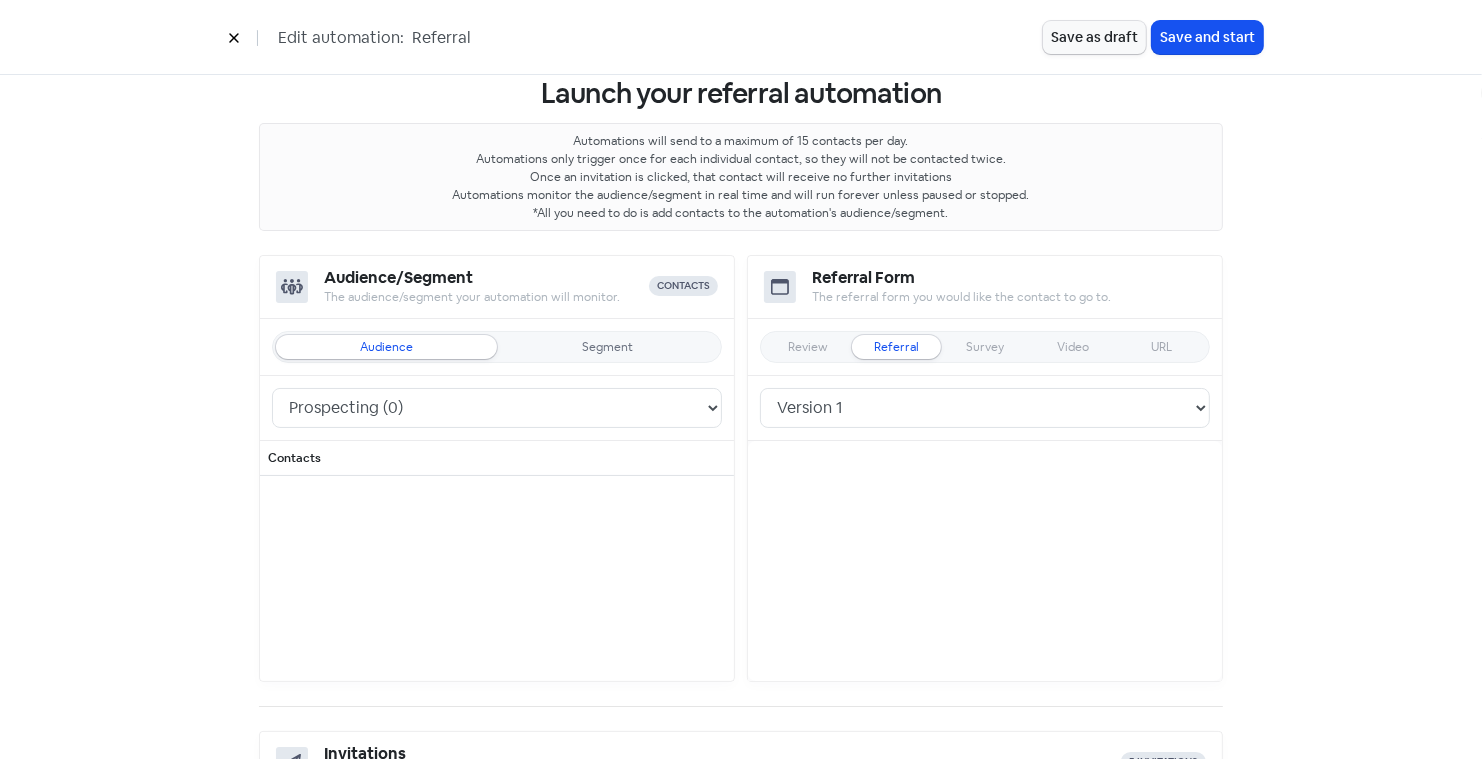 scroll, scrollTop: 0, scrollLeft: 0, axis: both 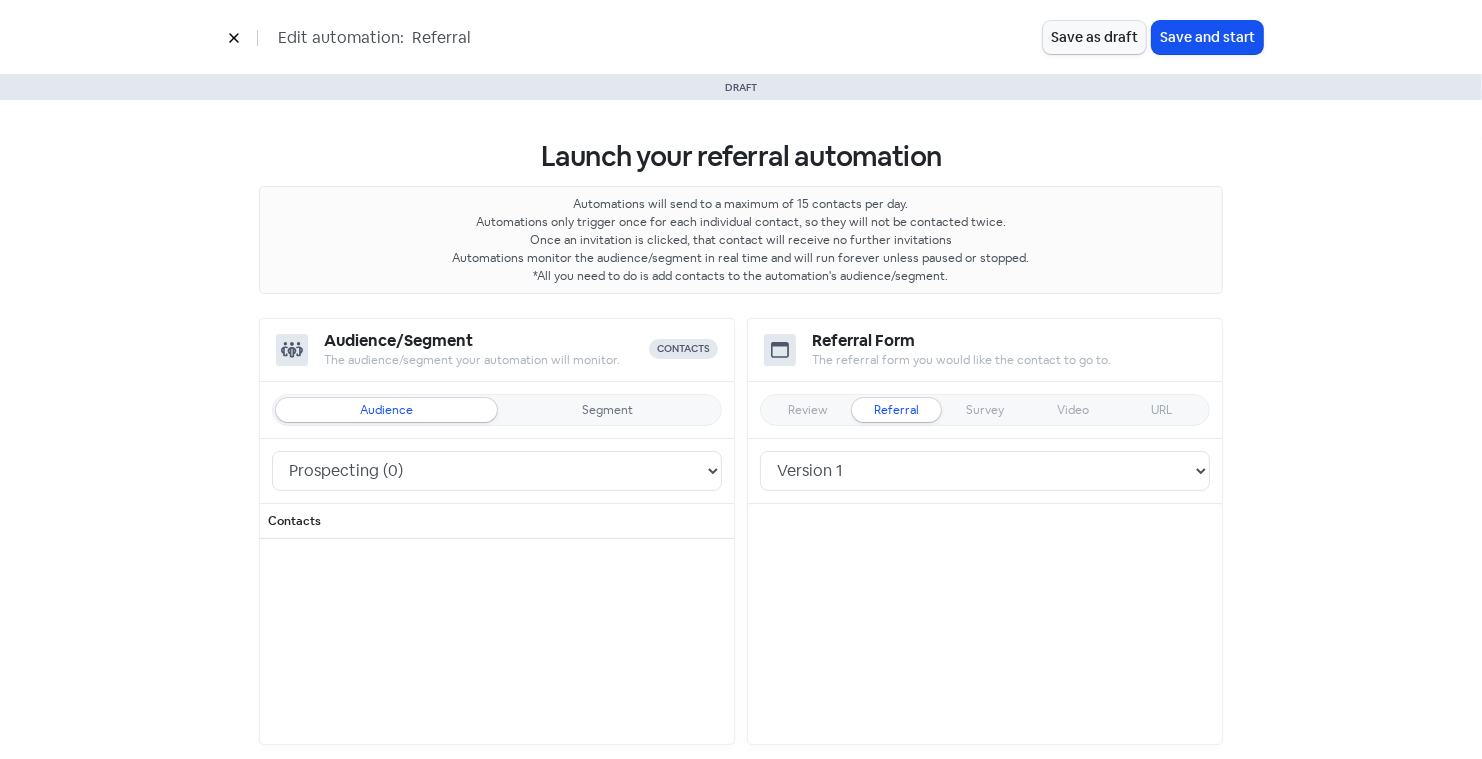 click 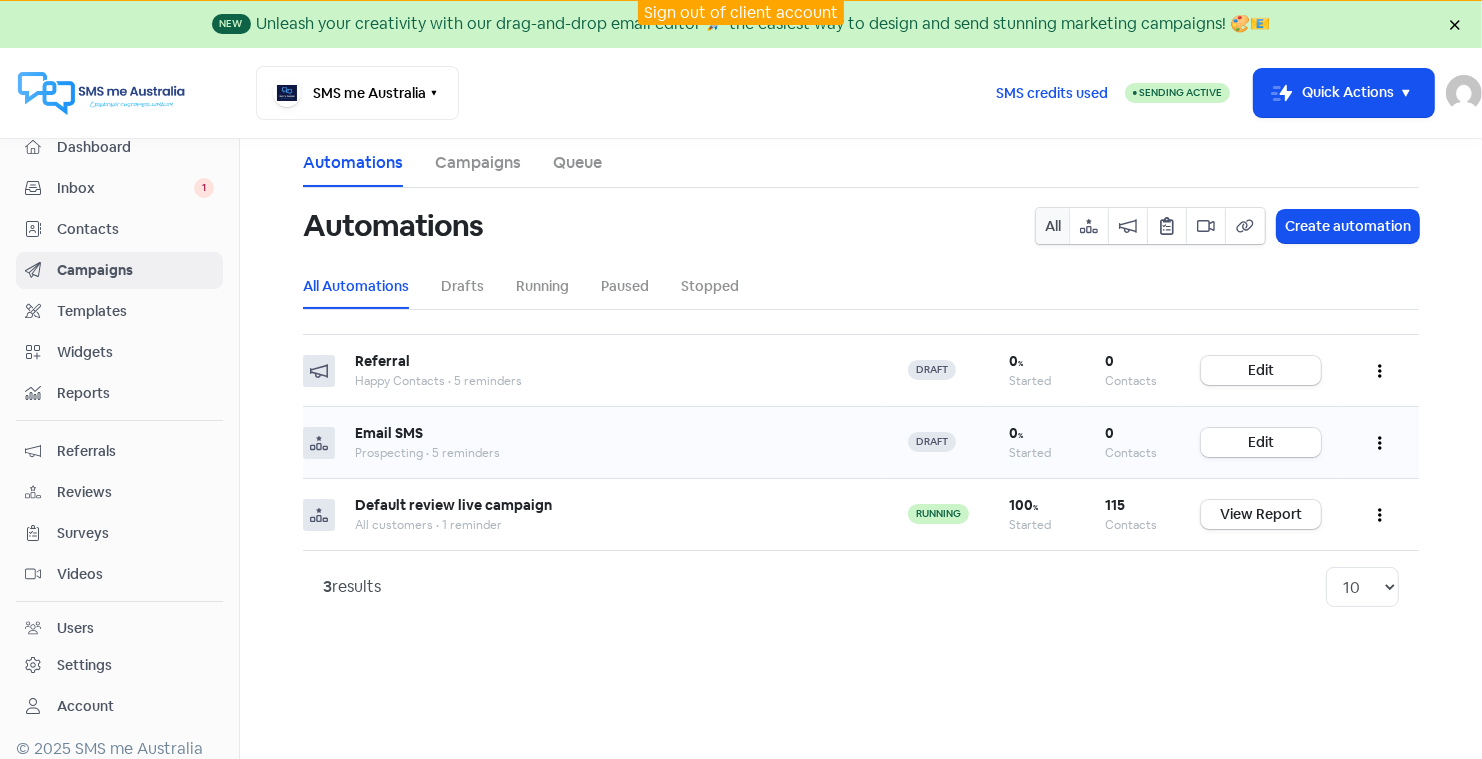 click on "Edit" at bounding box center (1261, 442) 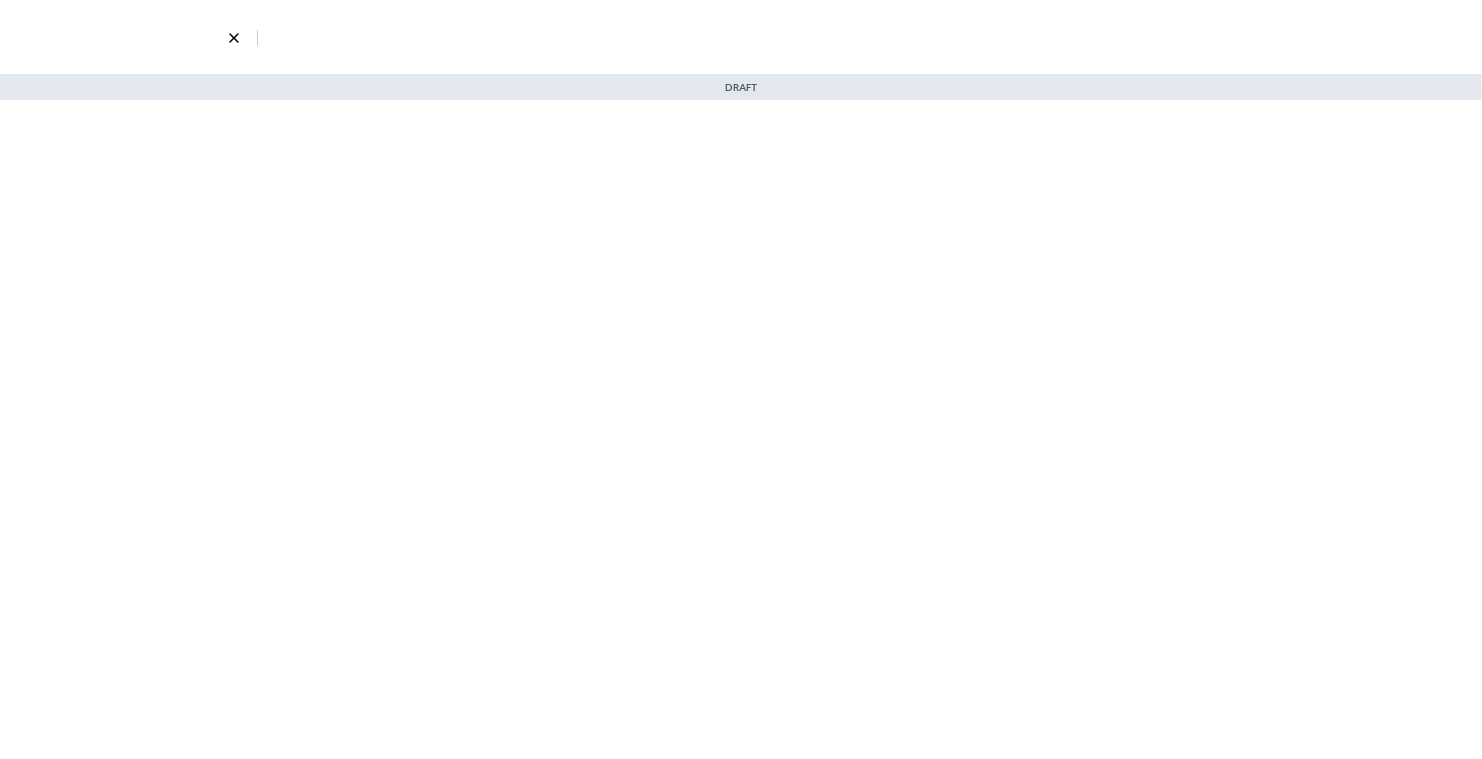 select on "3" 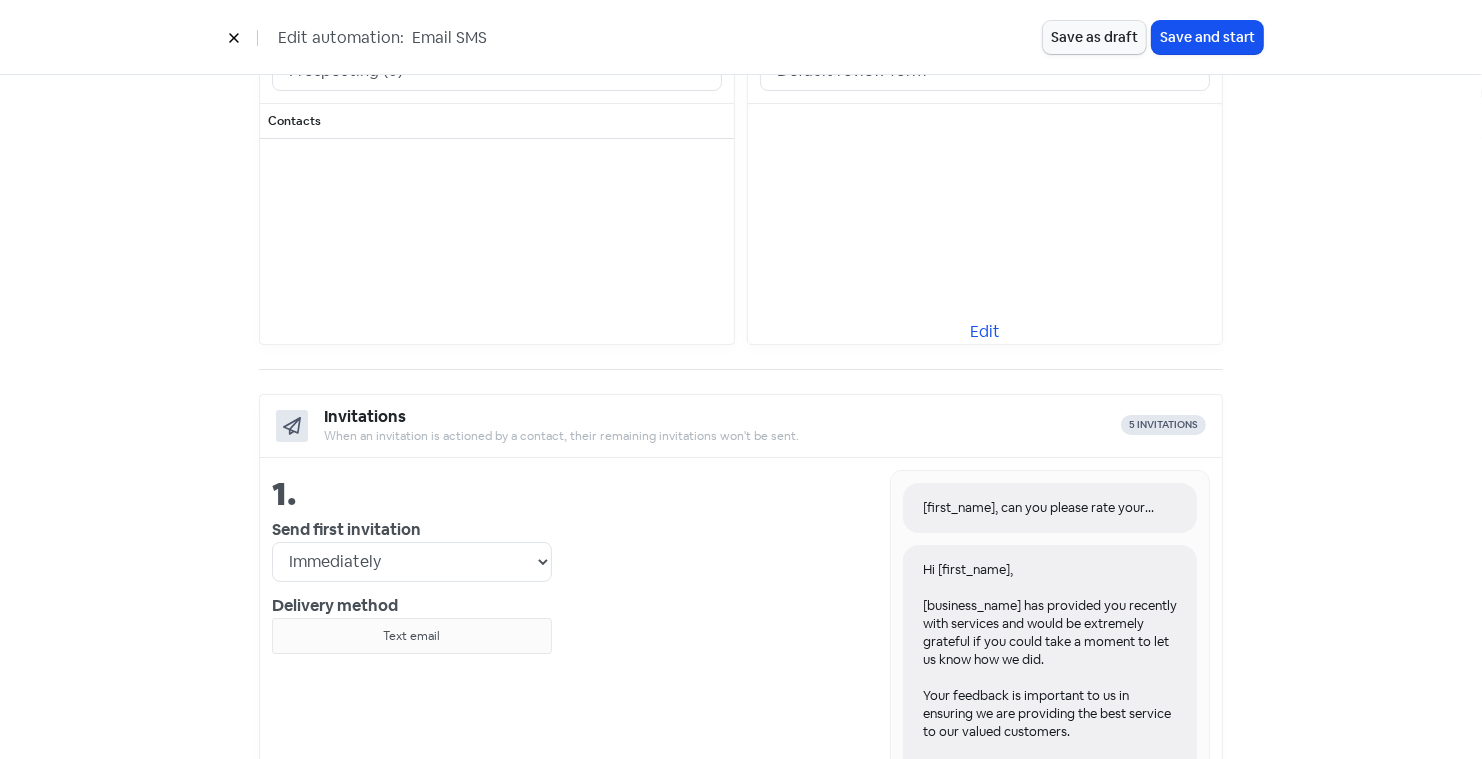 scroll, scrollTop: 0, scrollLeft: 0, axis: both 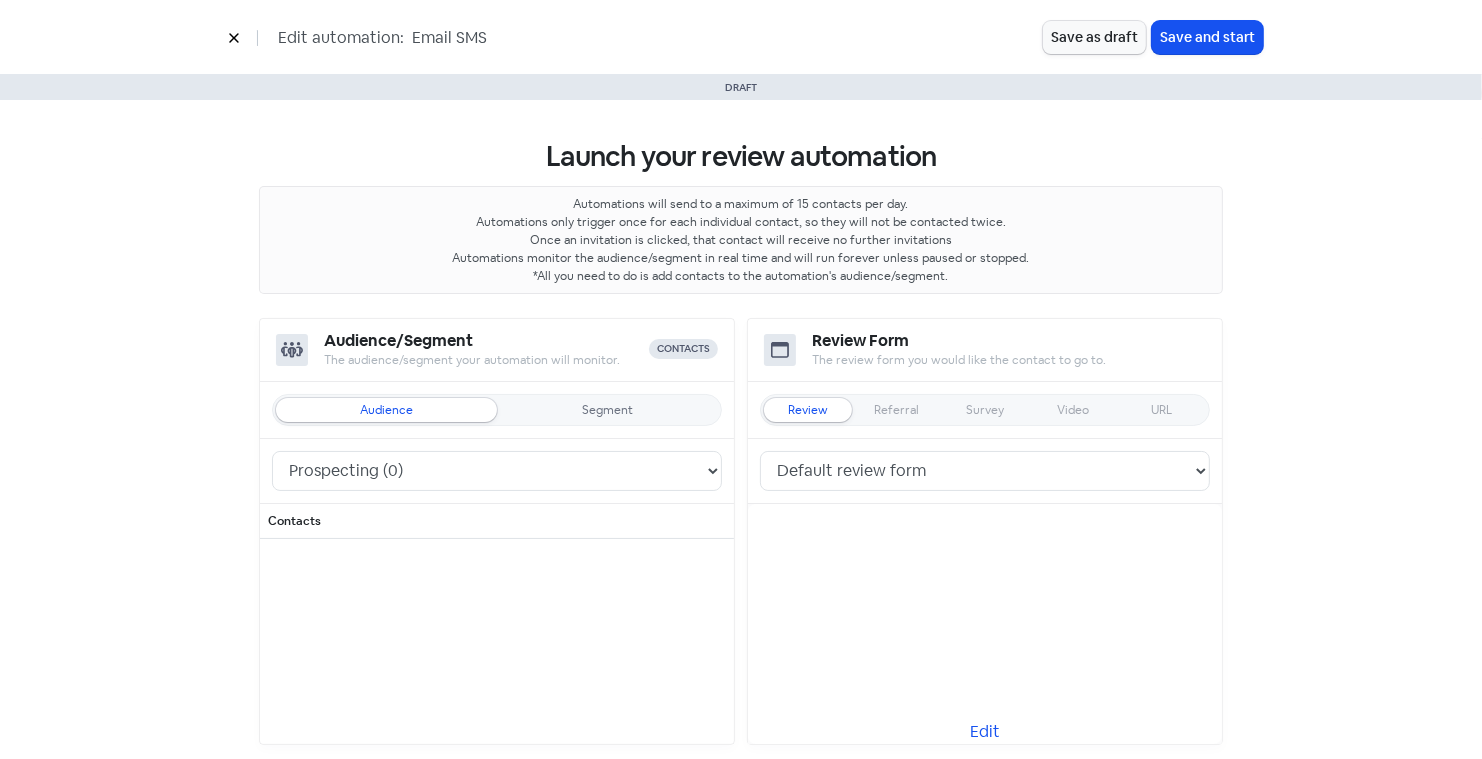 click 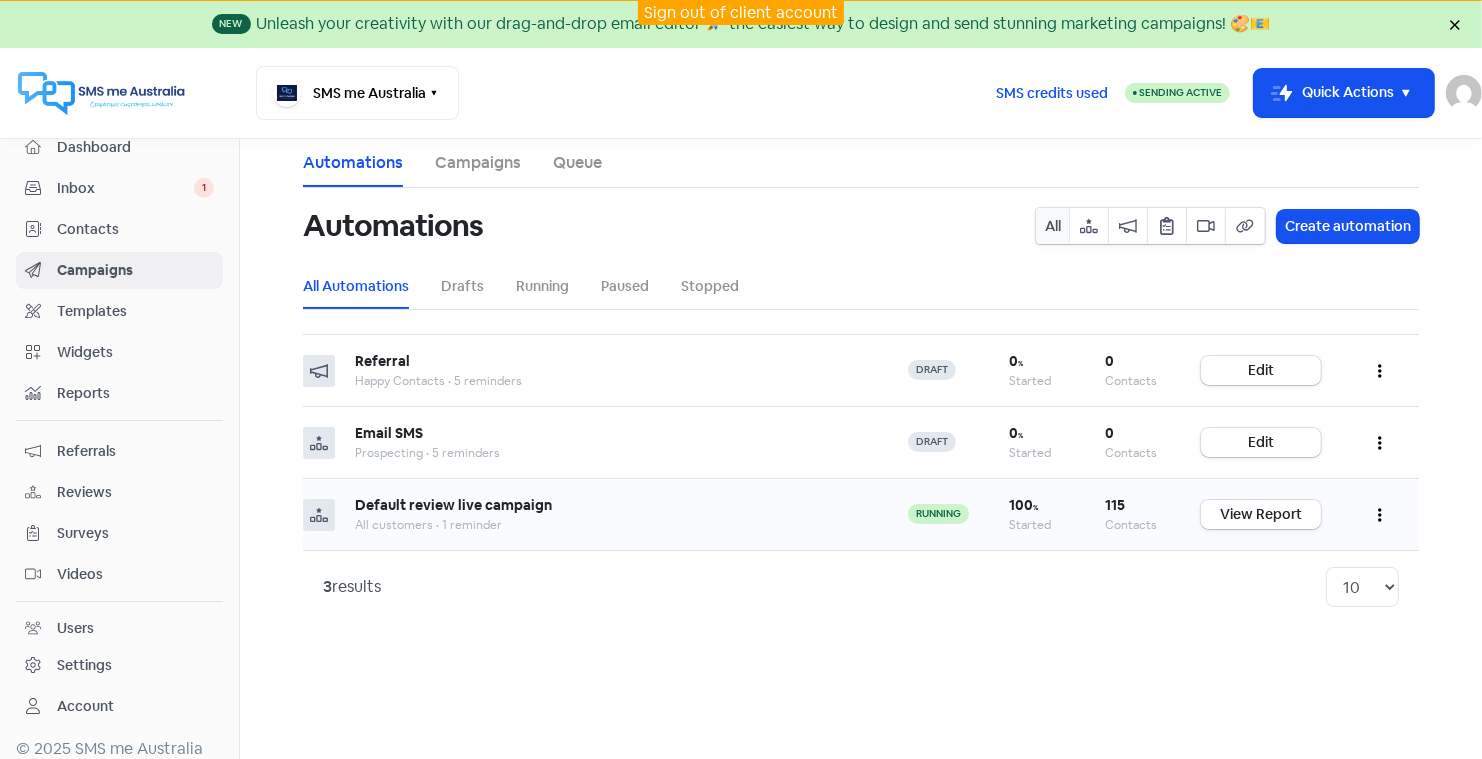 click on "View Report" at bounding box center [1261, 514] 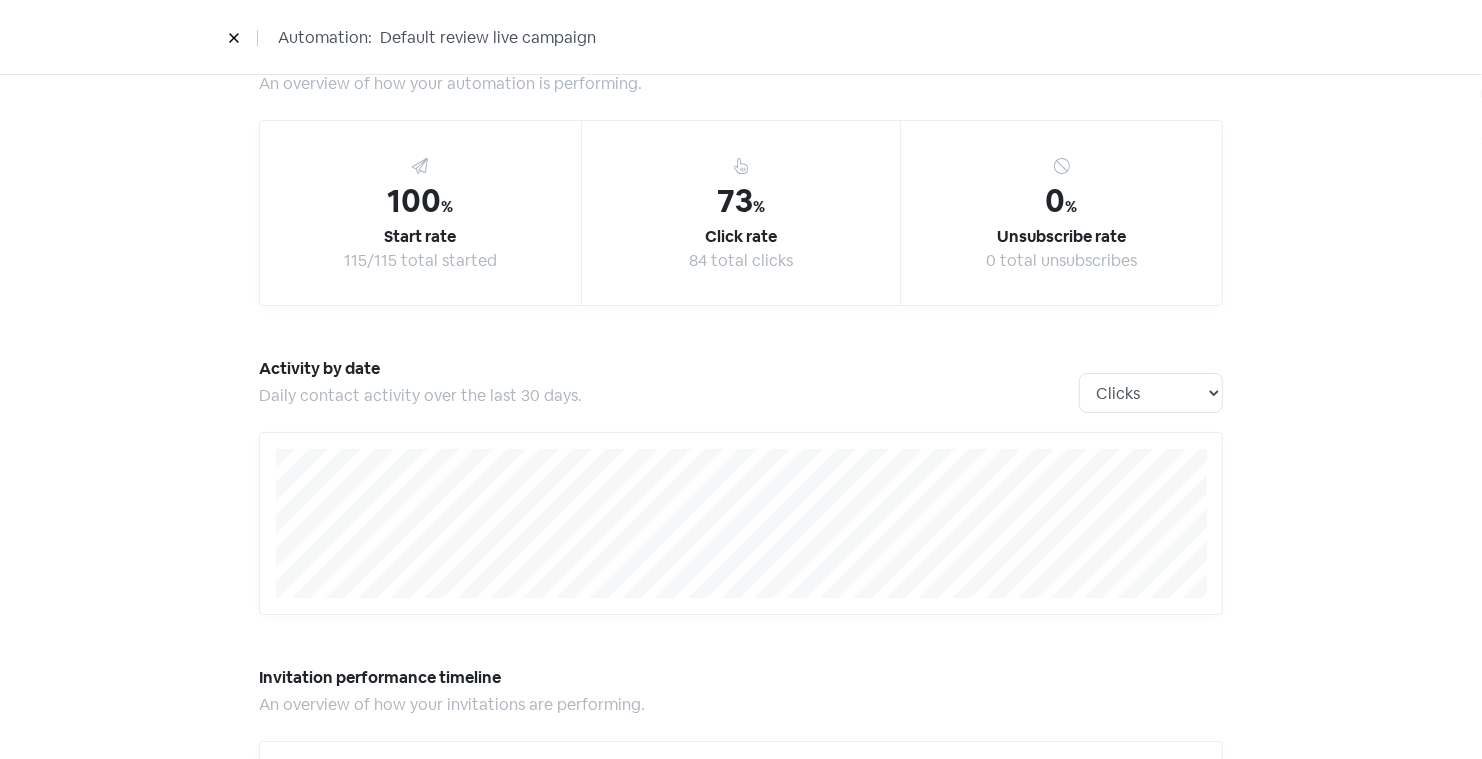 scroll, scrollTop: 0, scrollLeft: 0, axis: both 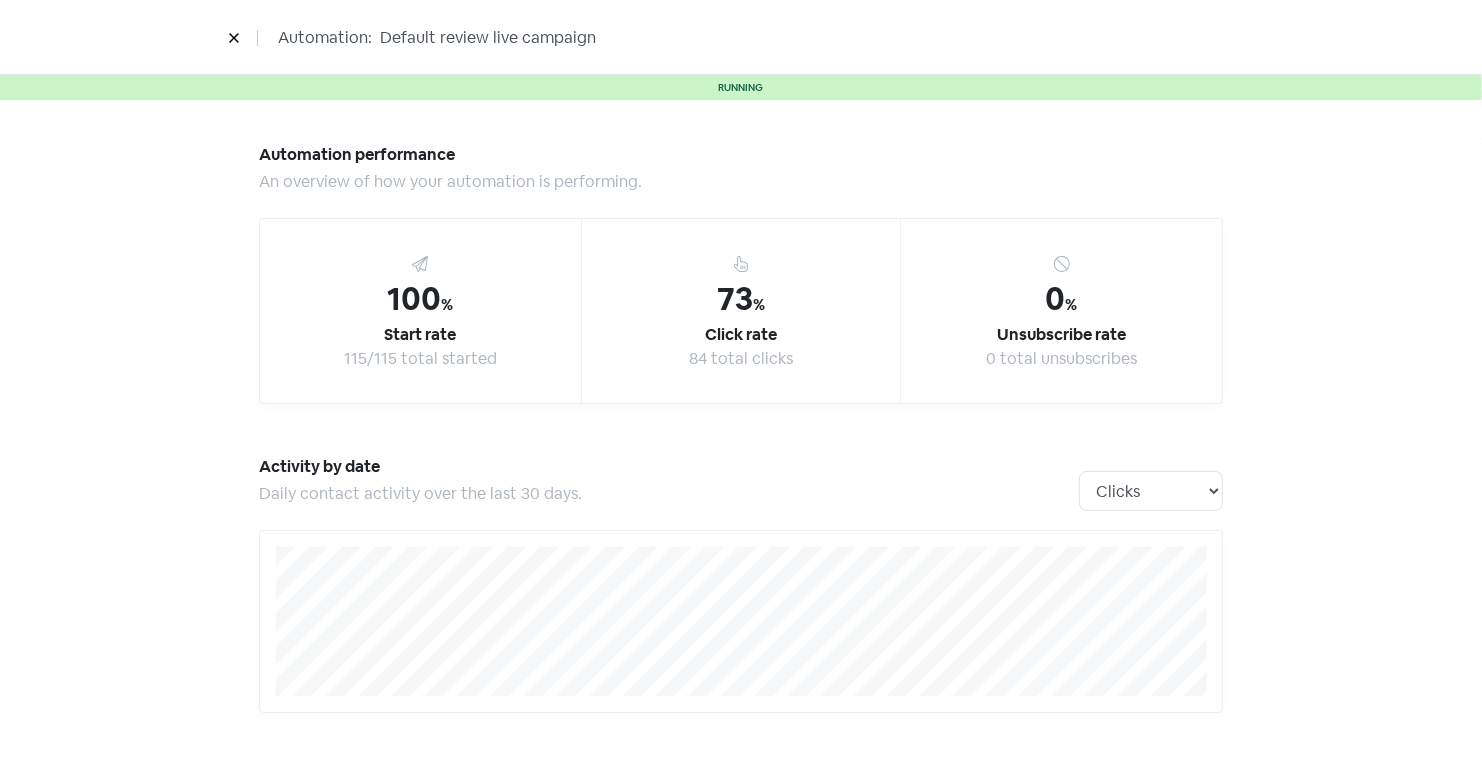 click 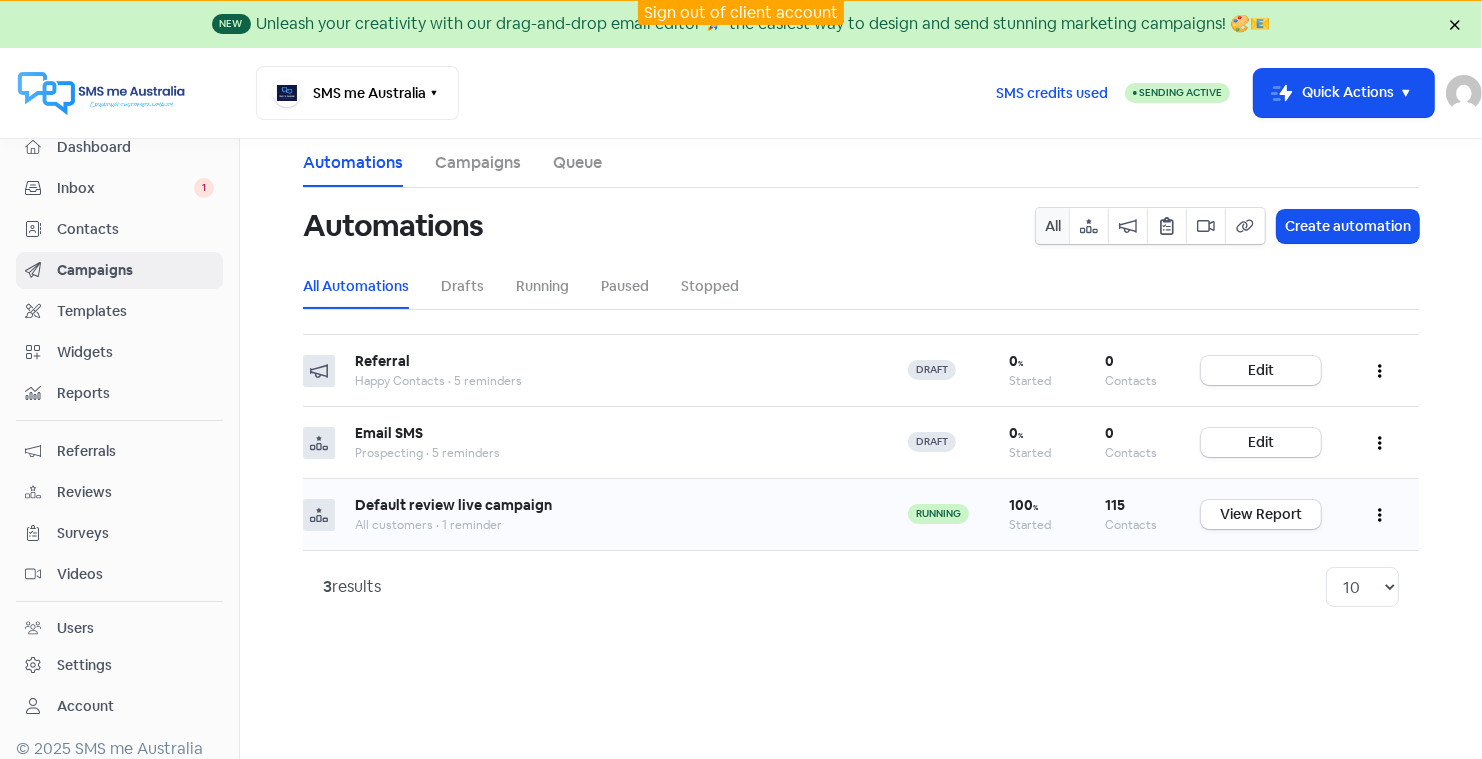 click 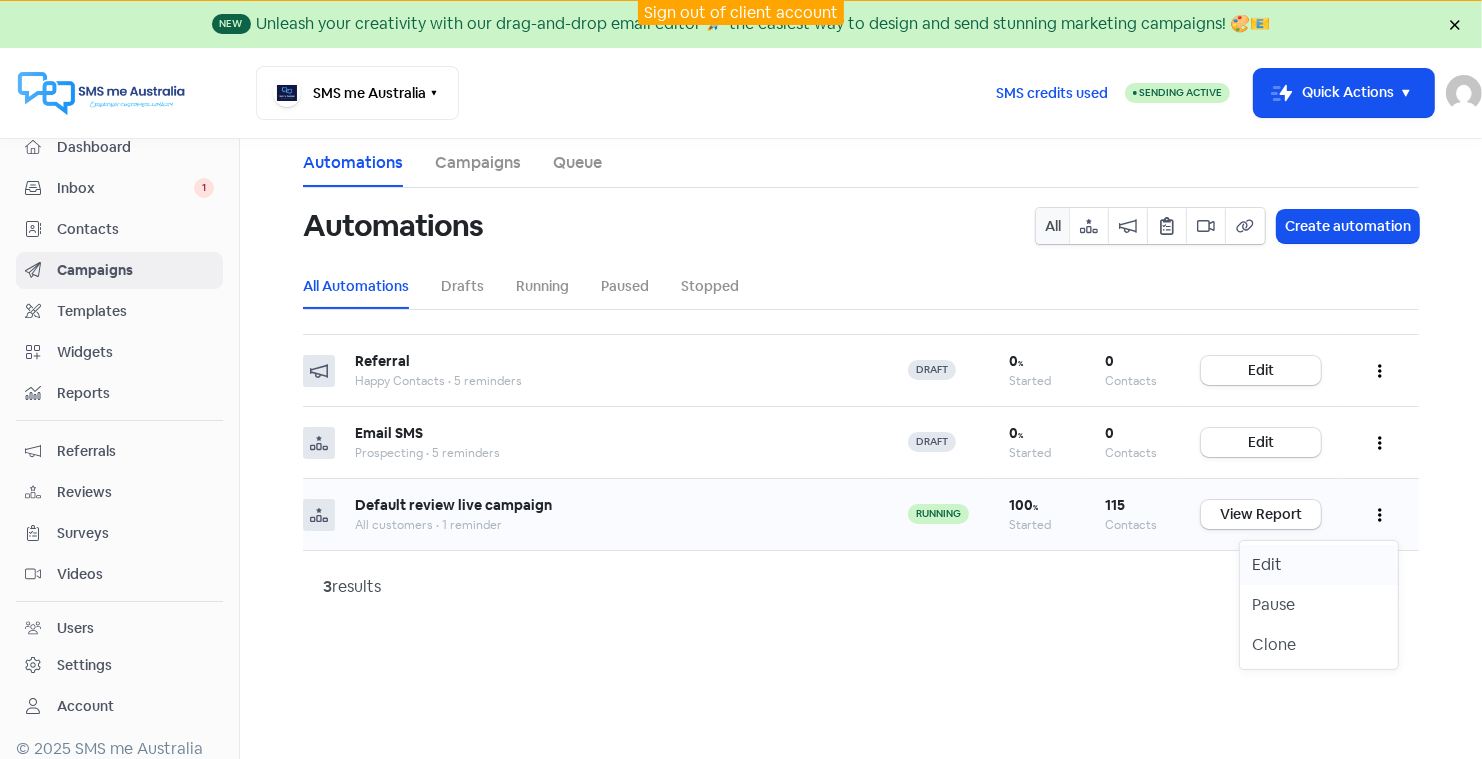 click on "Edit" at bounding box center [1319, 565] 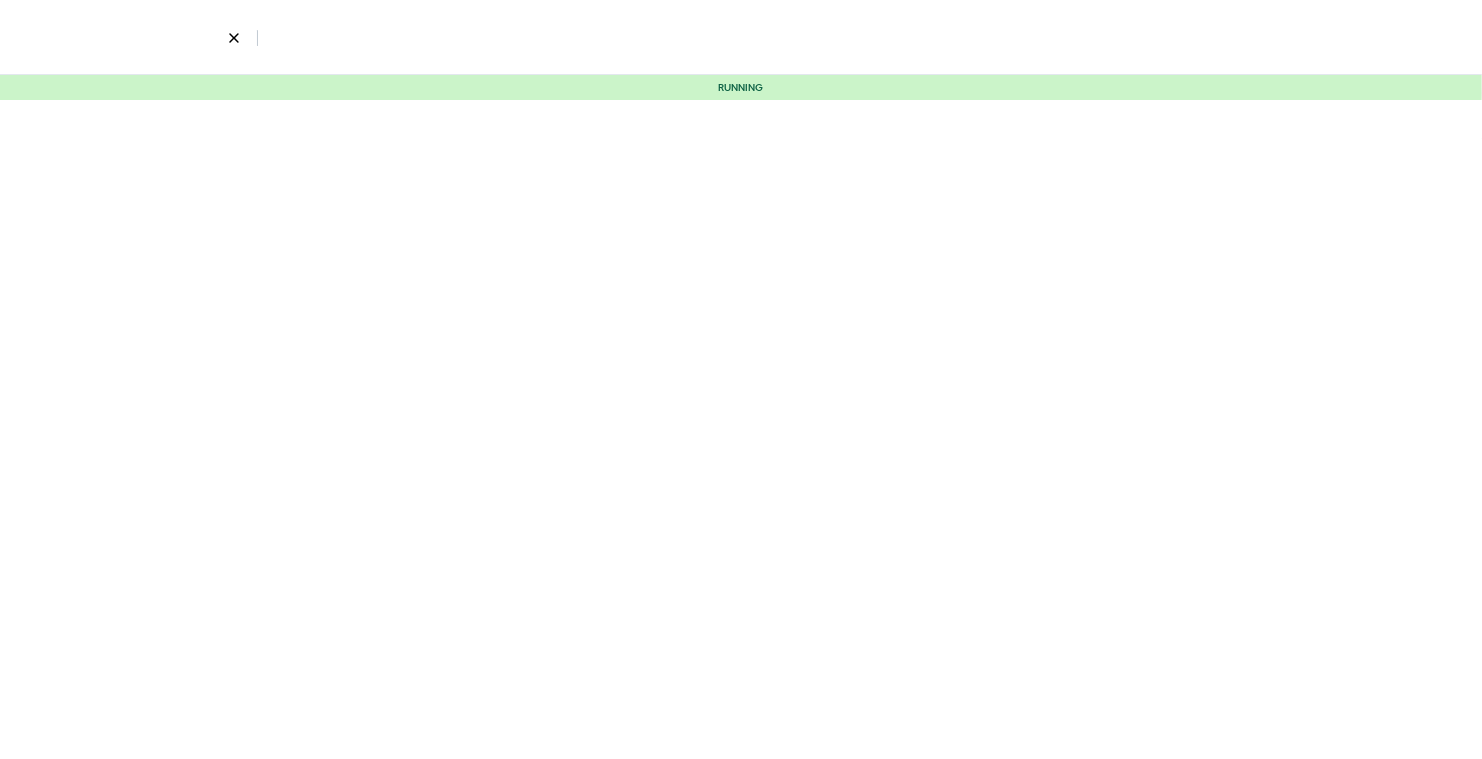 select on "904" 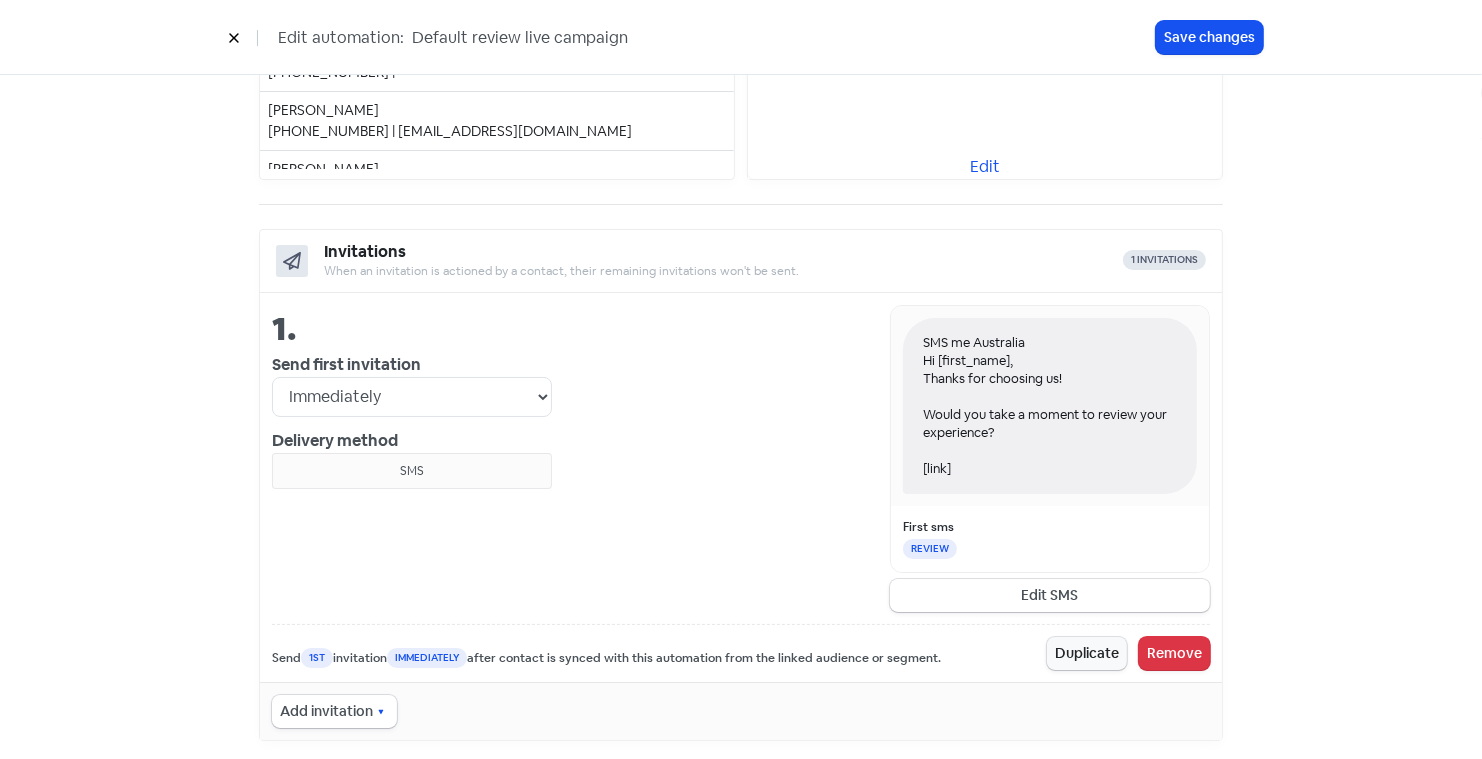 scroll, scrollTop: 579, scrollLeft: 0, axis: vertical 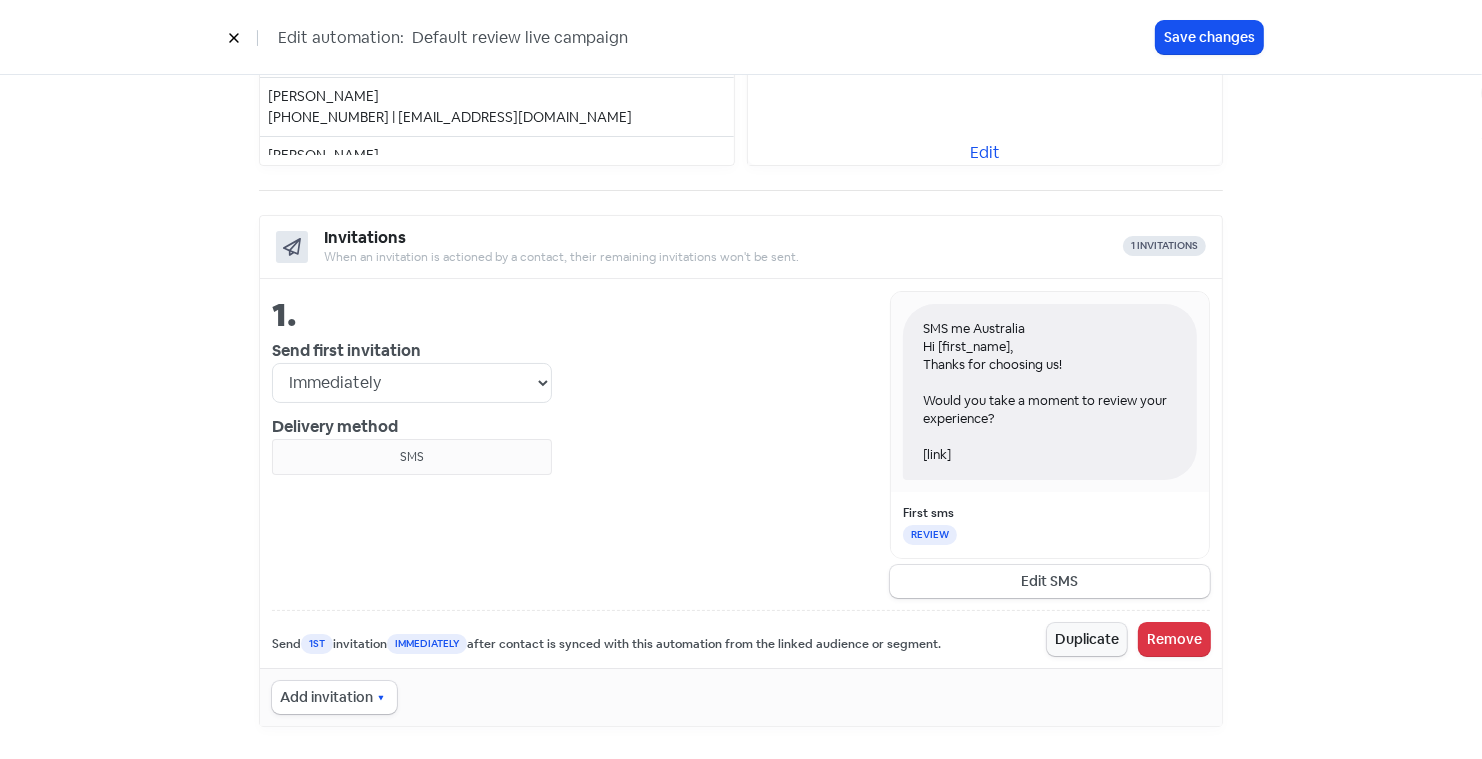 click on "SMS me Australia
Hi [first_name],
Thanks for choosing us!
Would you take a moment to review your experience?
[link]" at bounding box center (1050, 392) 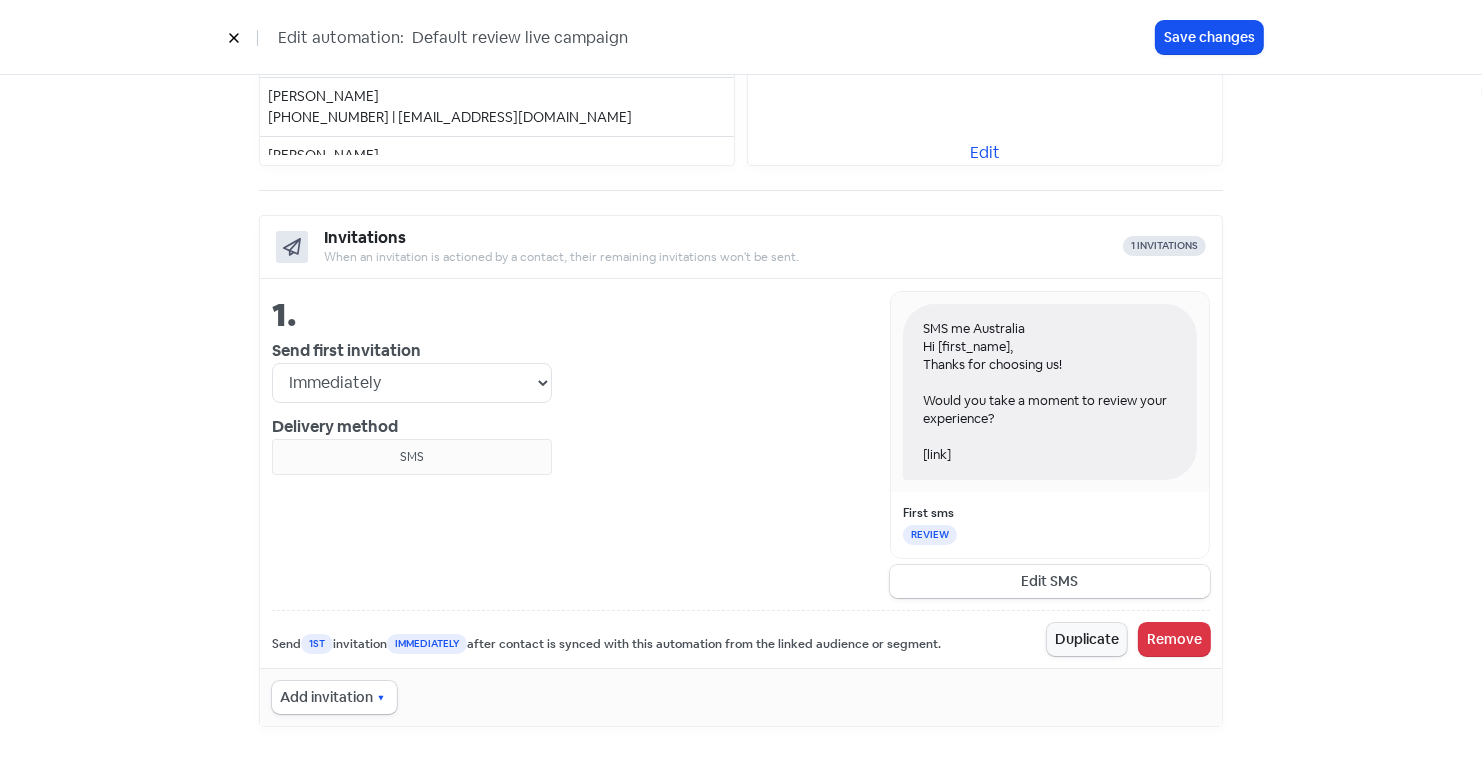 click on "Edit SMS" at bounding box center (1050, 581) 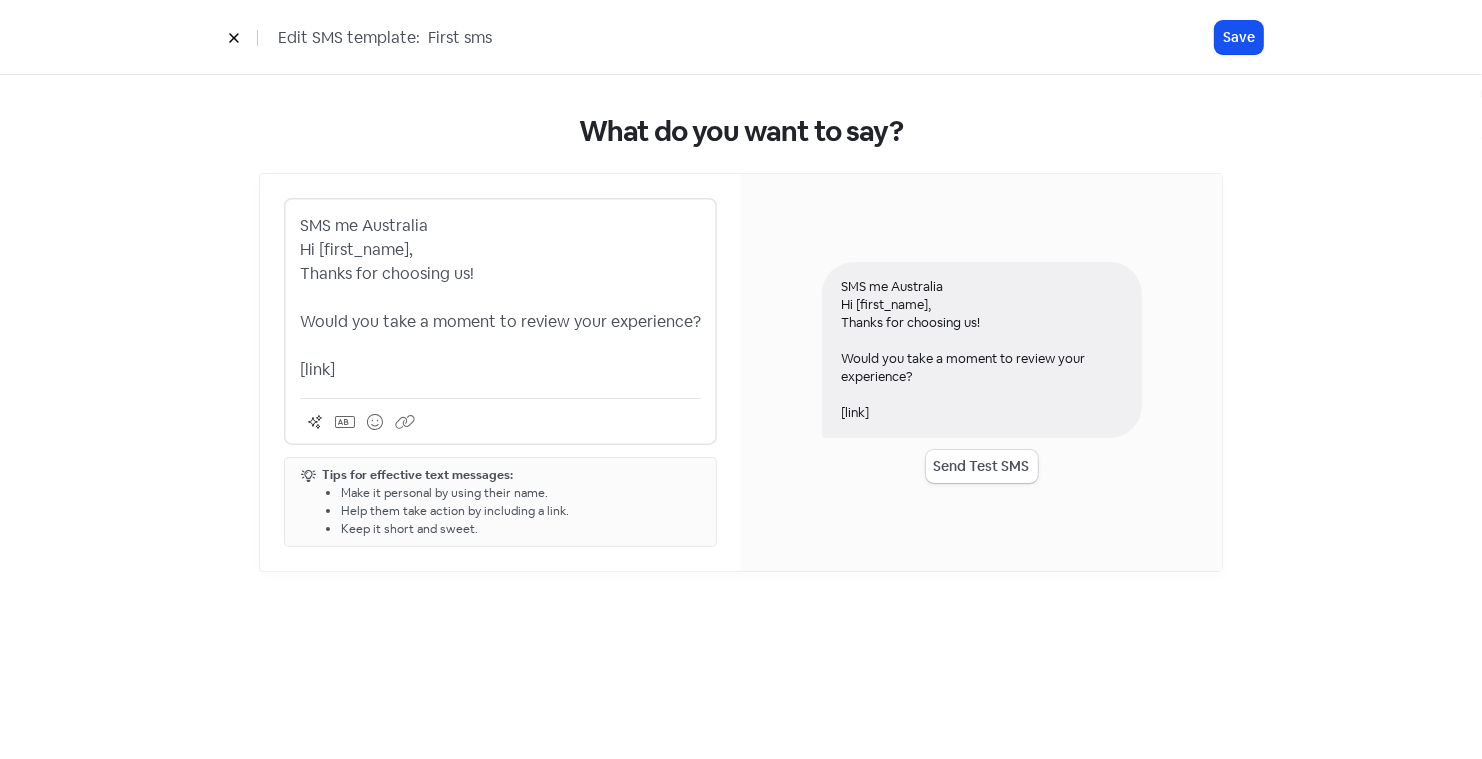 click on "What do you want to say? SMS me Australia Hi [first_name], Thanks for choosing us! Would you take a moment to review your experience? [link]   Tips for effective text messages: Make it personal by using their name. Help them take action by including a link. Keep it short and sweet. SMS me Australia
Hi [first_name],
Thanks for choosing us!
Would you take a moment to review your experience?
[link] Send Test SMS" at bounding box center (741, 343) 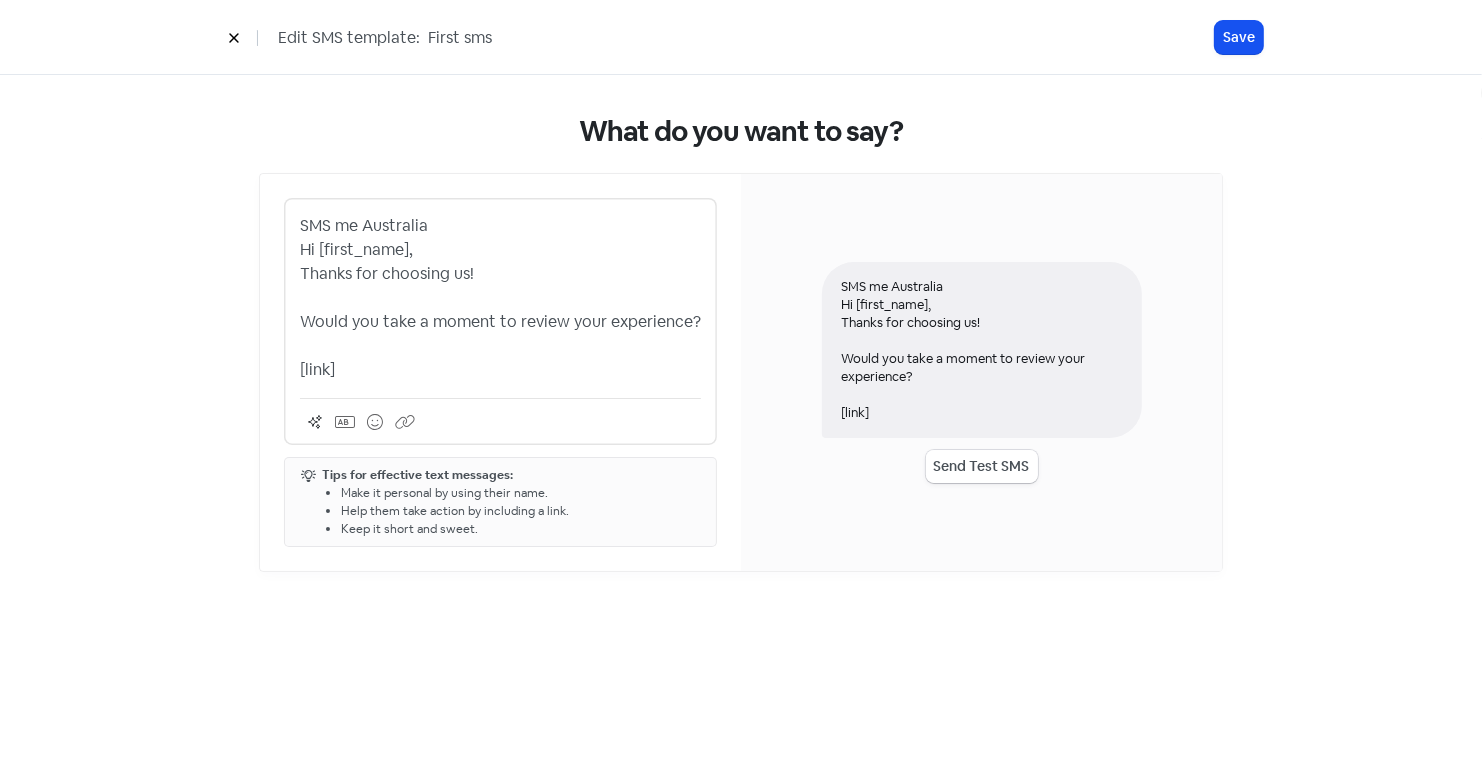 click on "Send Test SMS" at bounding box center [982, 466] 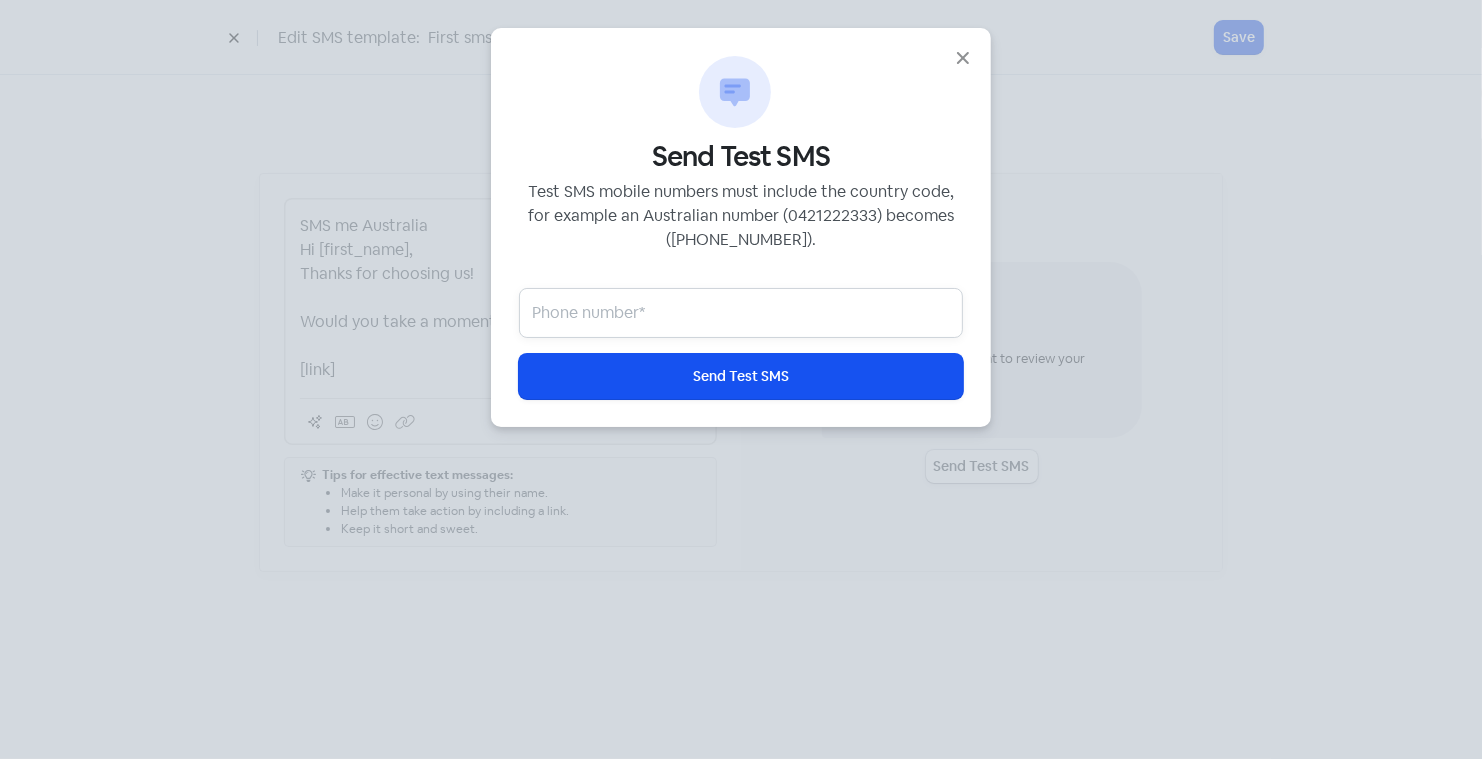 click at bounding box center [741, 313] 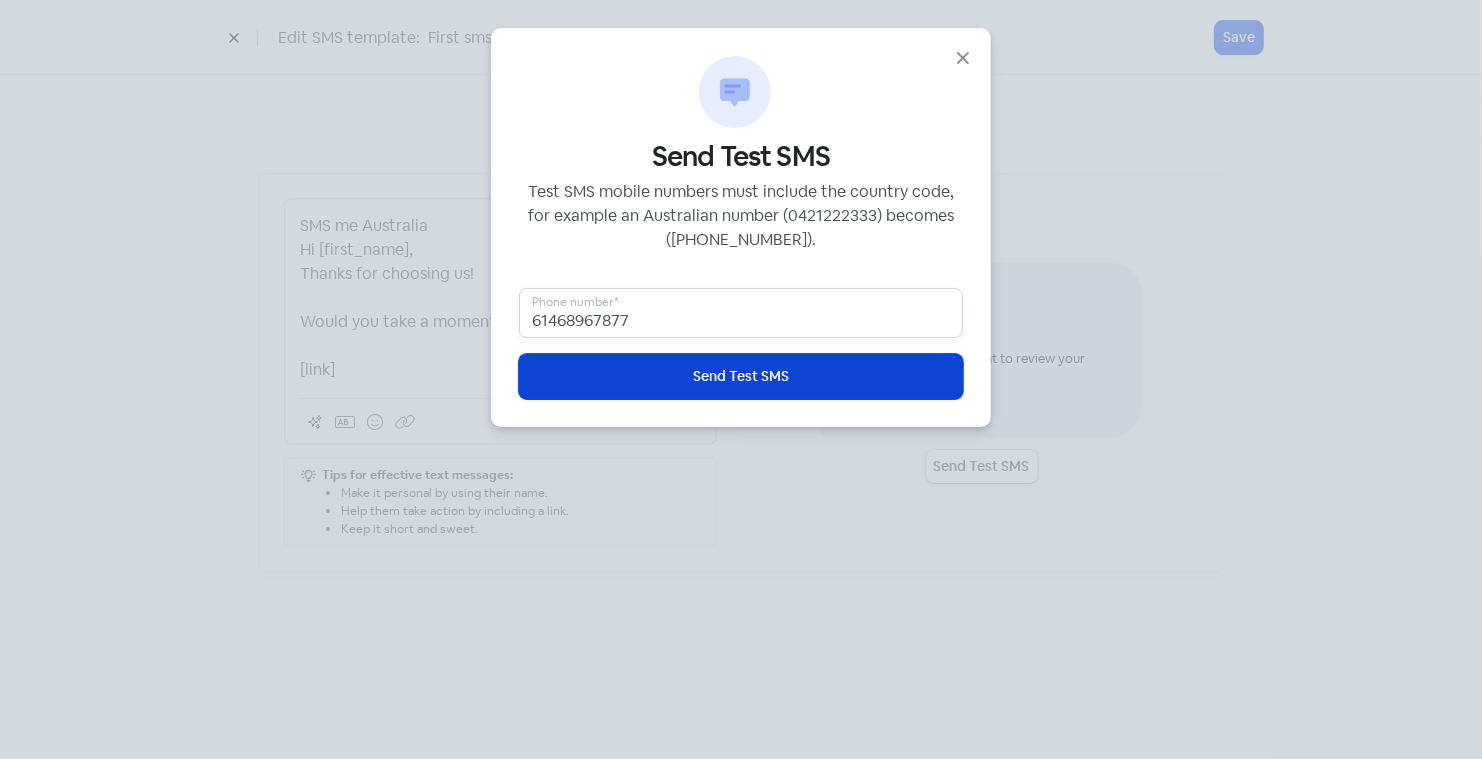 type on "61468967877" 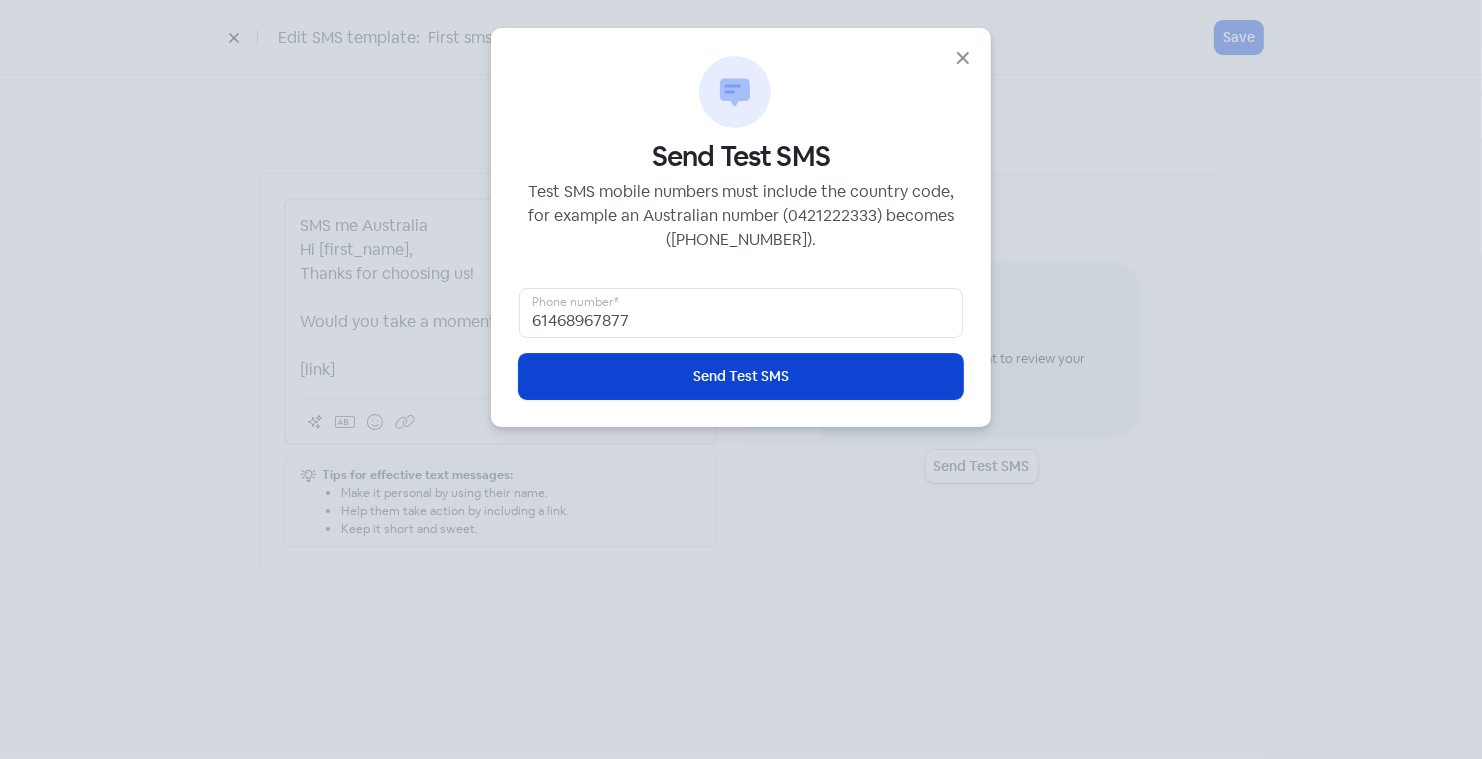 click on "Send Test SMS" at bounding box center [741, 376] 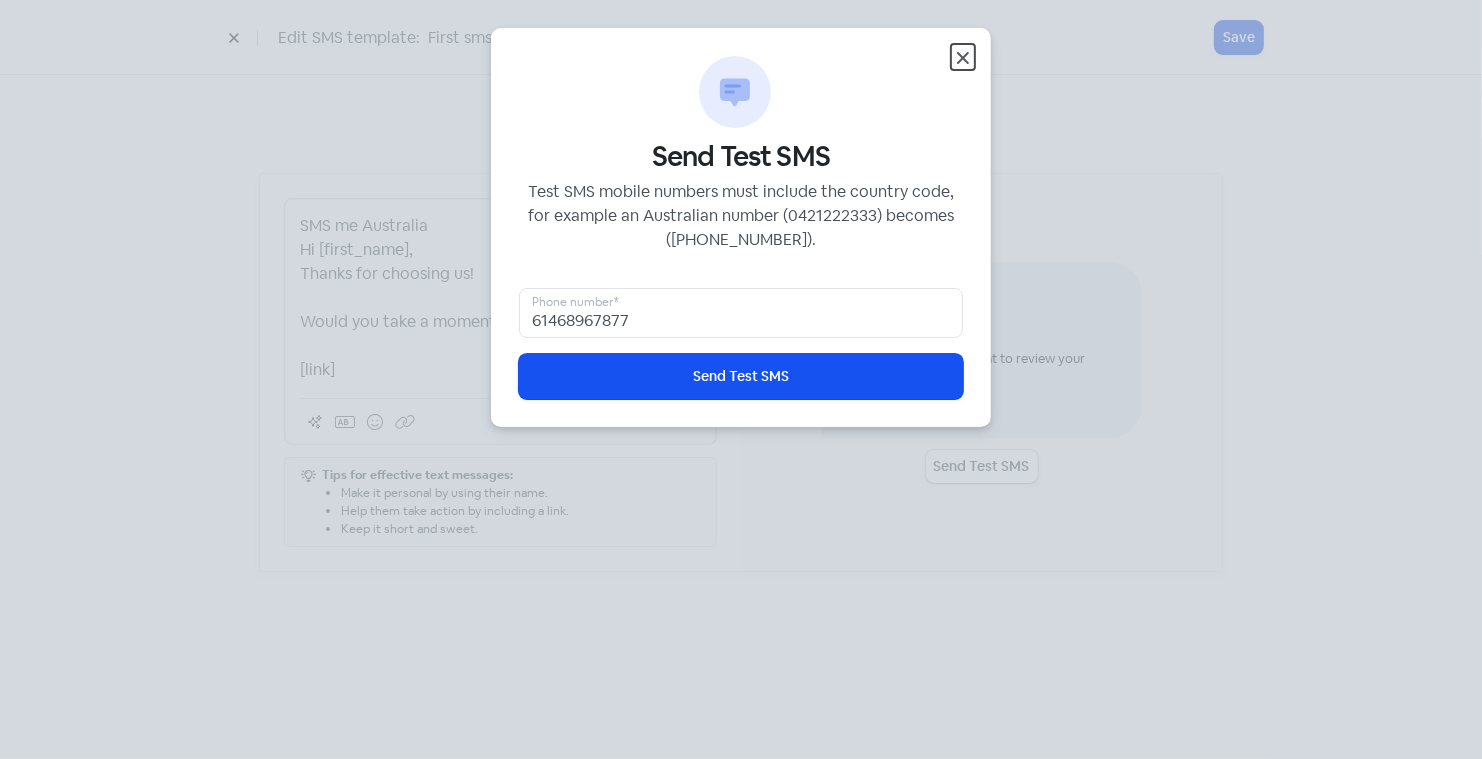 click 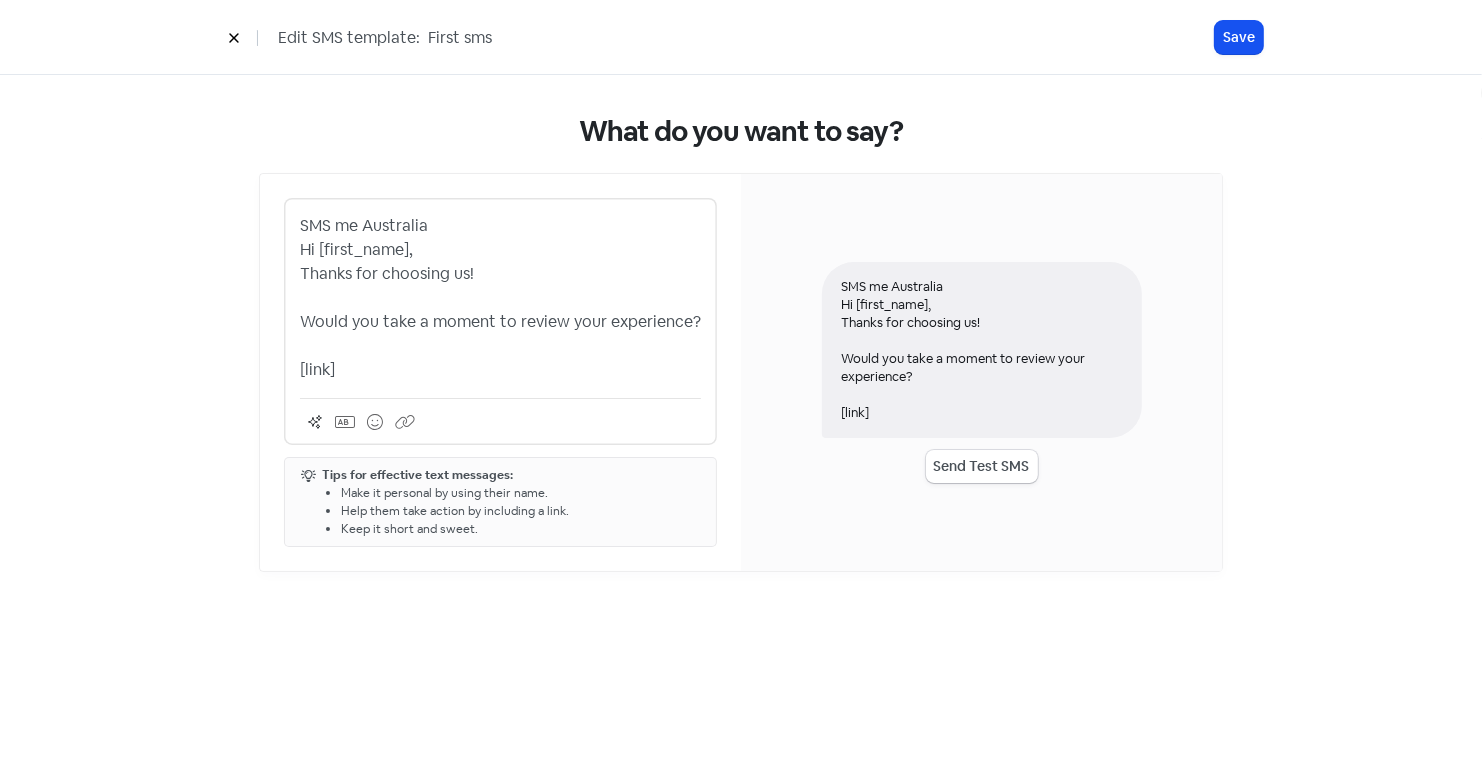 click 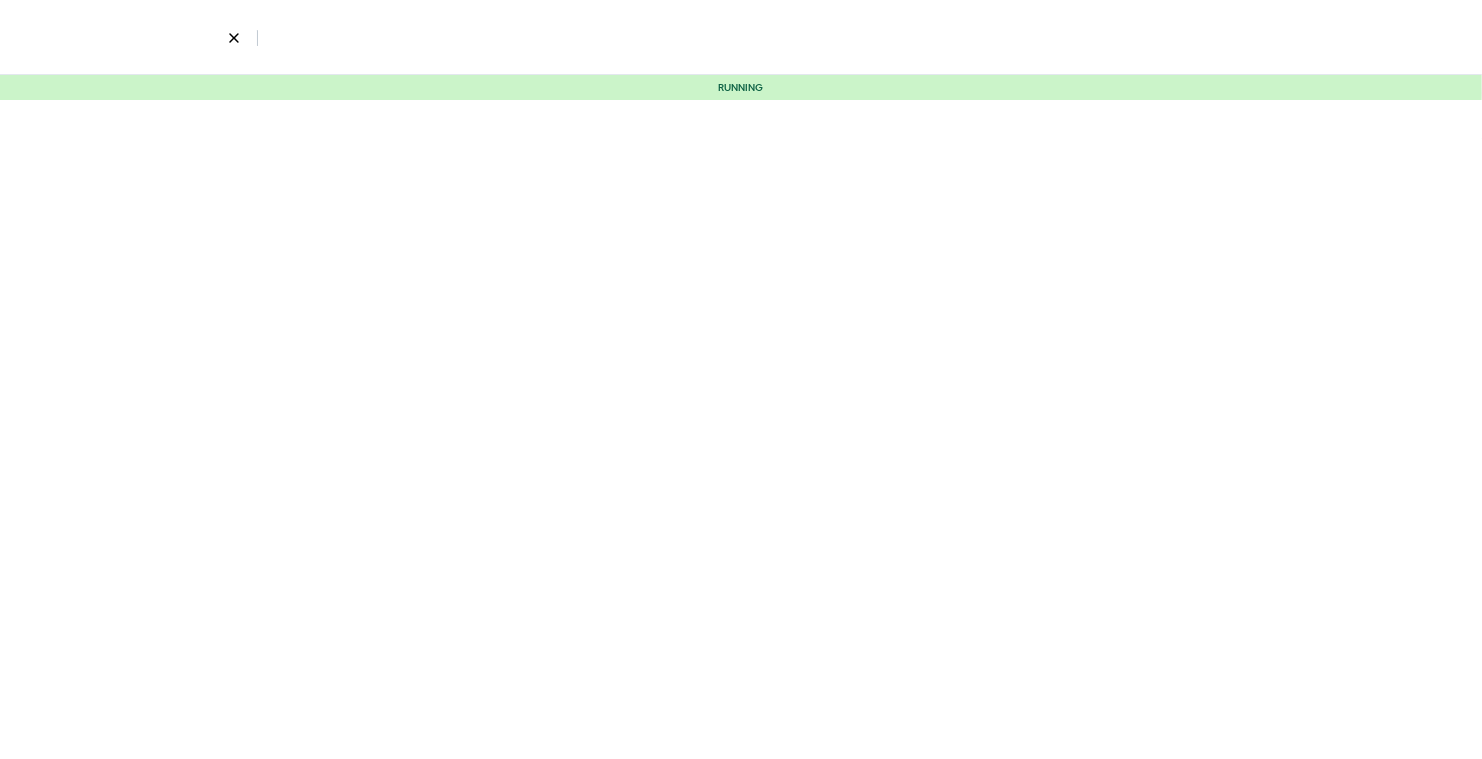 select on "904" 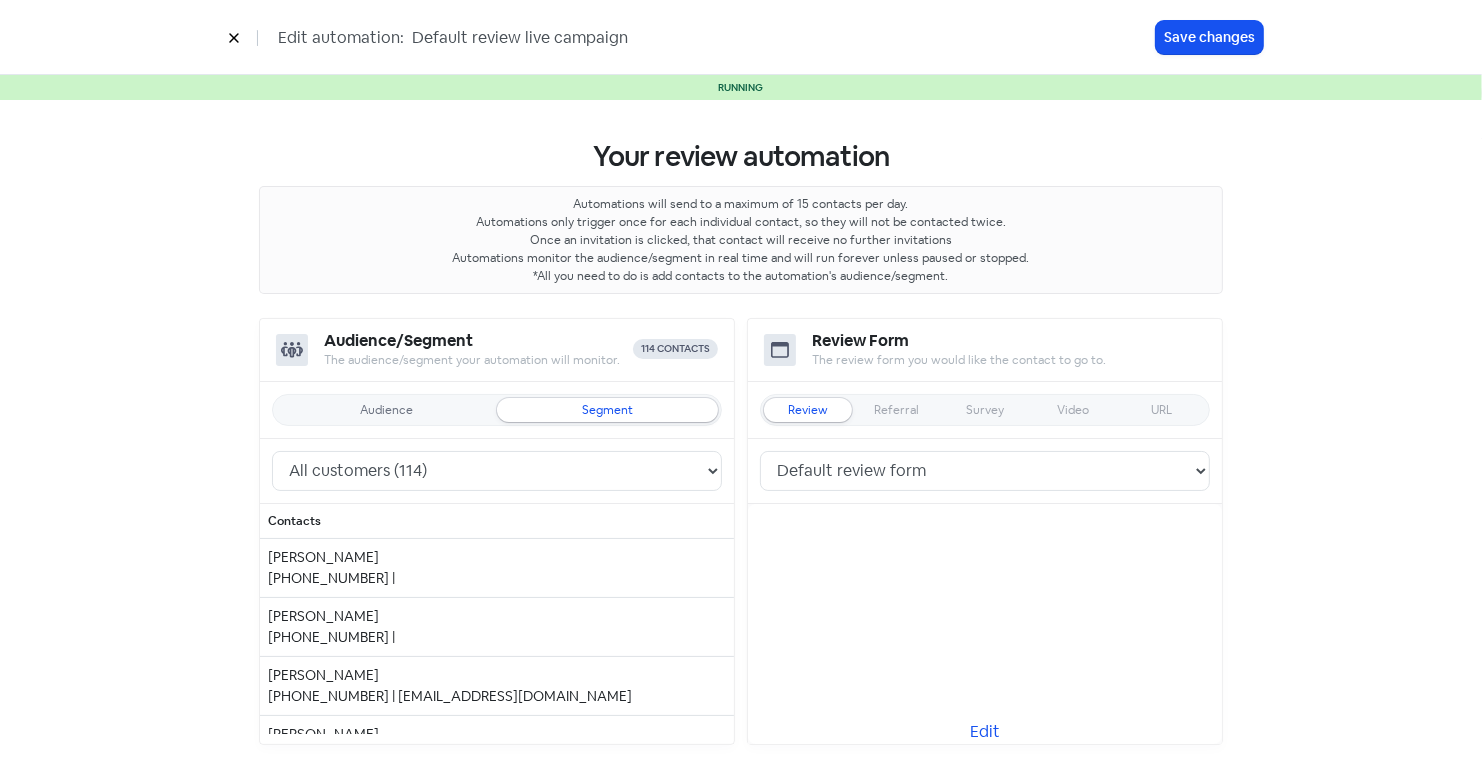 click 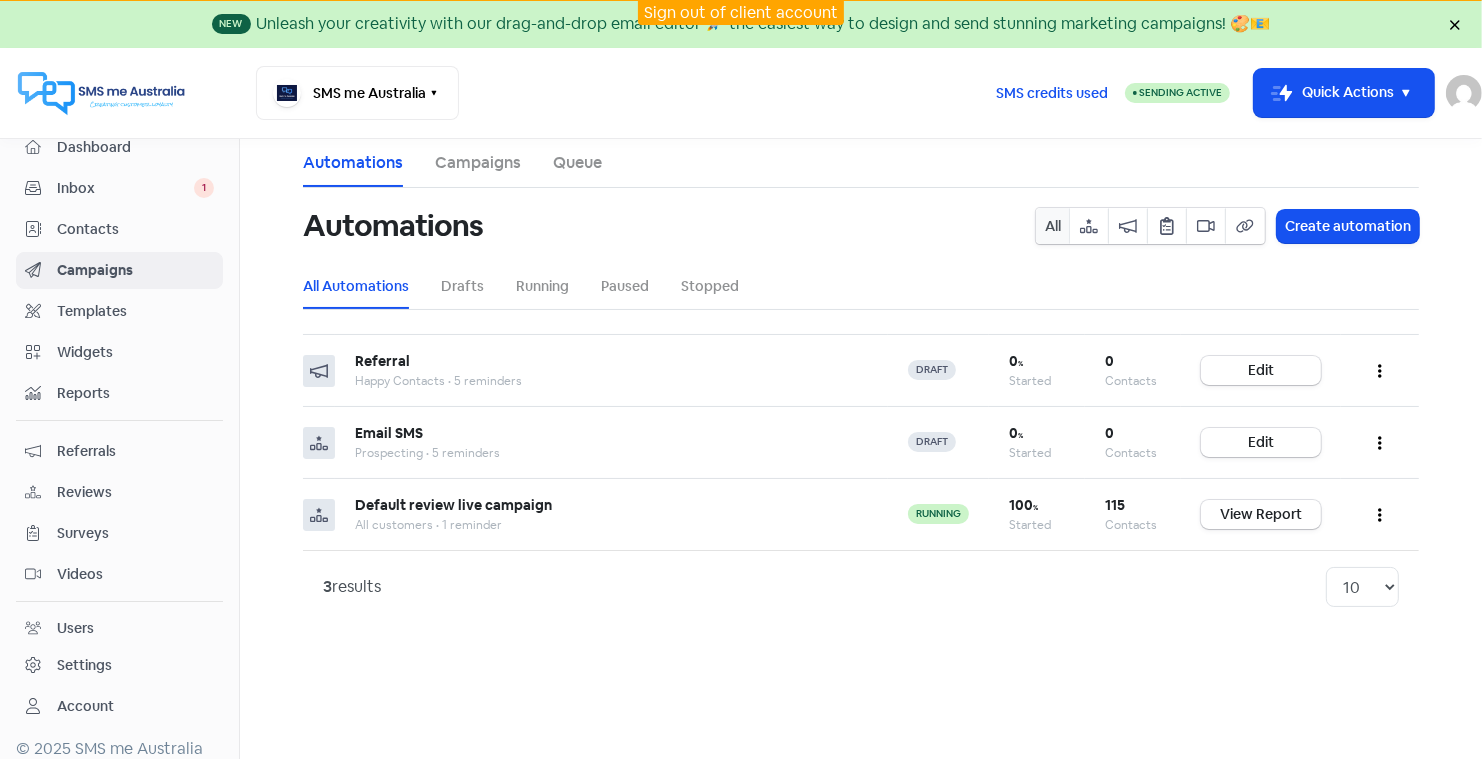 click on "Contacts" at bounding box center [135, 229] 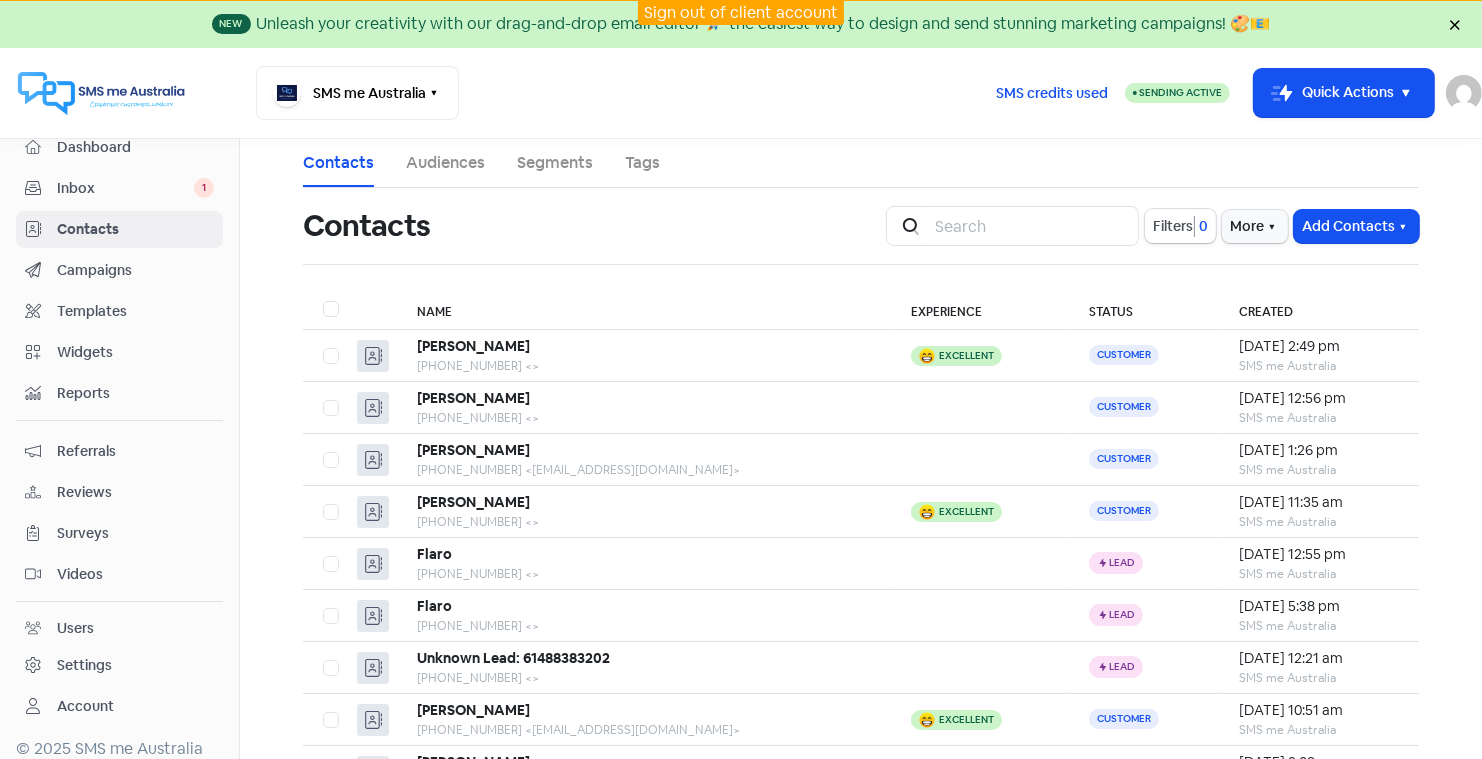 click on "Audiences" at bounding box center [445, 163] 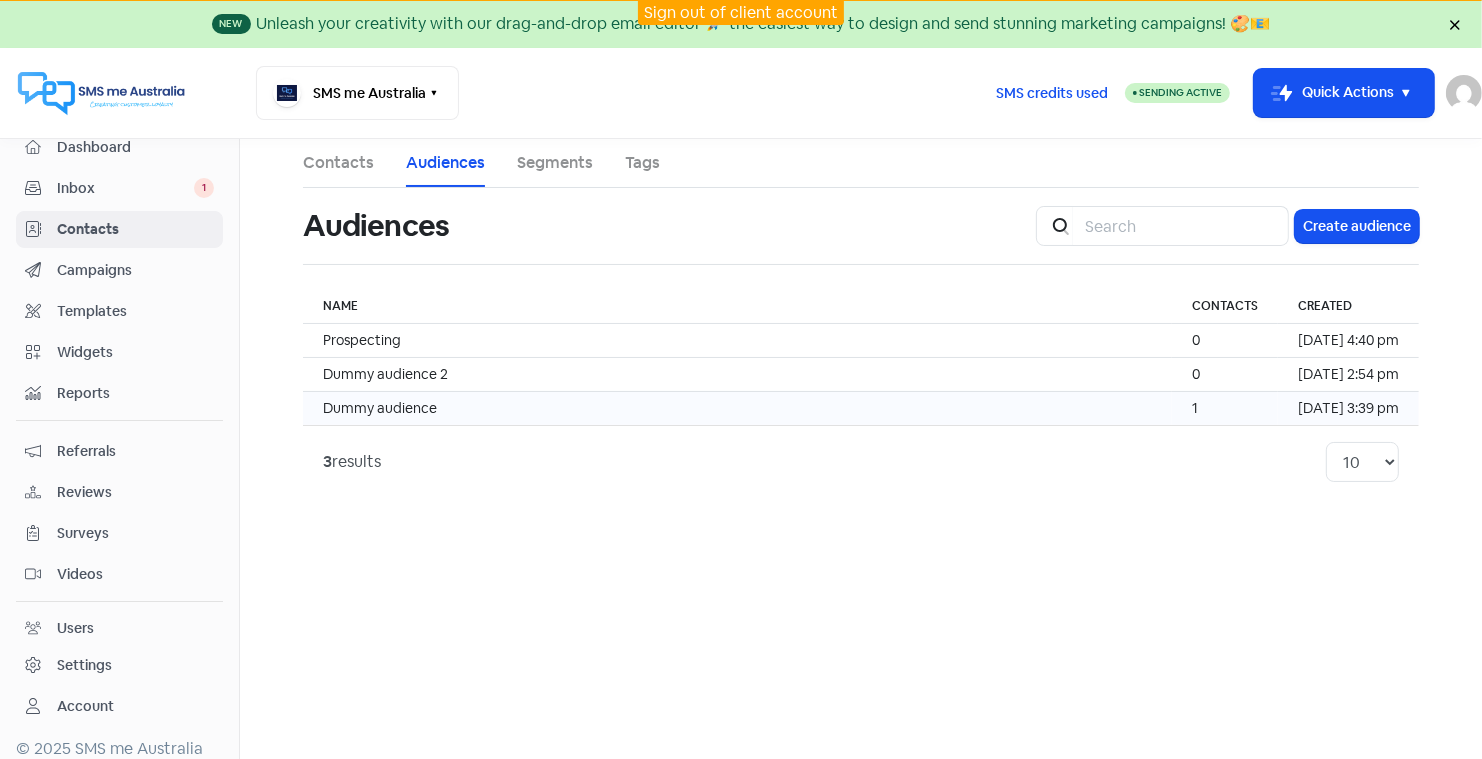 click on "Dummy audience" at bounding box center [380, 408] 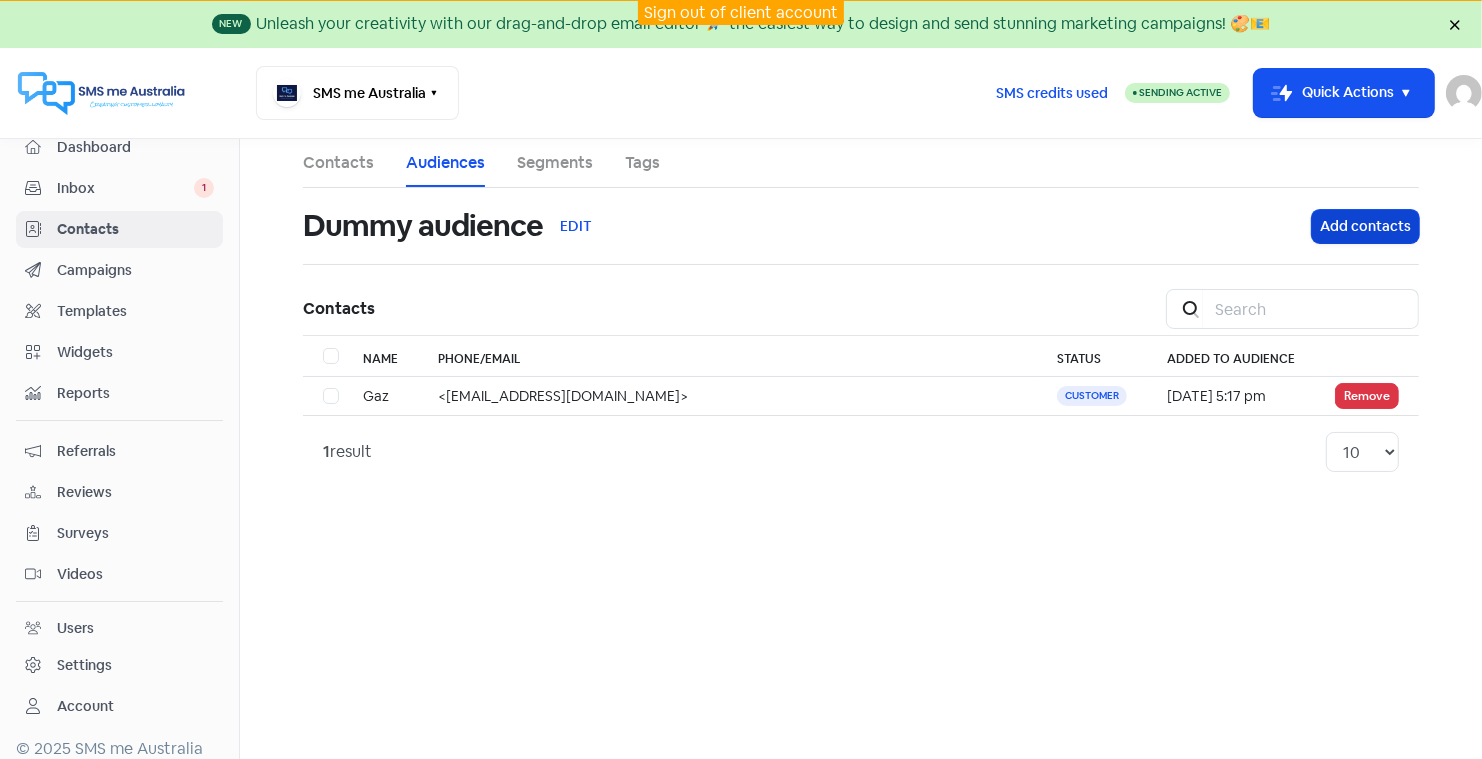 click on "Add contacts" at bounding box center (1365, 226) 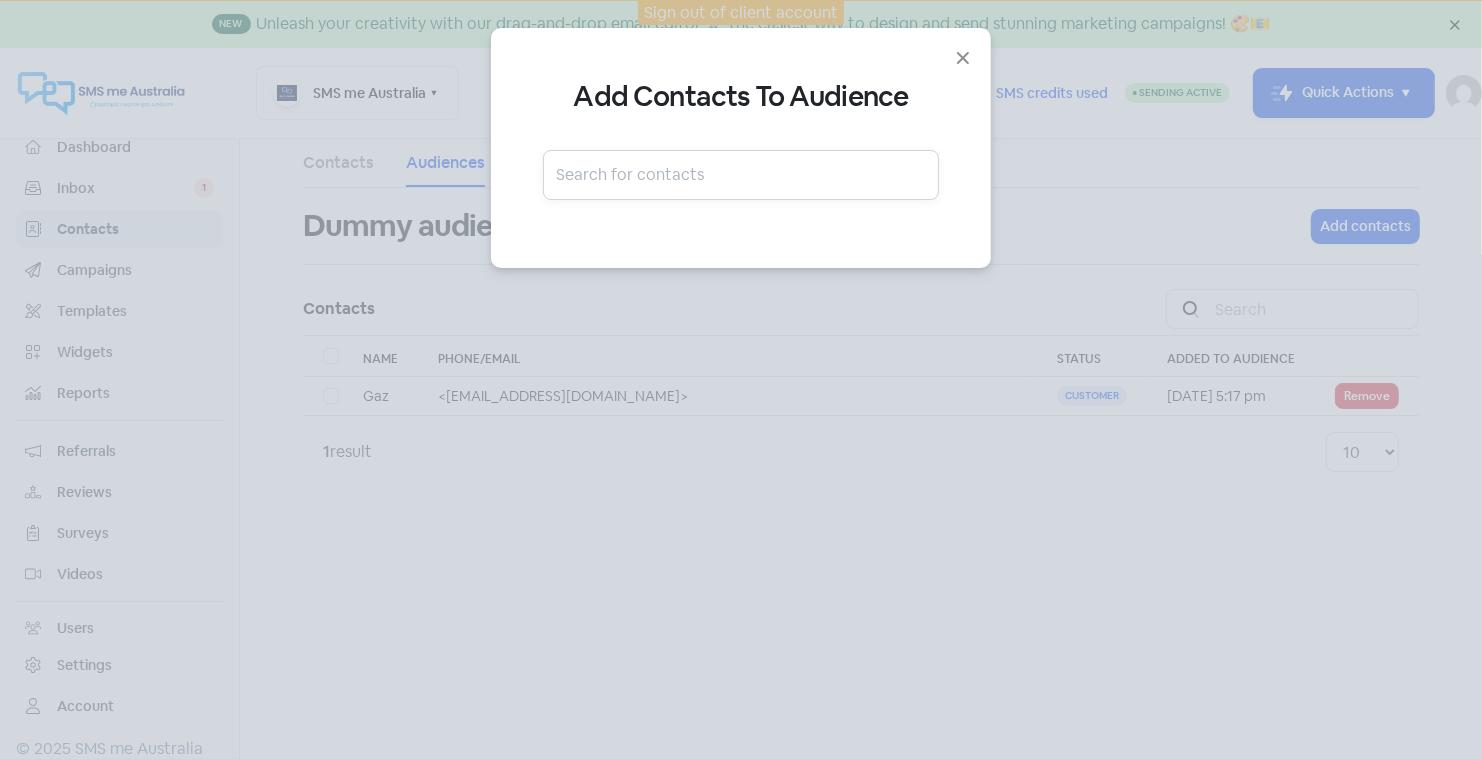 click at bounding box center [741, 175] 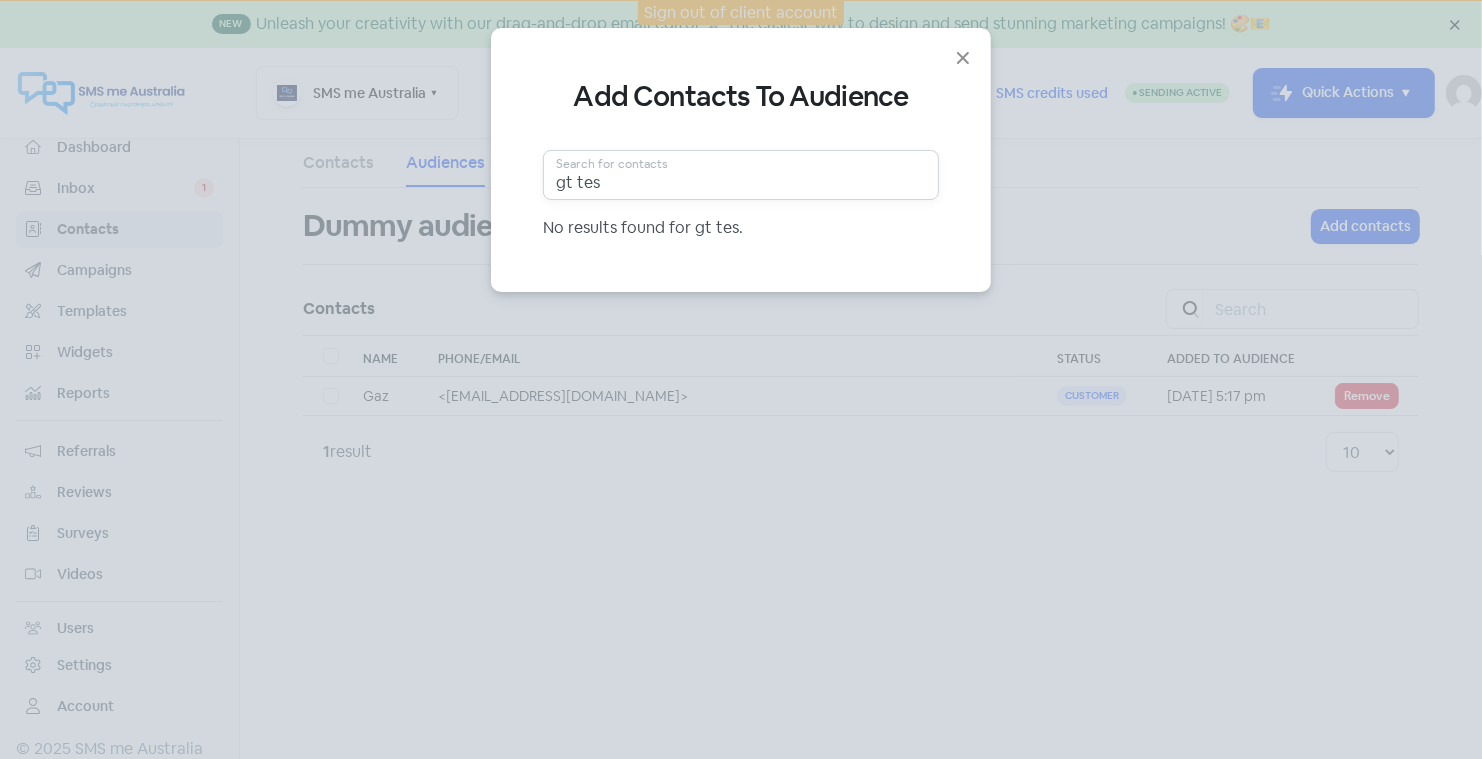 click on "gt tes" at bounding box center (741, 175) 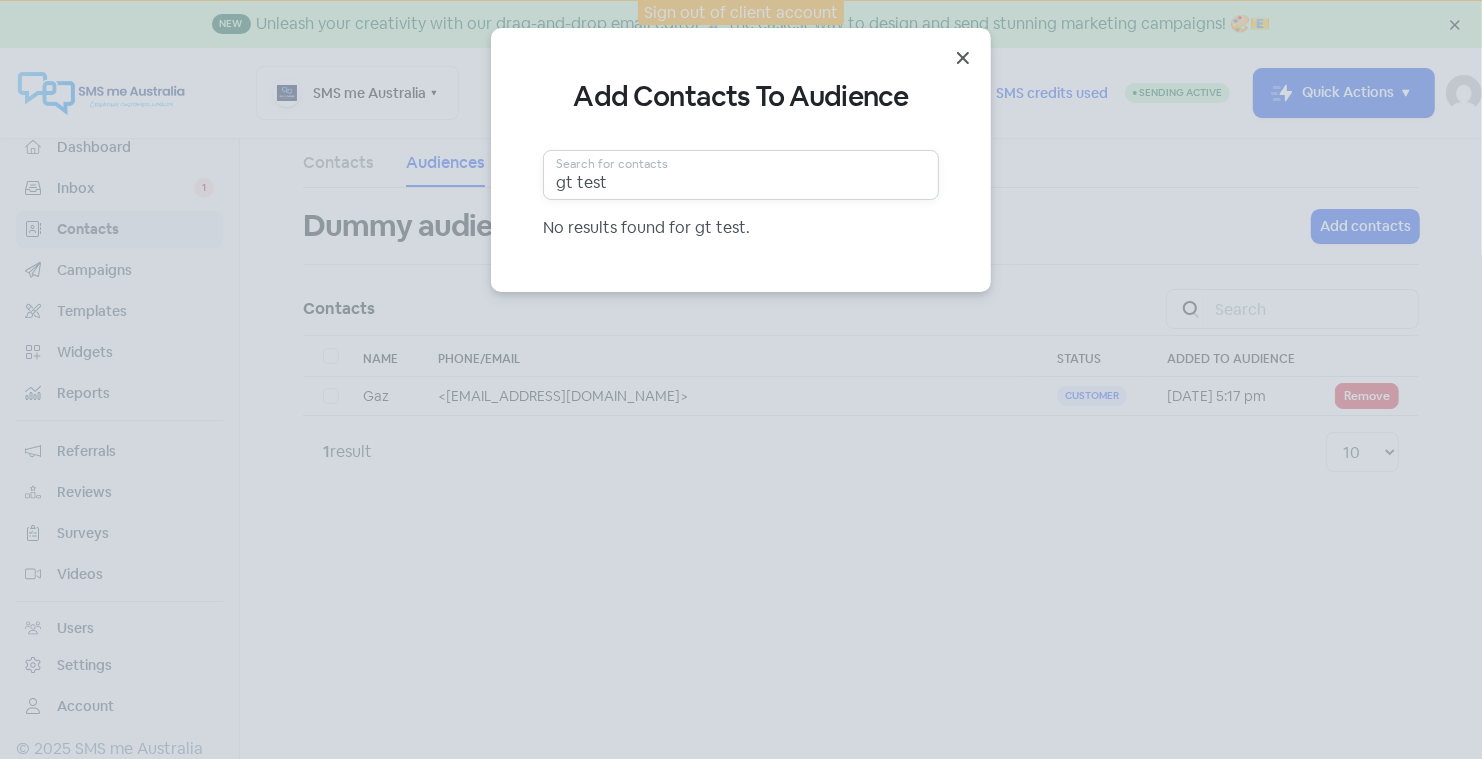 type on "gt test" 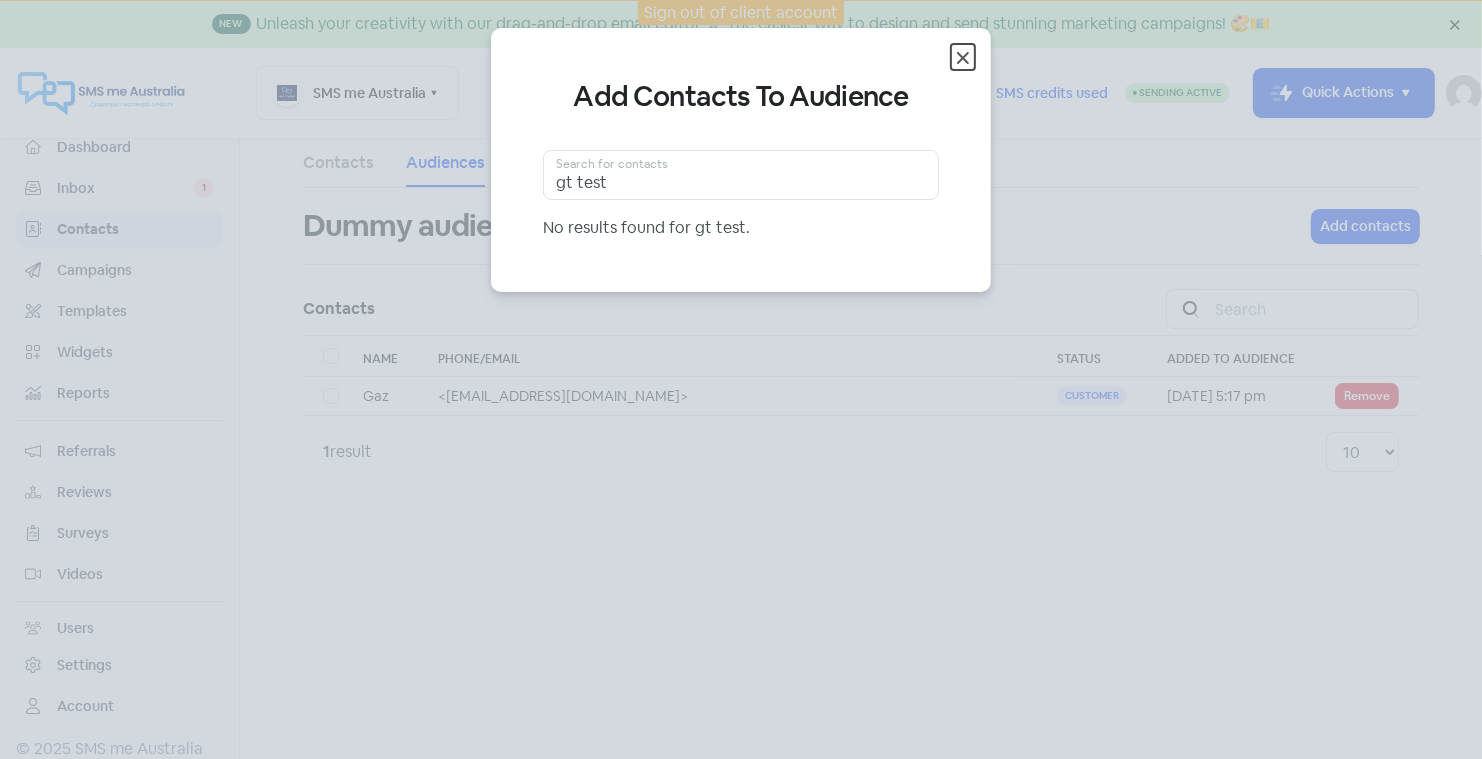 click 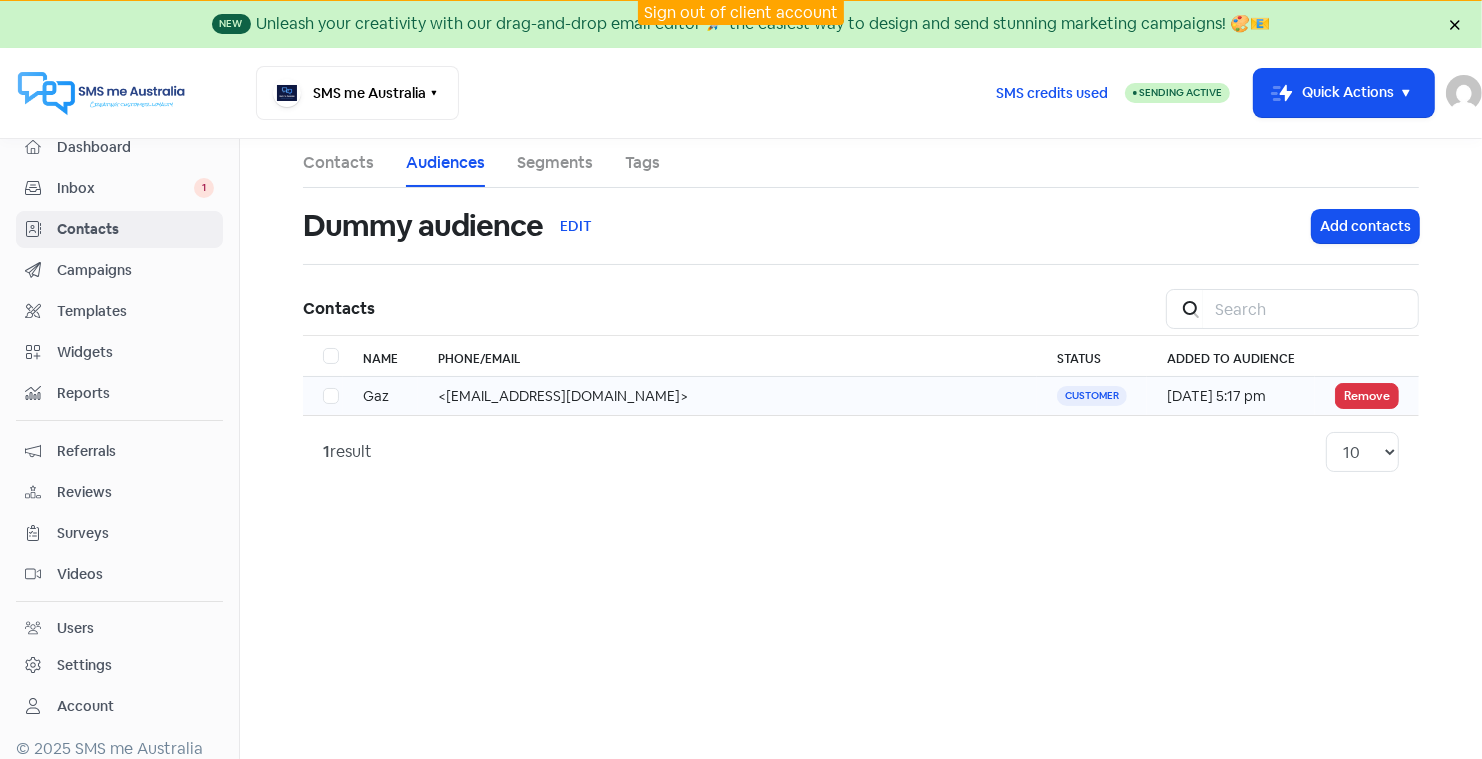 click on "13 Aug 2024, 5:17 pm" at bounding box center (1231, 396) 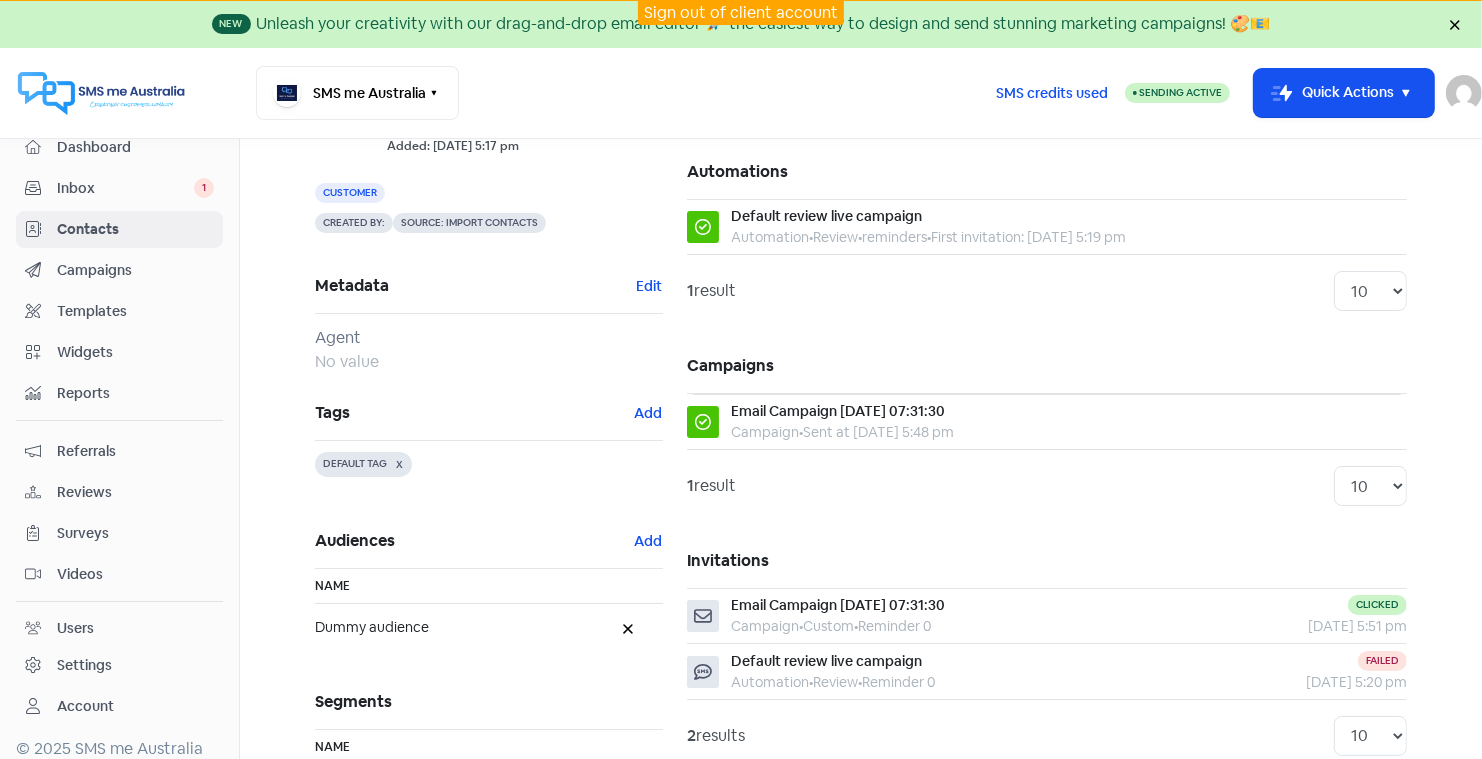 scroll, scrollTop: 0, scrollLeft: 0, axis: both 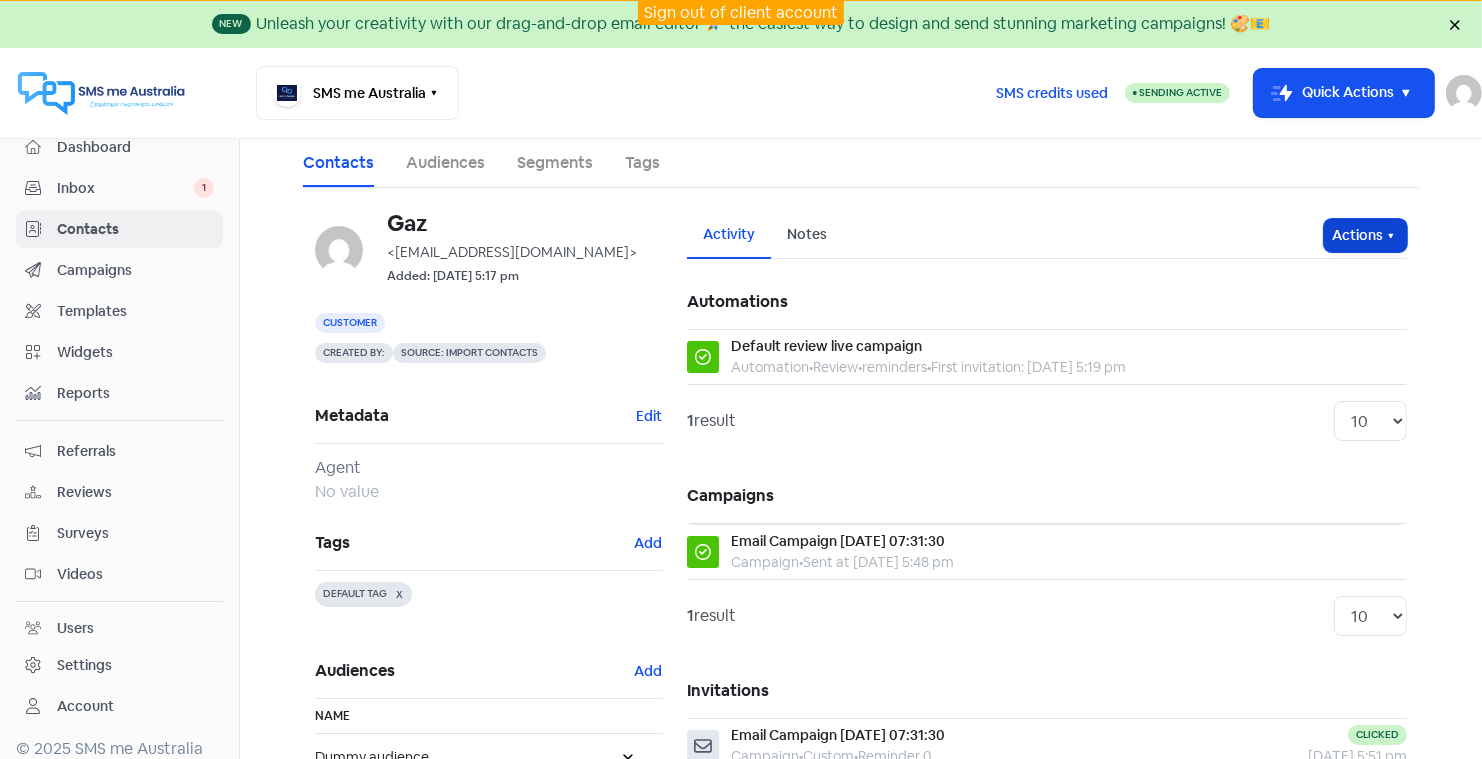 click 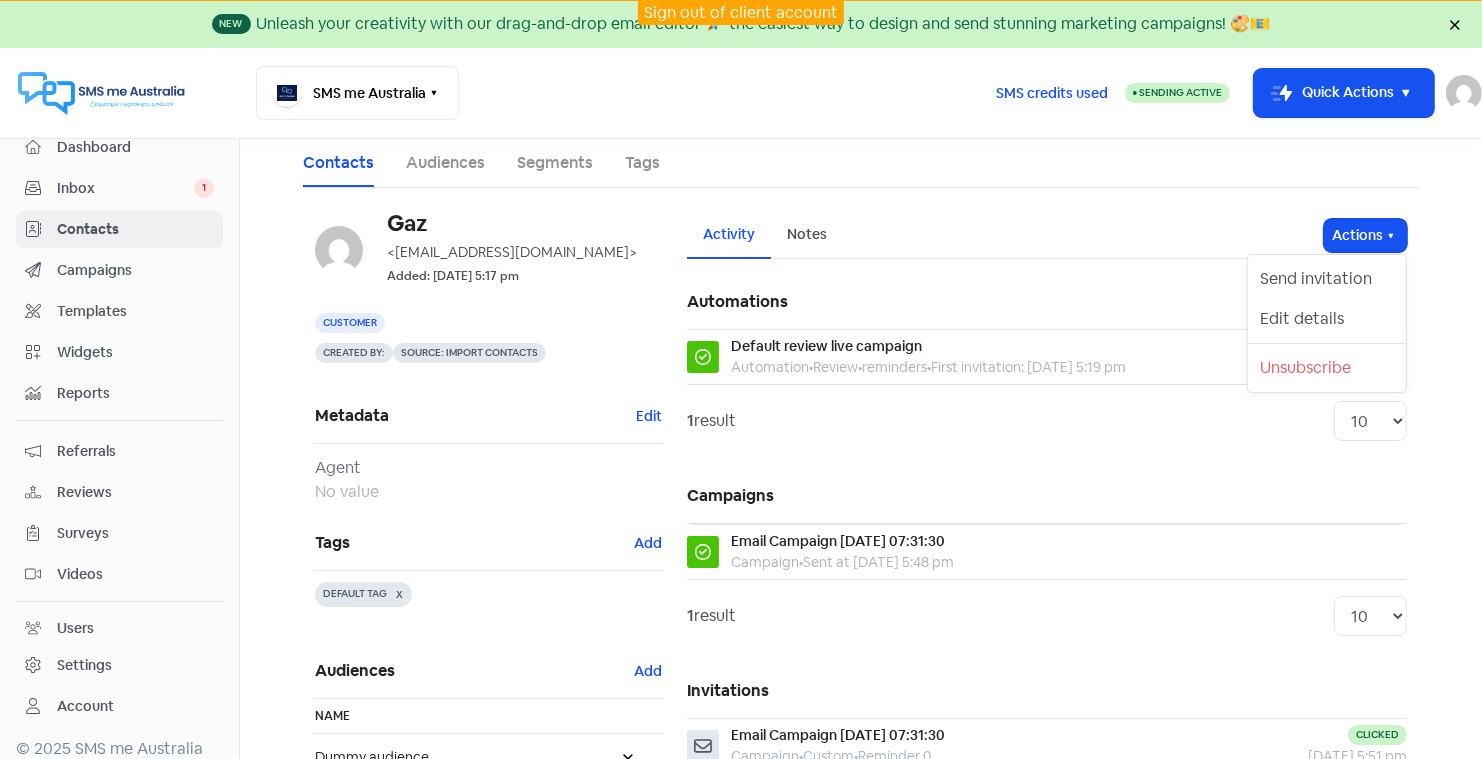 click on "Activity Notes" at bounding box center (1005, 235) 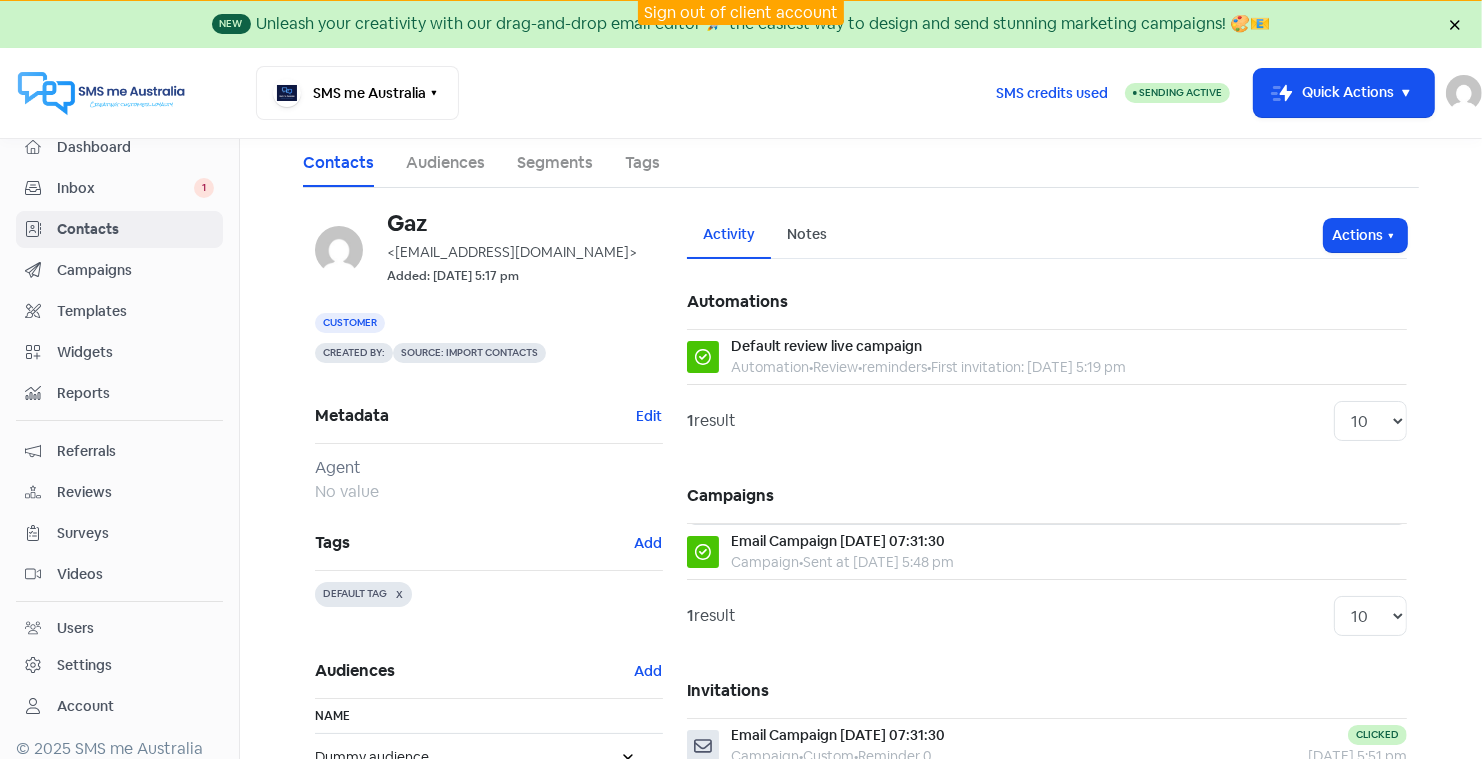 click on "Audiences" at bounding box center [445, 163] 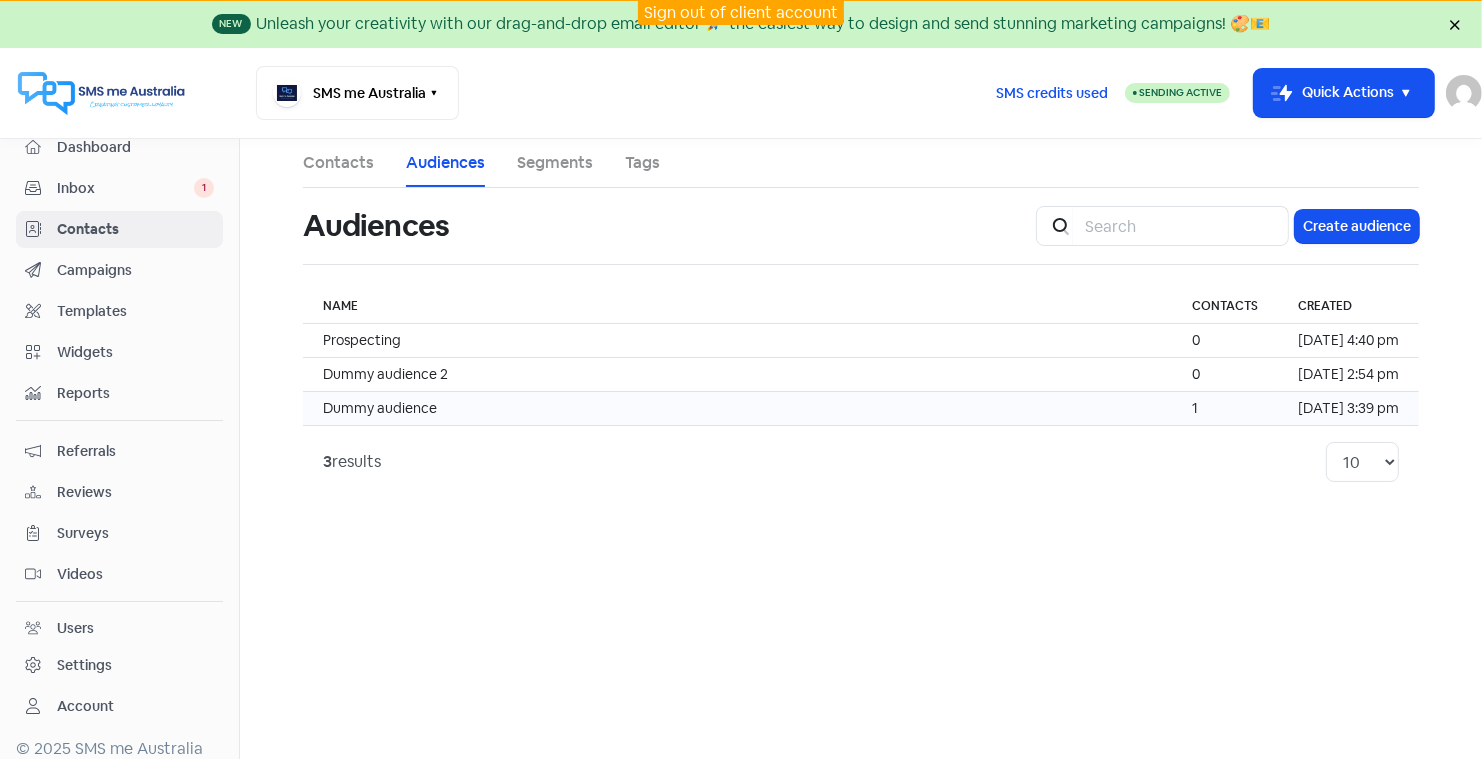 click on "Dummy audience" at bounding box center [380, 408] 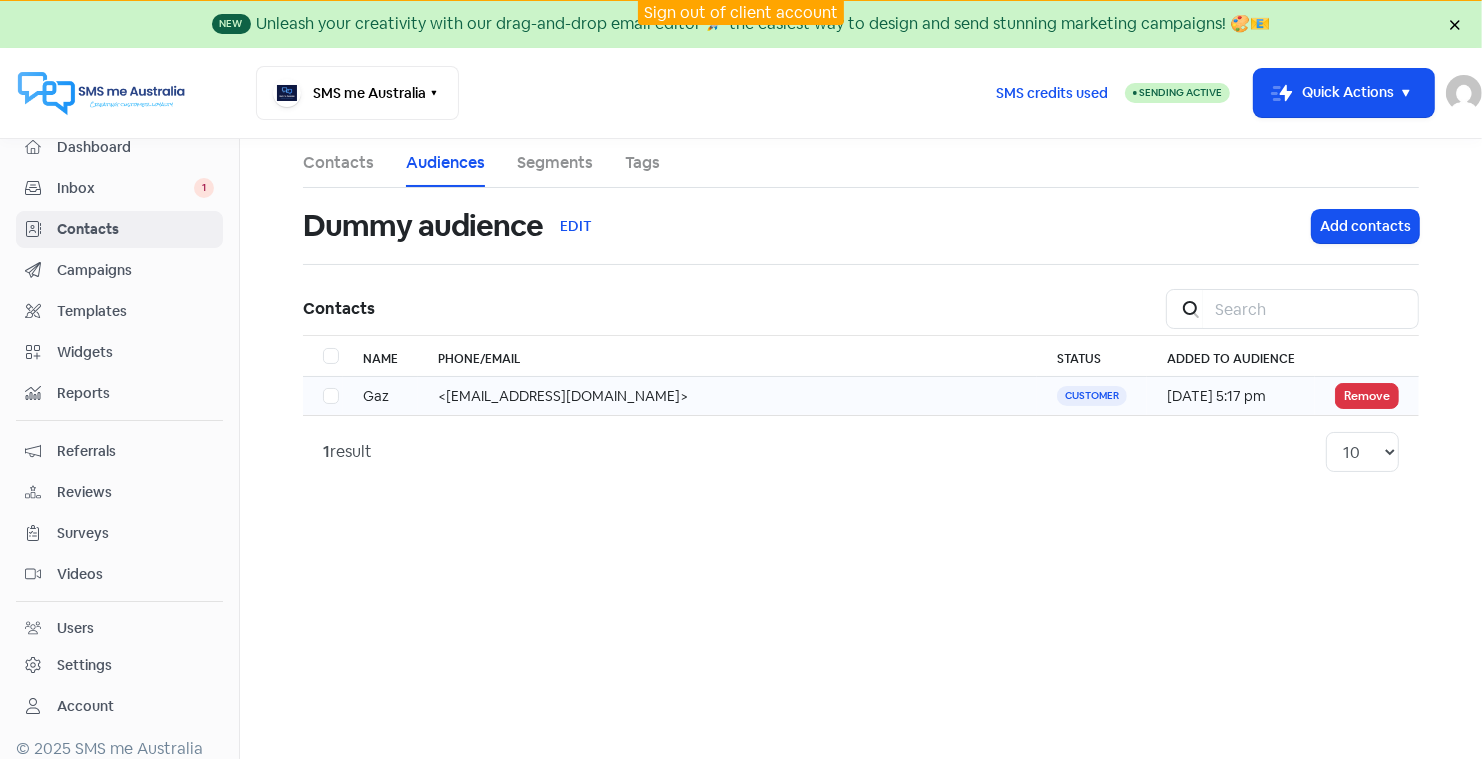 click on "<info@smsmeaustralia.com.au>" at bounding box center (727, 396) 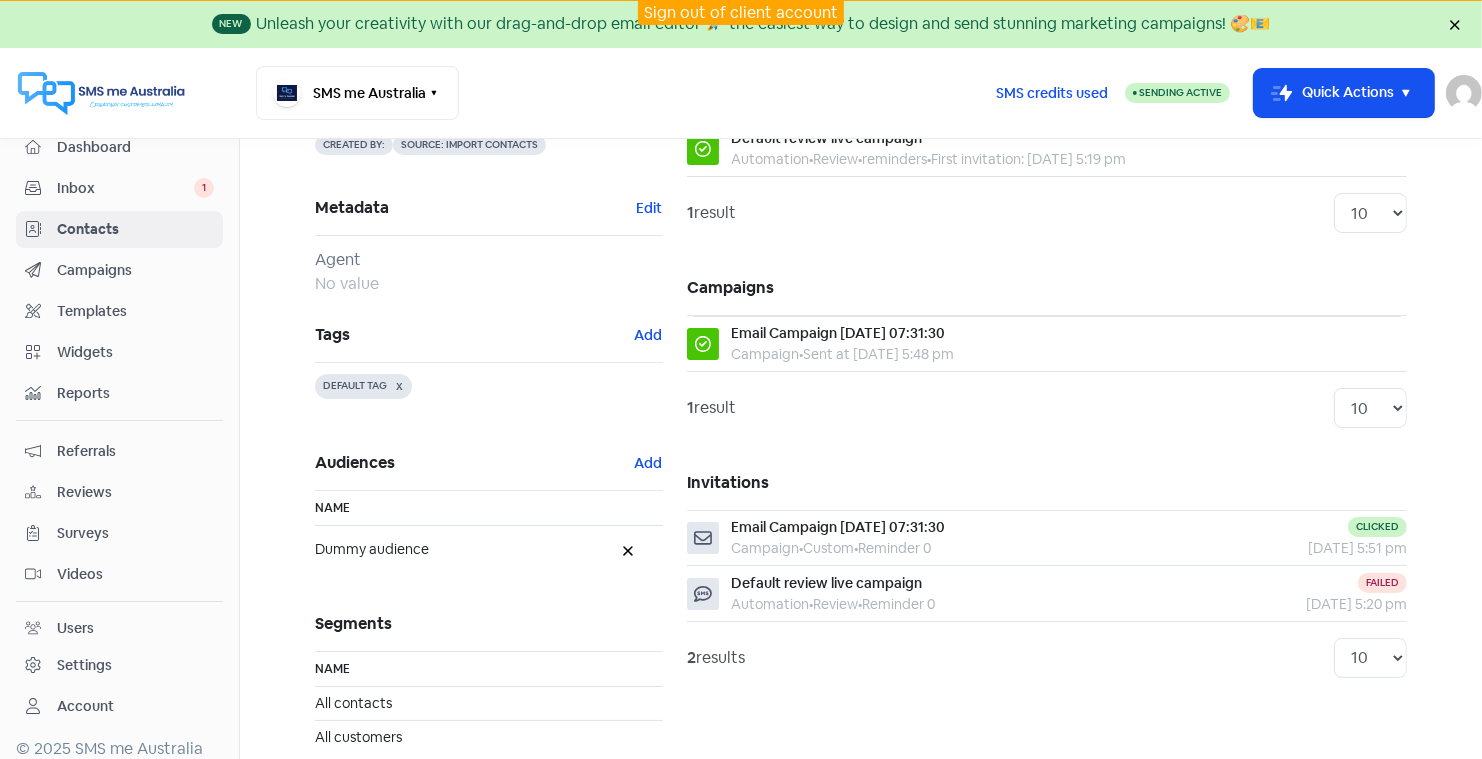 scroll, scrollTop: 0, scrollLeft: 0, axis: both 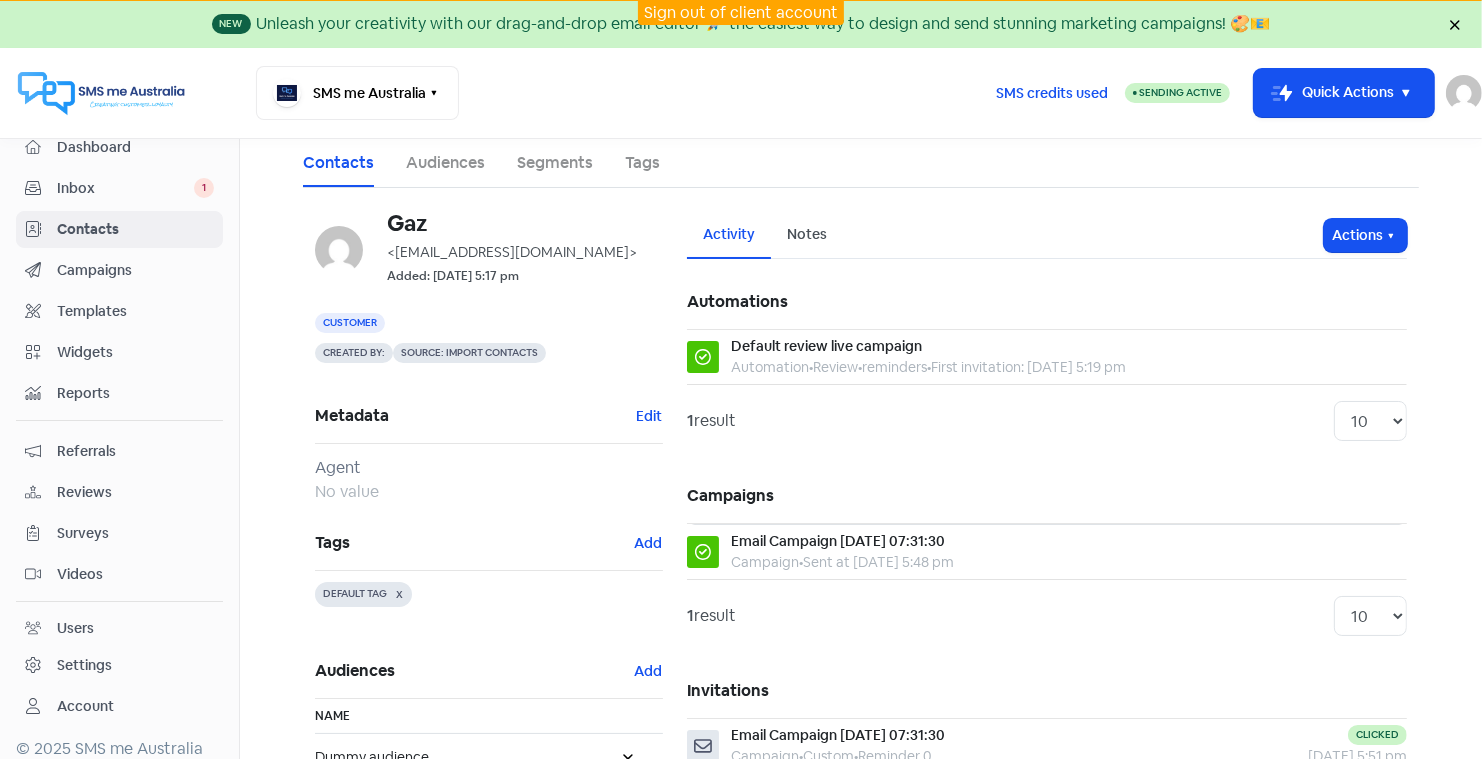 click on "Audiences" at bounding box center [445, 163] 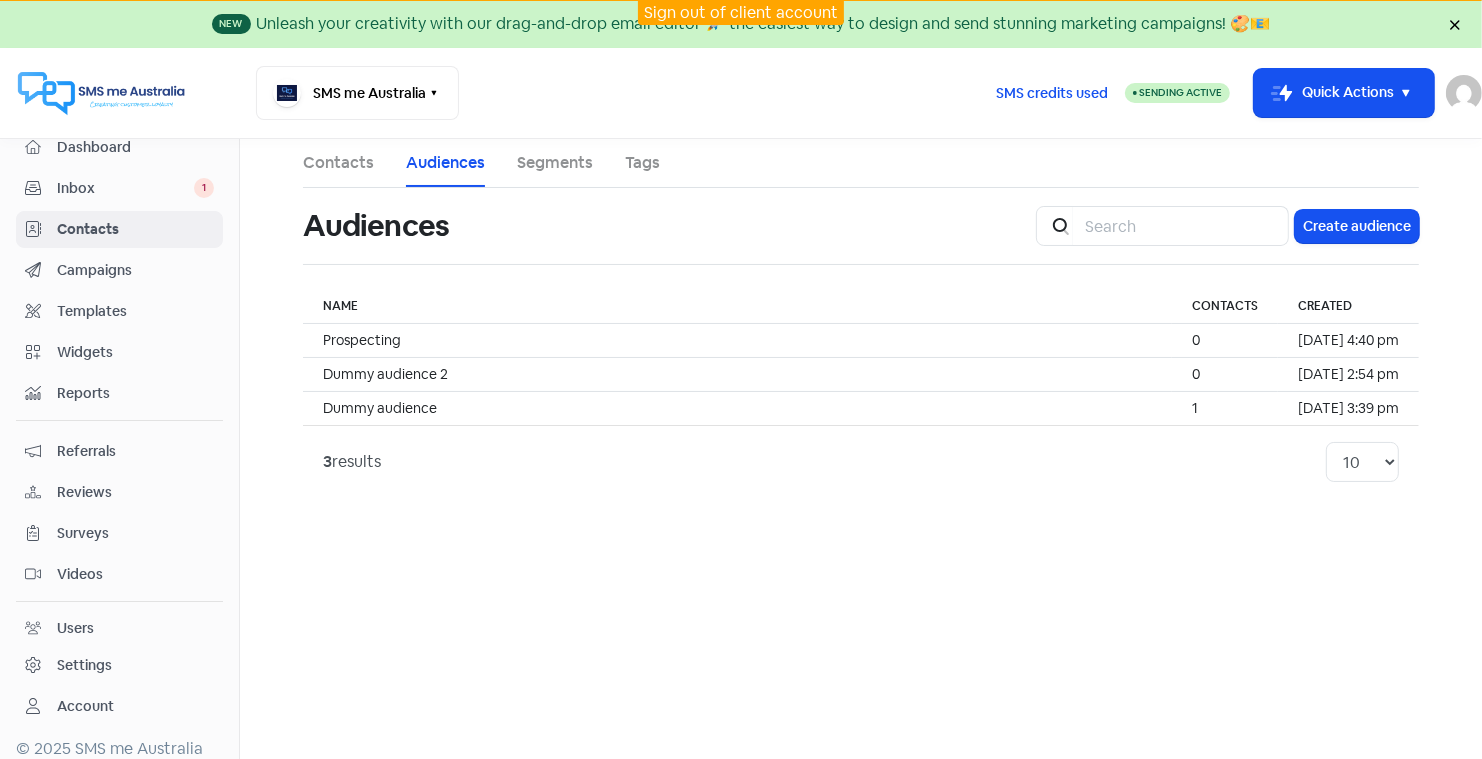 click on "Campaigns" at bounding box center [135, 270] 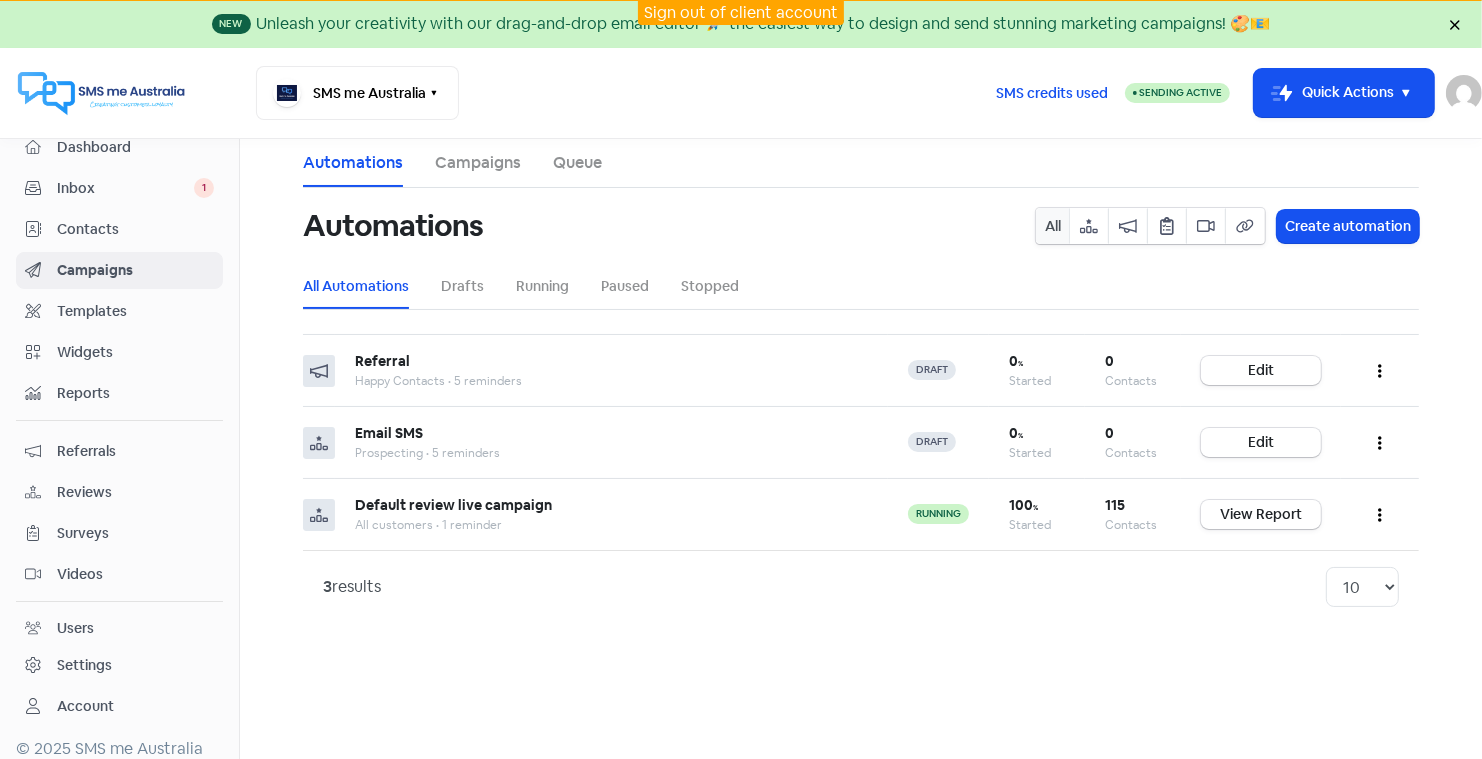 click on "Campaigns" at bounding box center [478, 163] 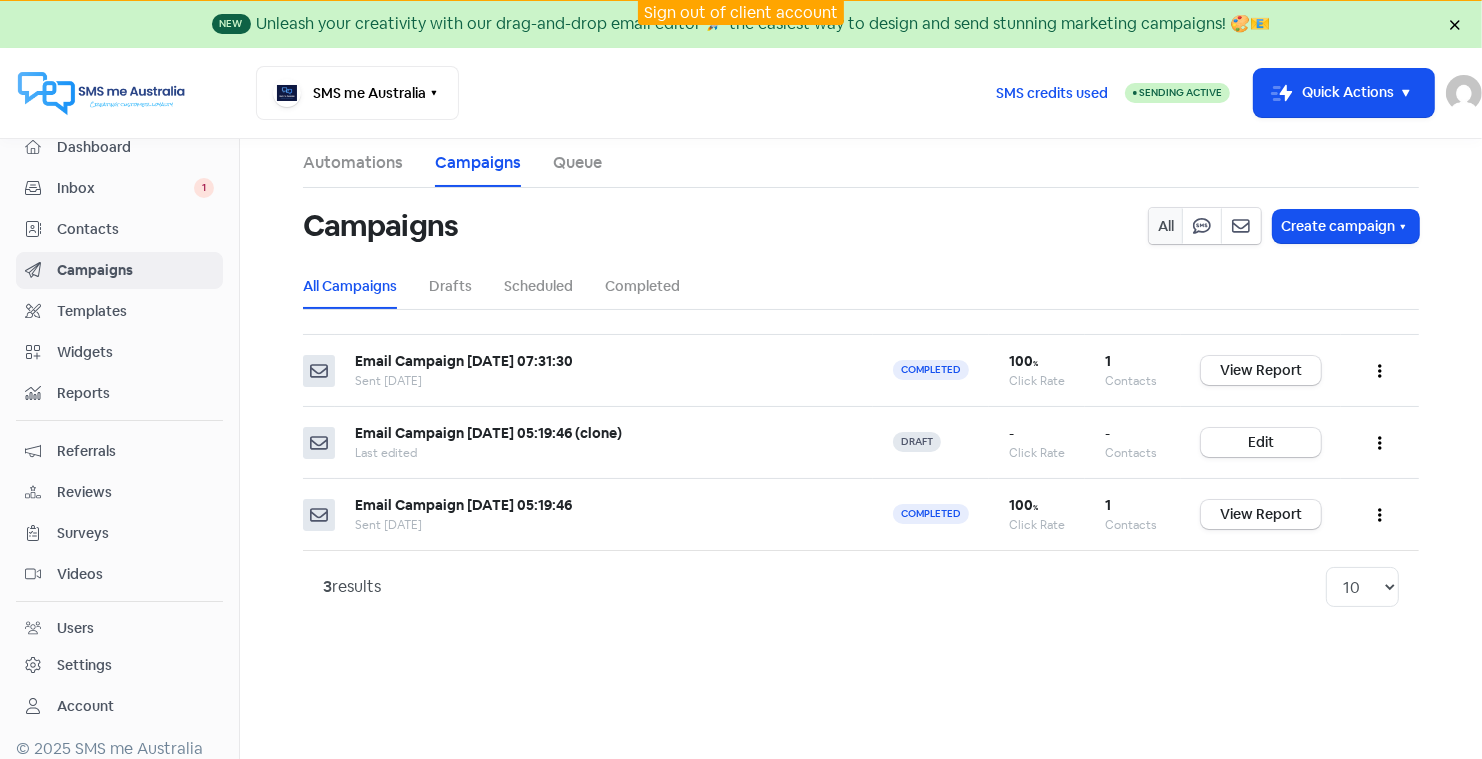 click on "Campaigns" at bounding box center [135, 270] 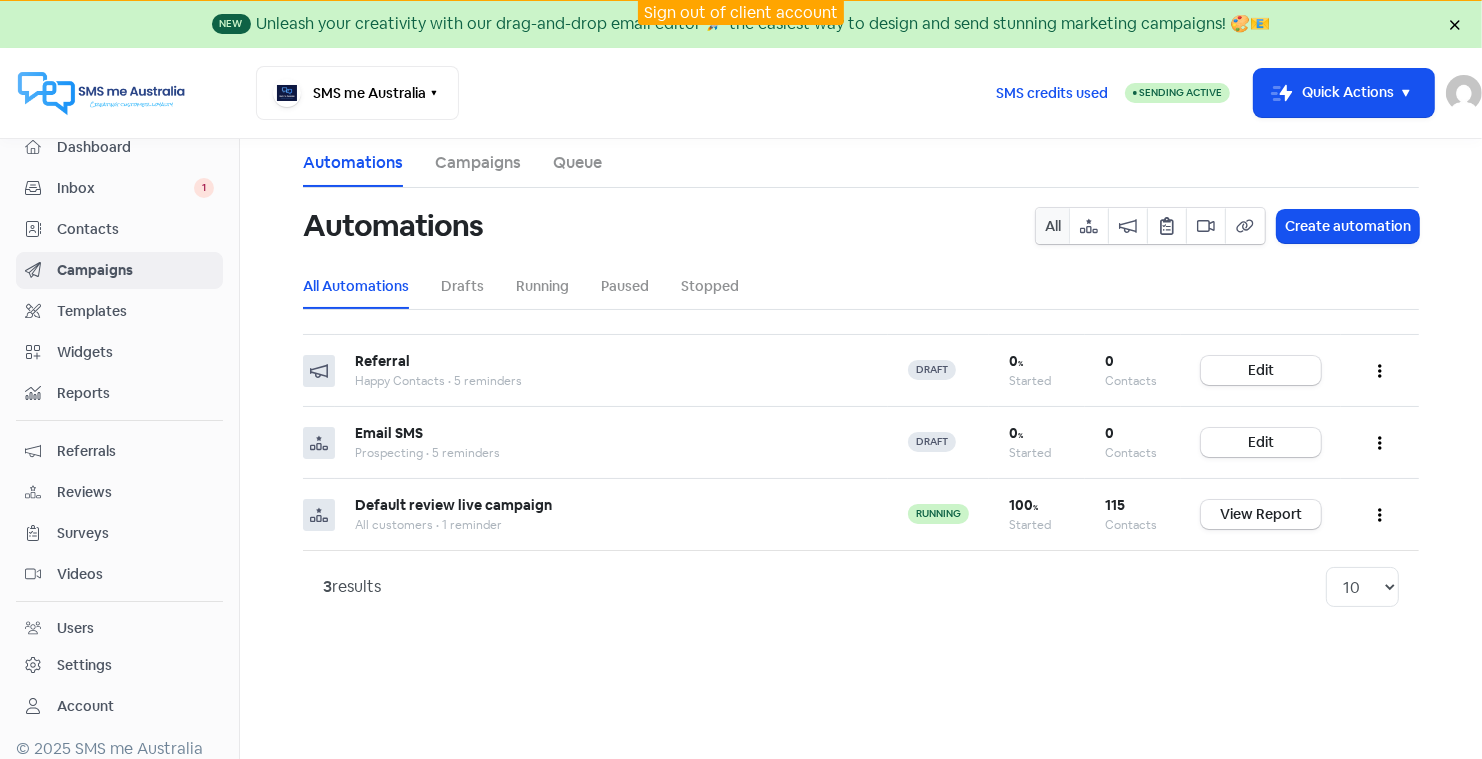 click on "Campaigns" at bounding box center (478, 163) 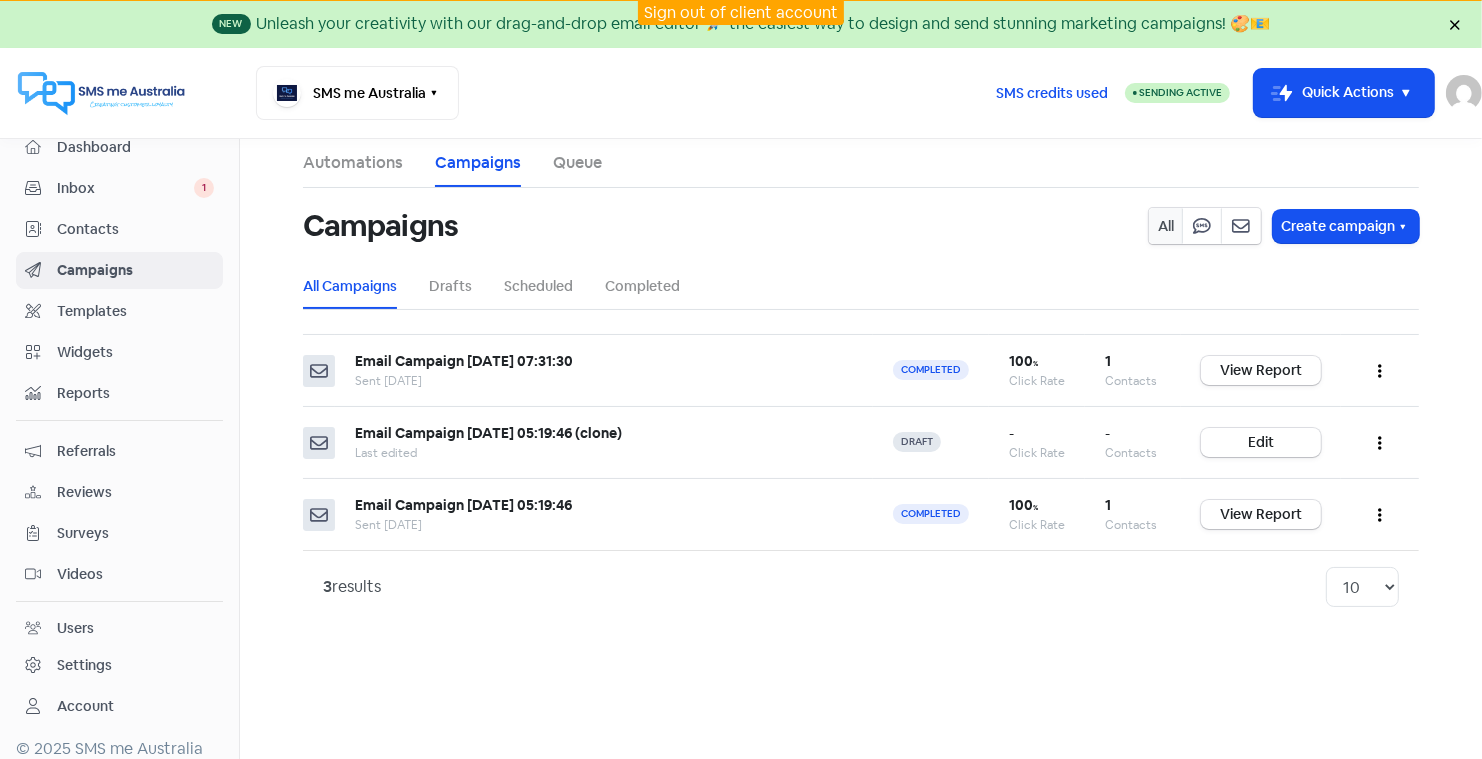 click on "Queue" at bounding box center [577, 163] 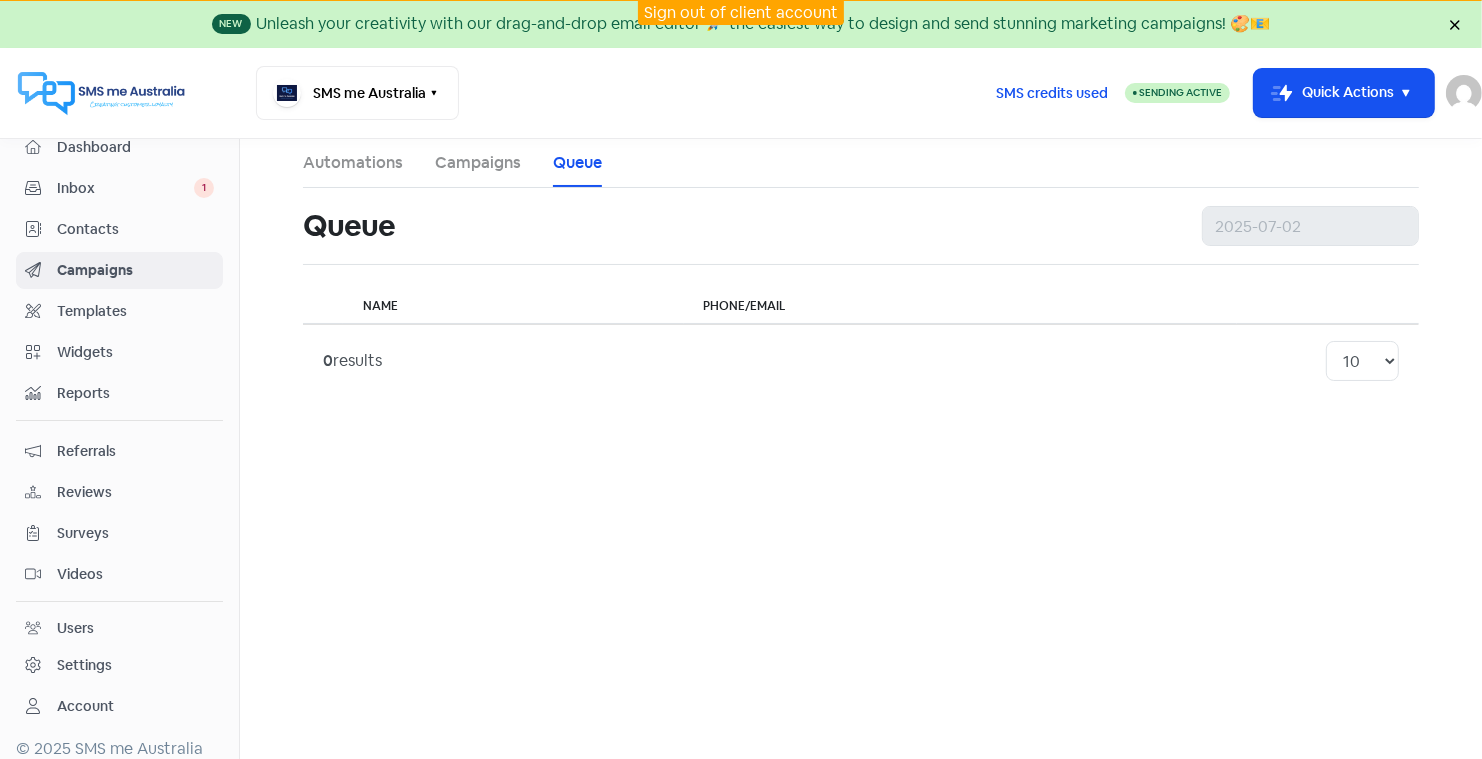 click on "Campaigns" at bounding box center (478, 163) 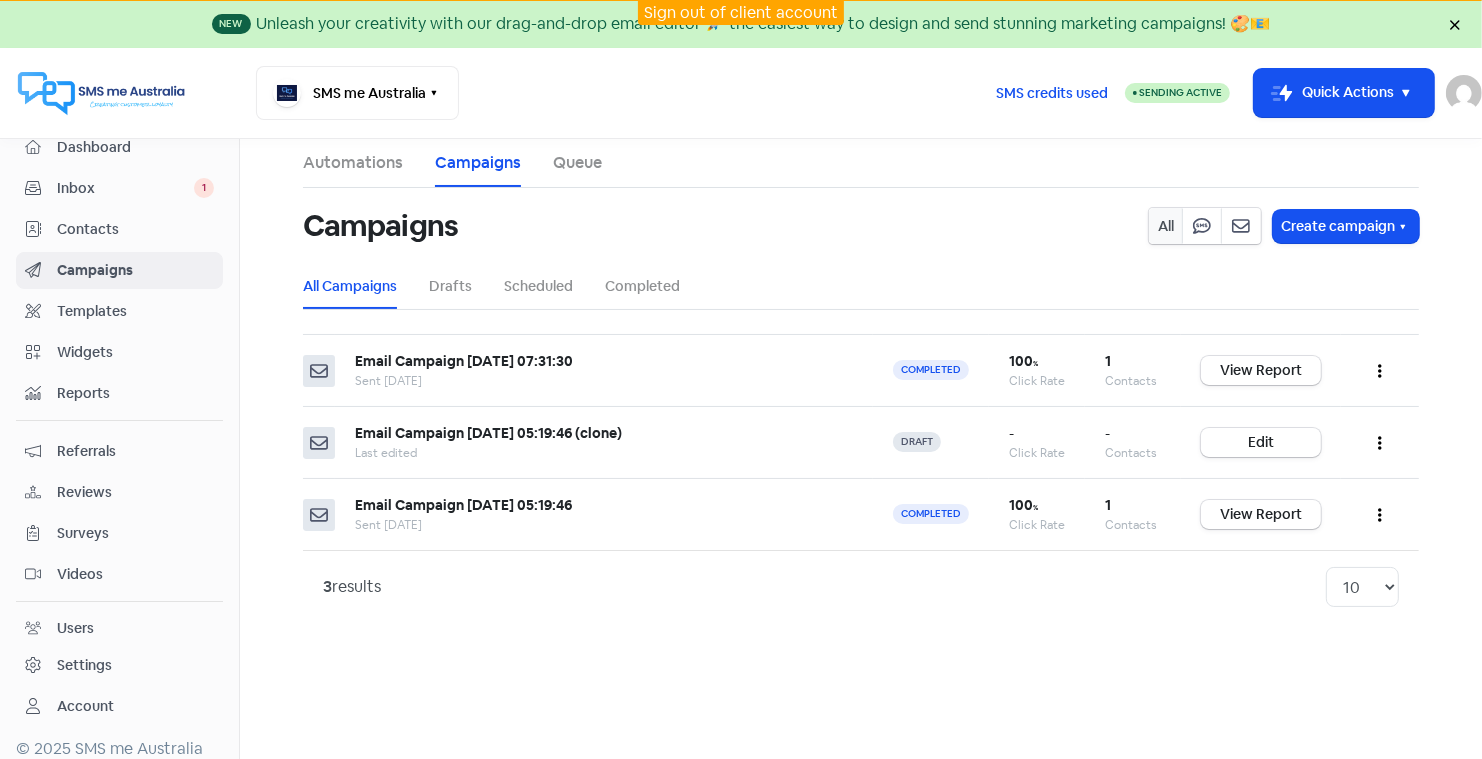 click on "Campaigns" at bounding box center (135, 270) 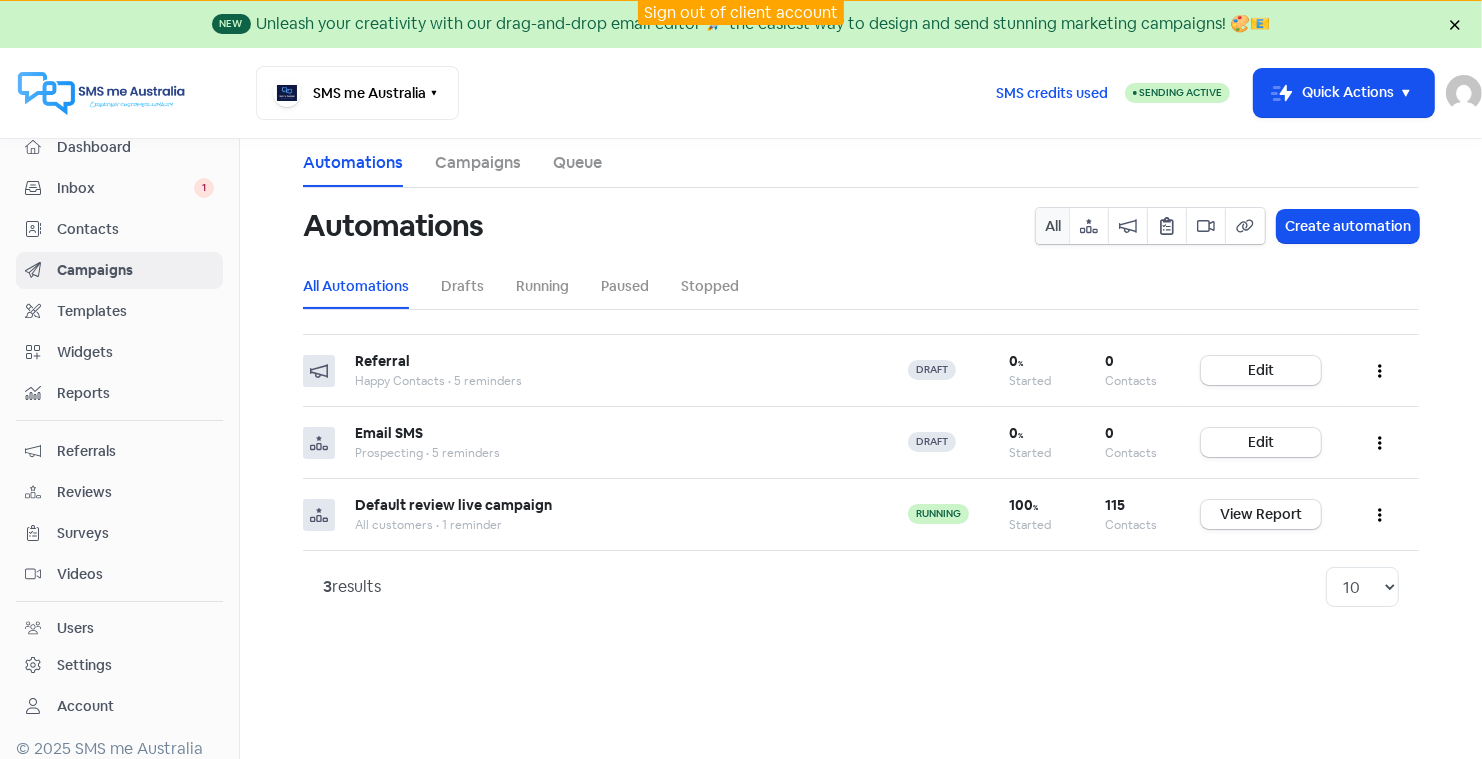 click on "Reviews" at bounding box center [135, 492] 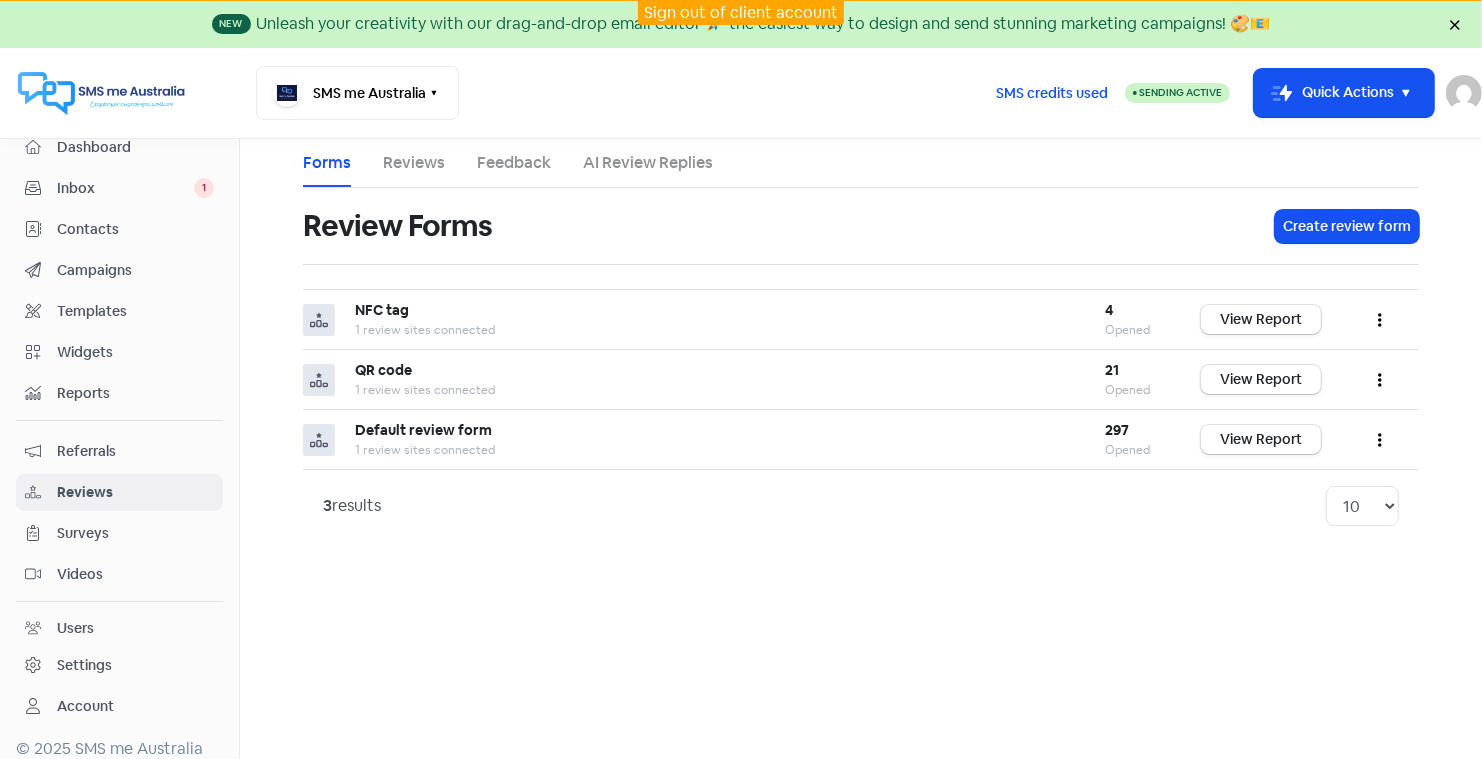 click on "Campaigns" at bounding box center [135, 270] 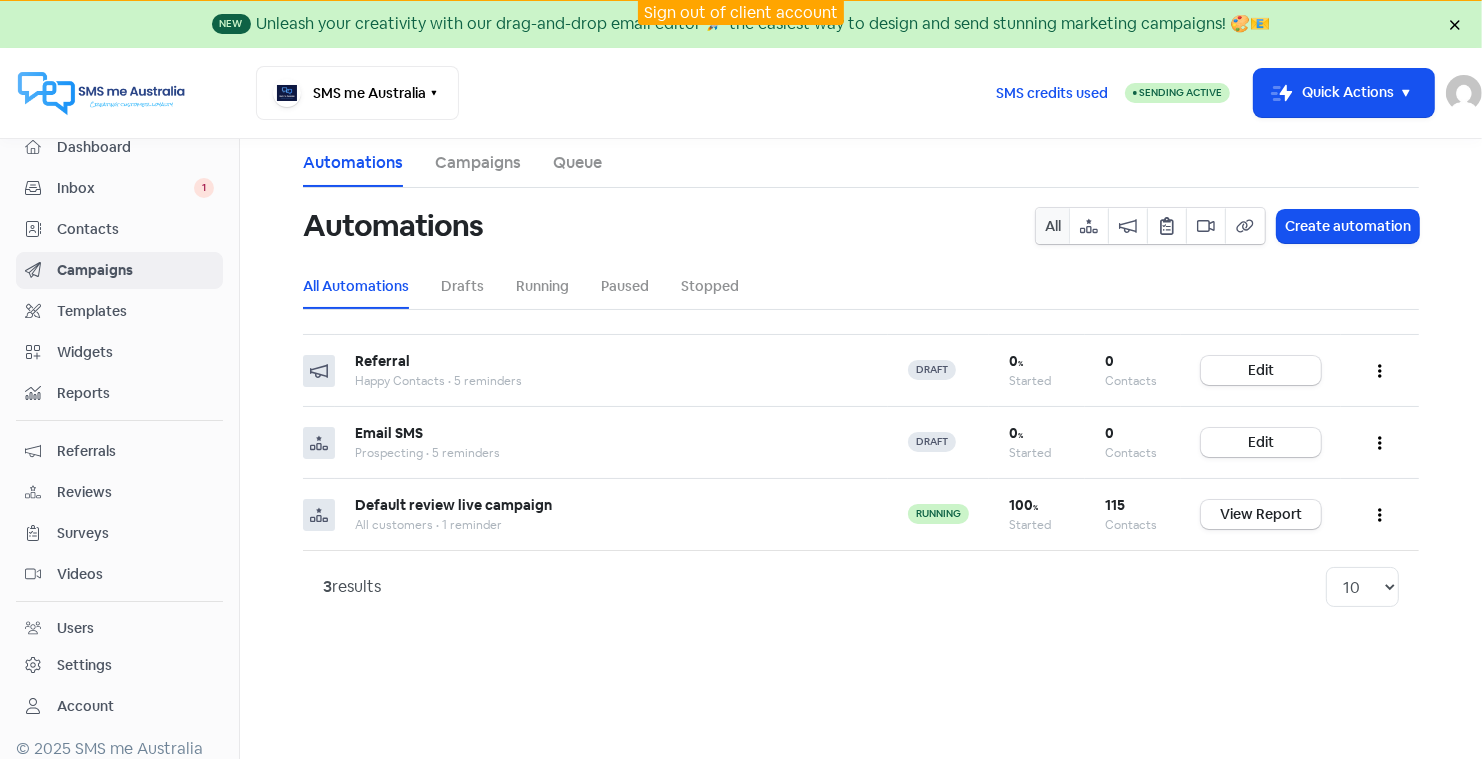 click on "Campaigns" at bounding box center (478, 163) 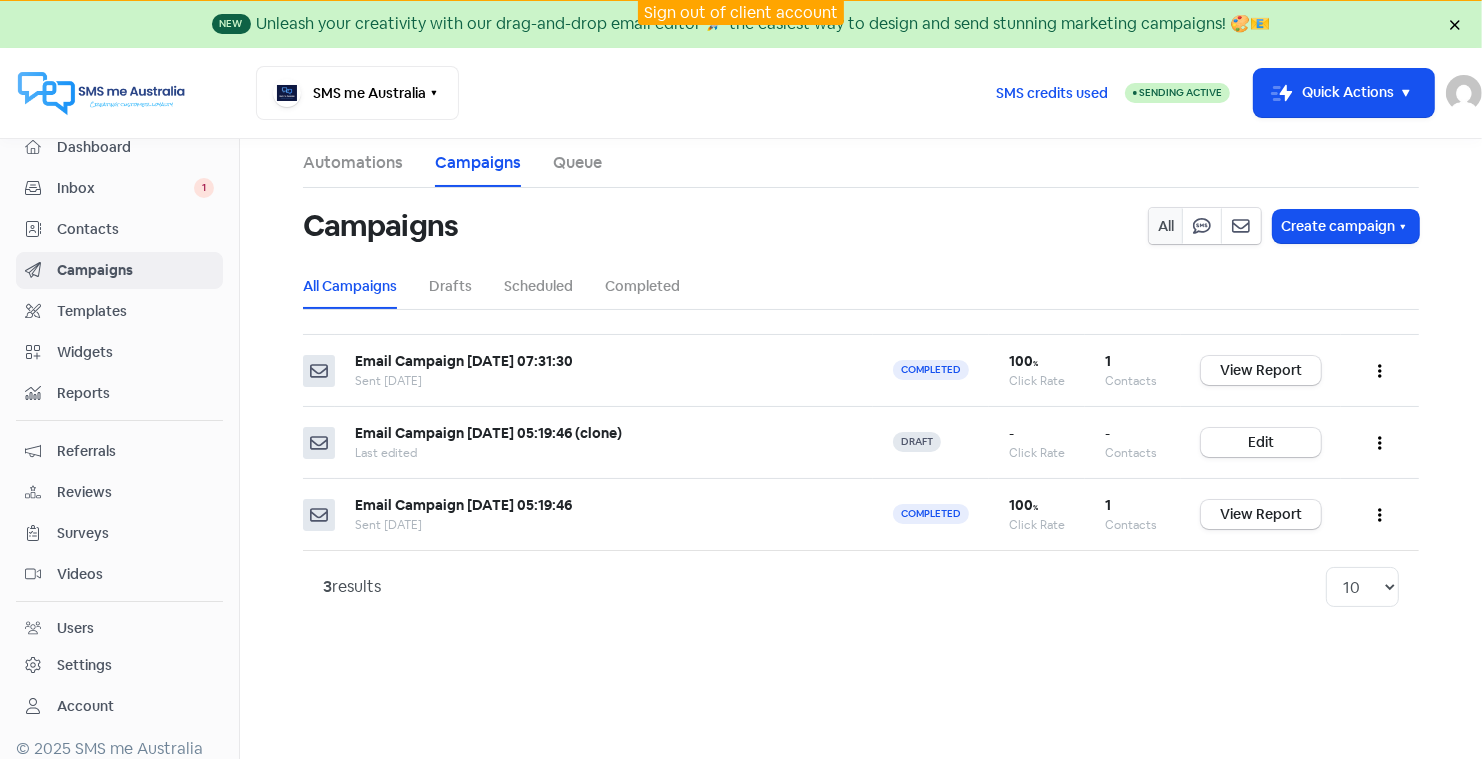 click 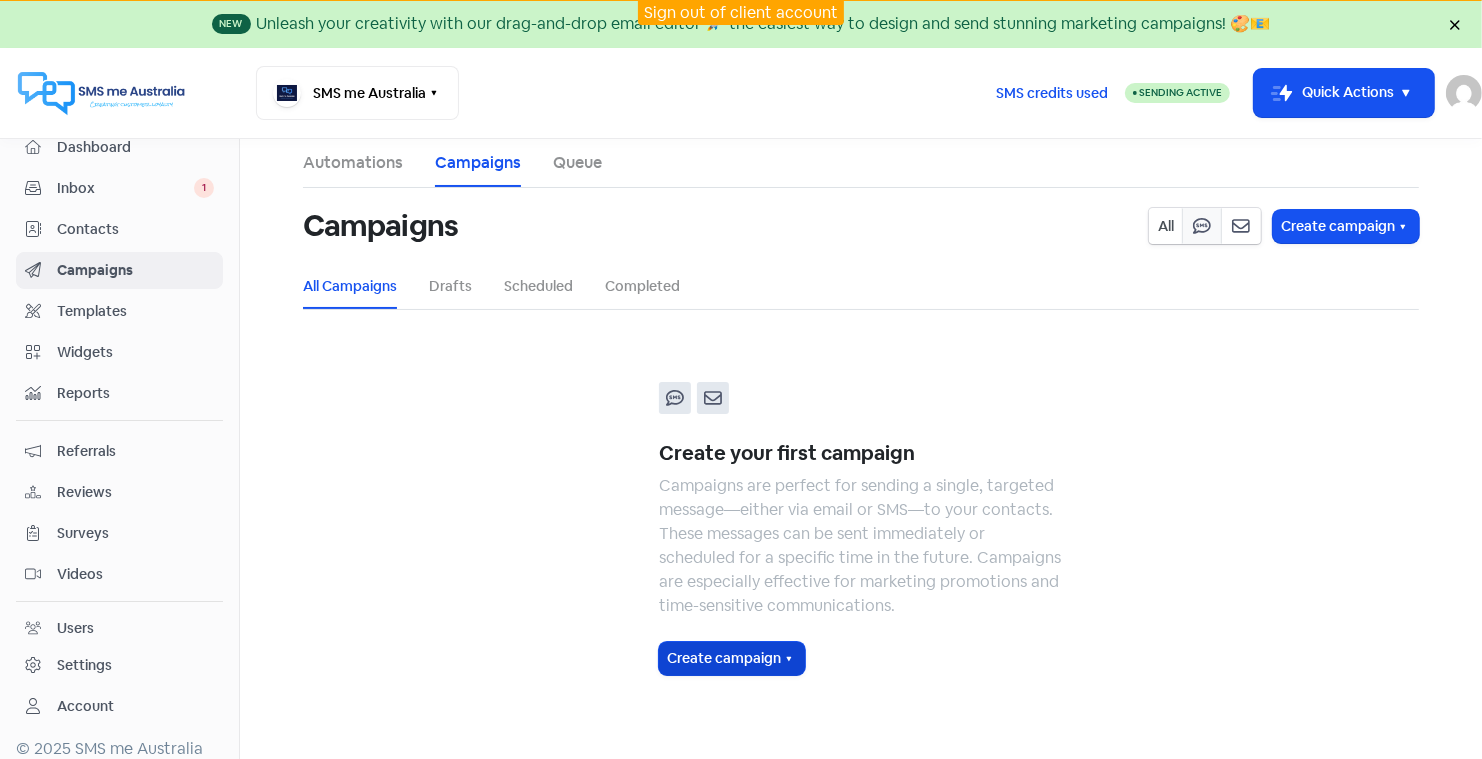click on "Create campaign" at bounding box center (732, 658) 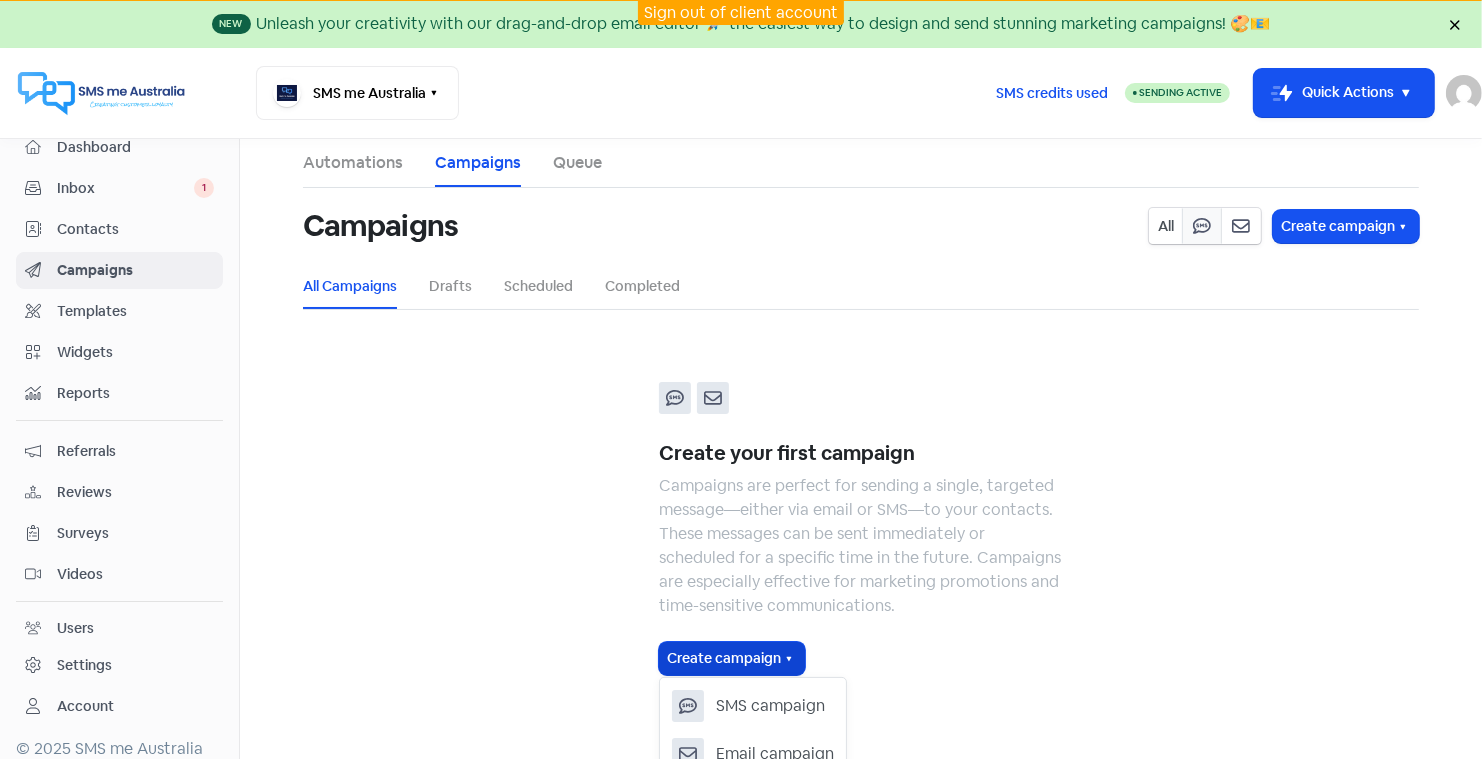 scroll, scrollTop: 22, scrollLeft: 0, axis: vertical 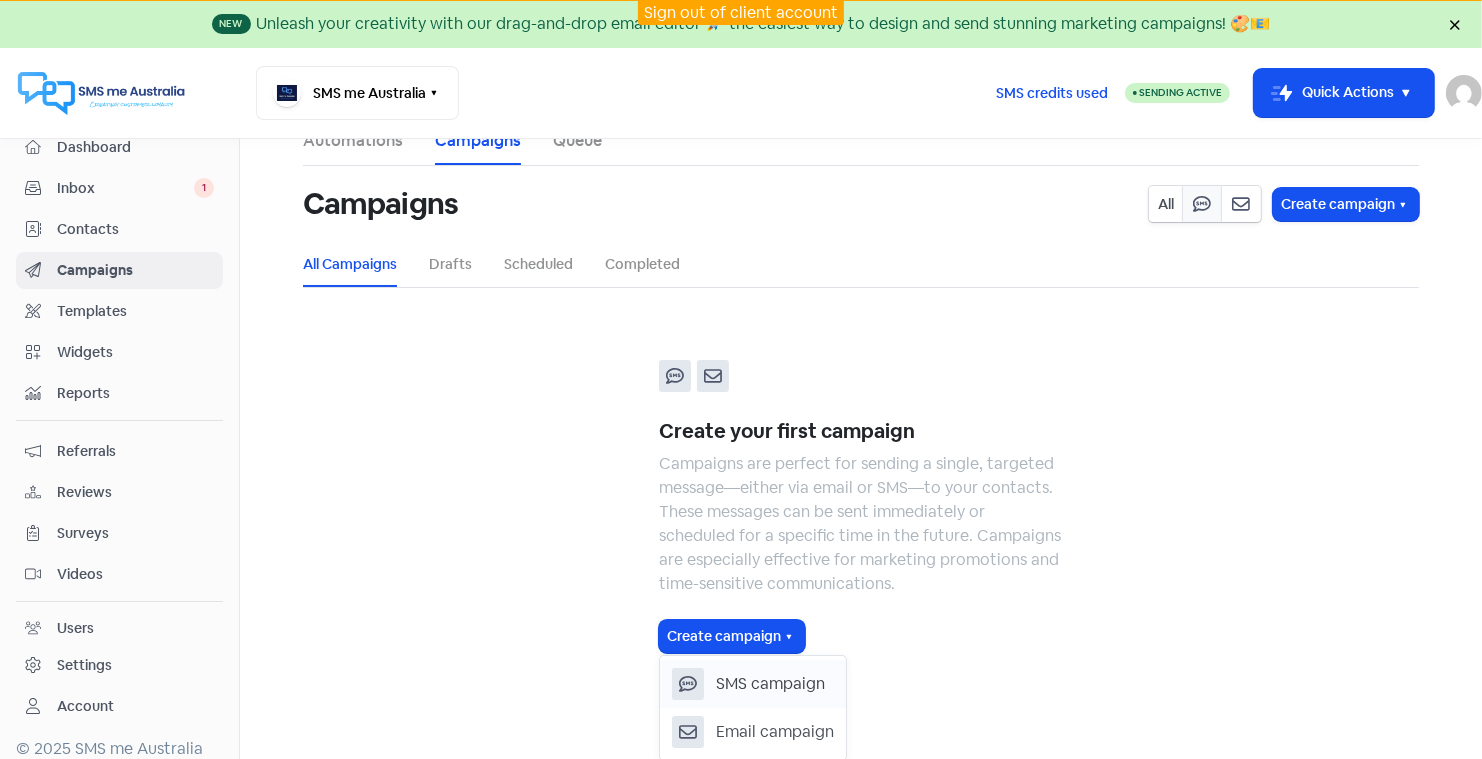 click on "SMS campaign" at bounding box center (770, 684) 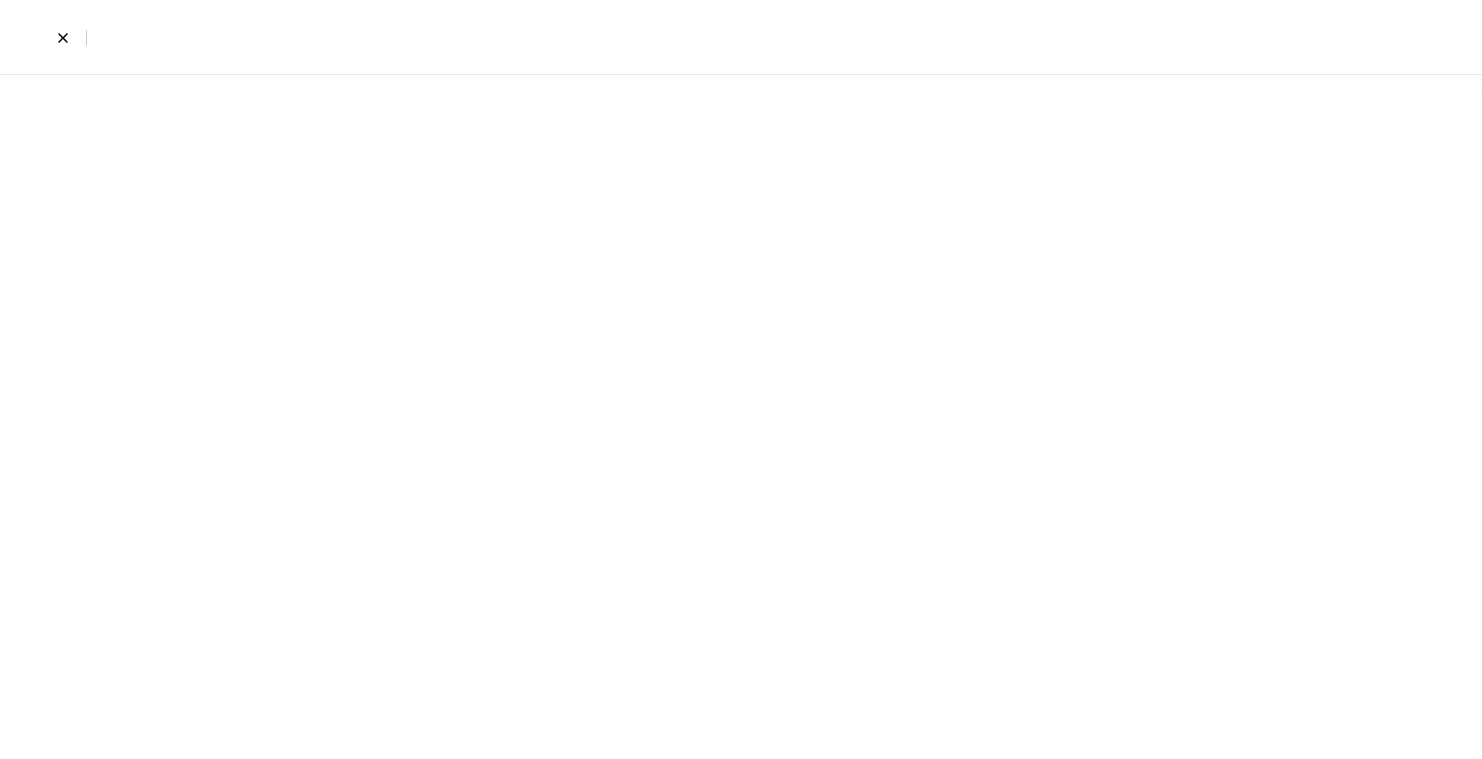 scroll, scrollTop: 0, scrollLeft: 0, axis: both 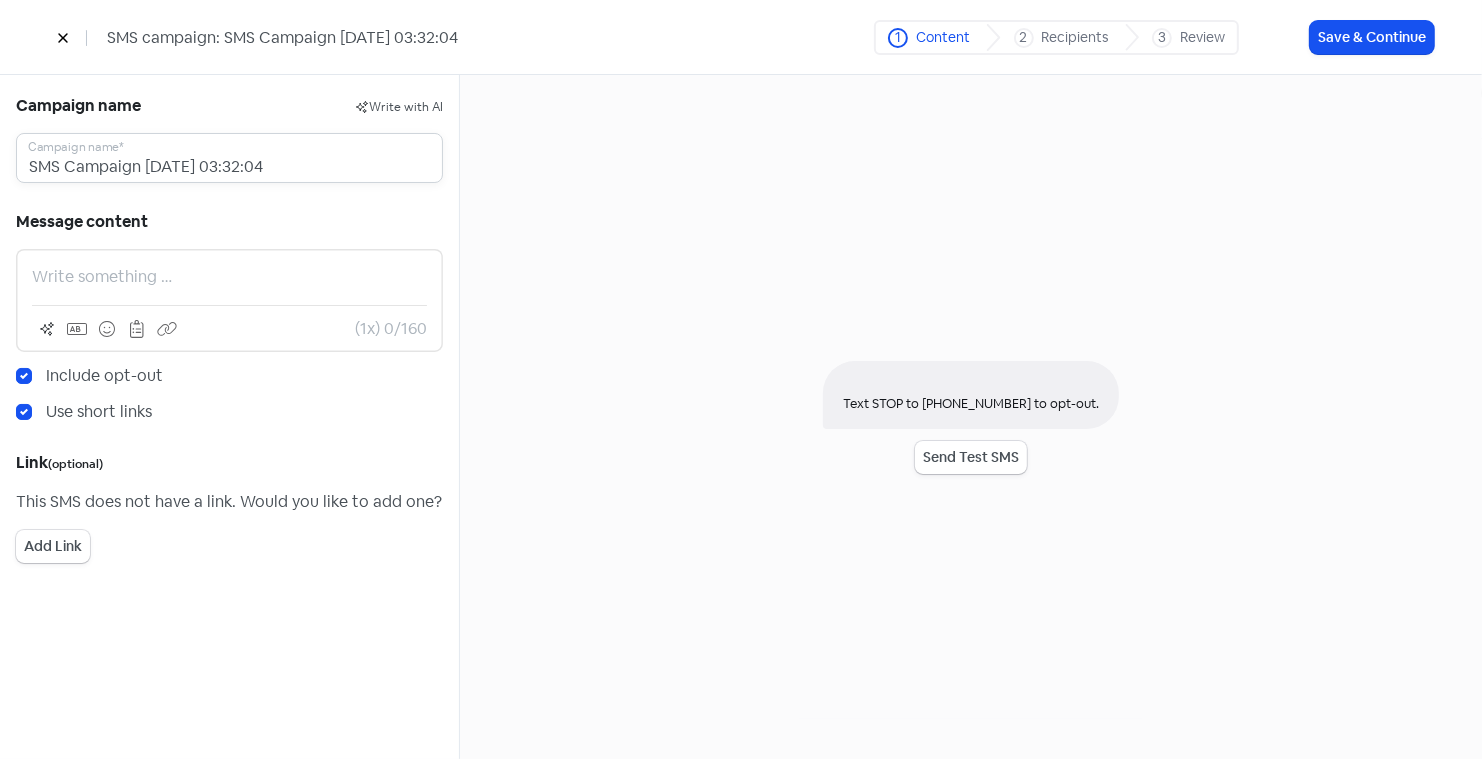 drag, startPoint x: 296, startPoint y: 166, endPoint x: -58, endPoint y: 157, distance: 354.11438 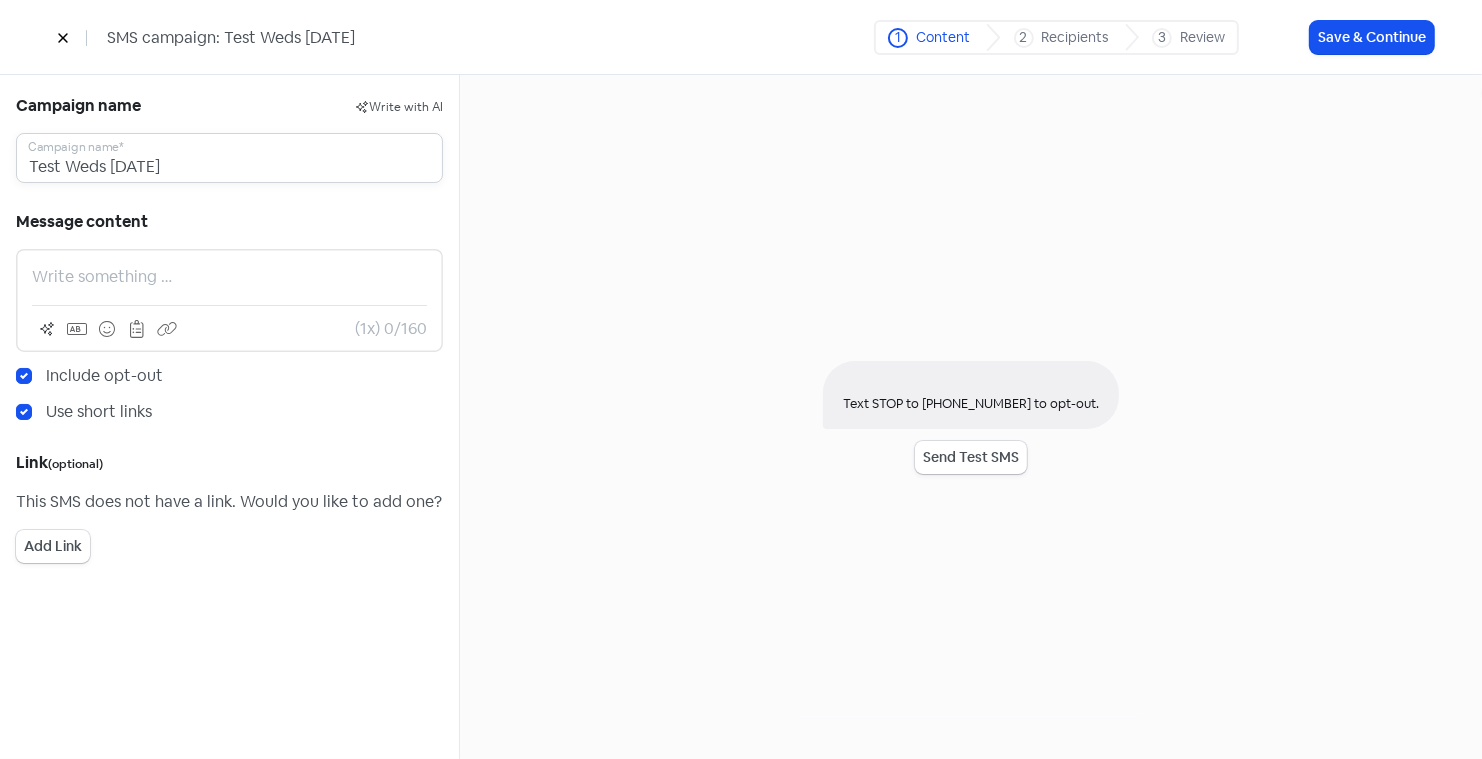 type on "Test Weds 2nd July 2025" 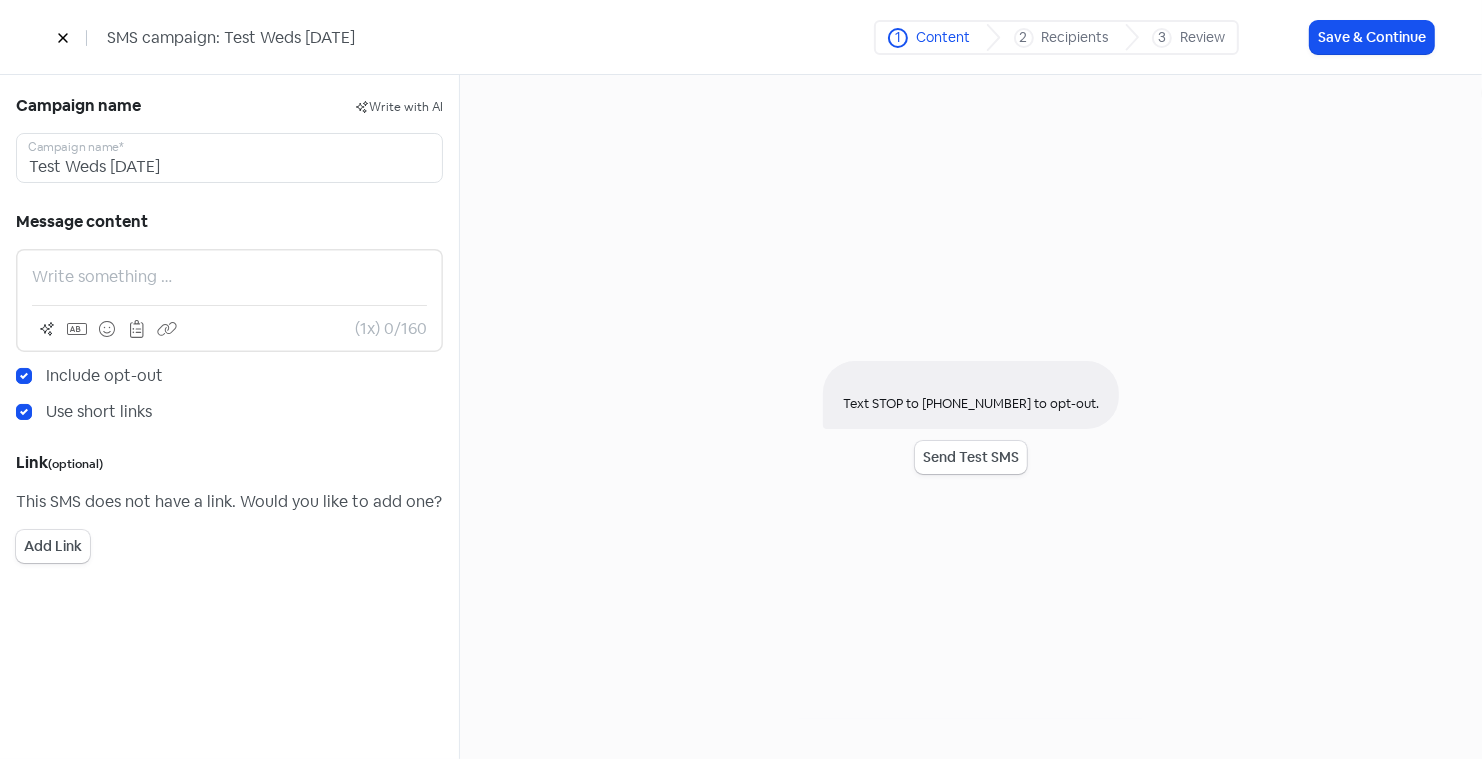 click at bounding box center [229, 277] 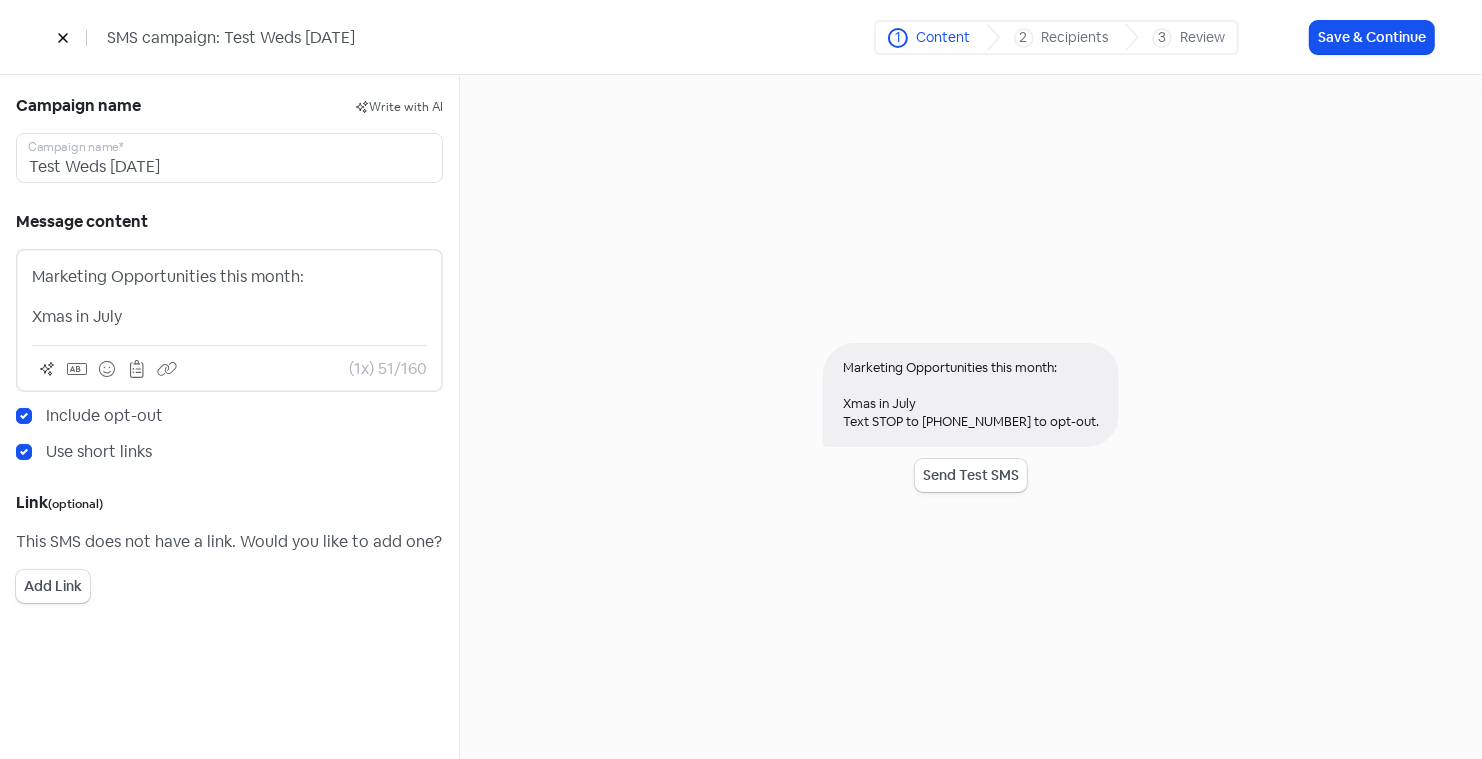 click on "Marketing Opportunities this month: Xmas in July" at bounding box center [229, 297] 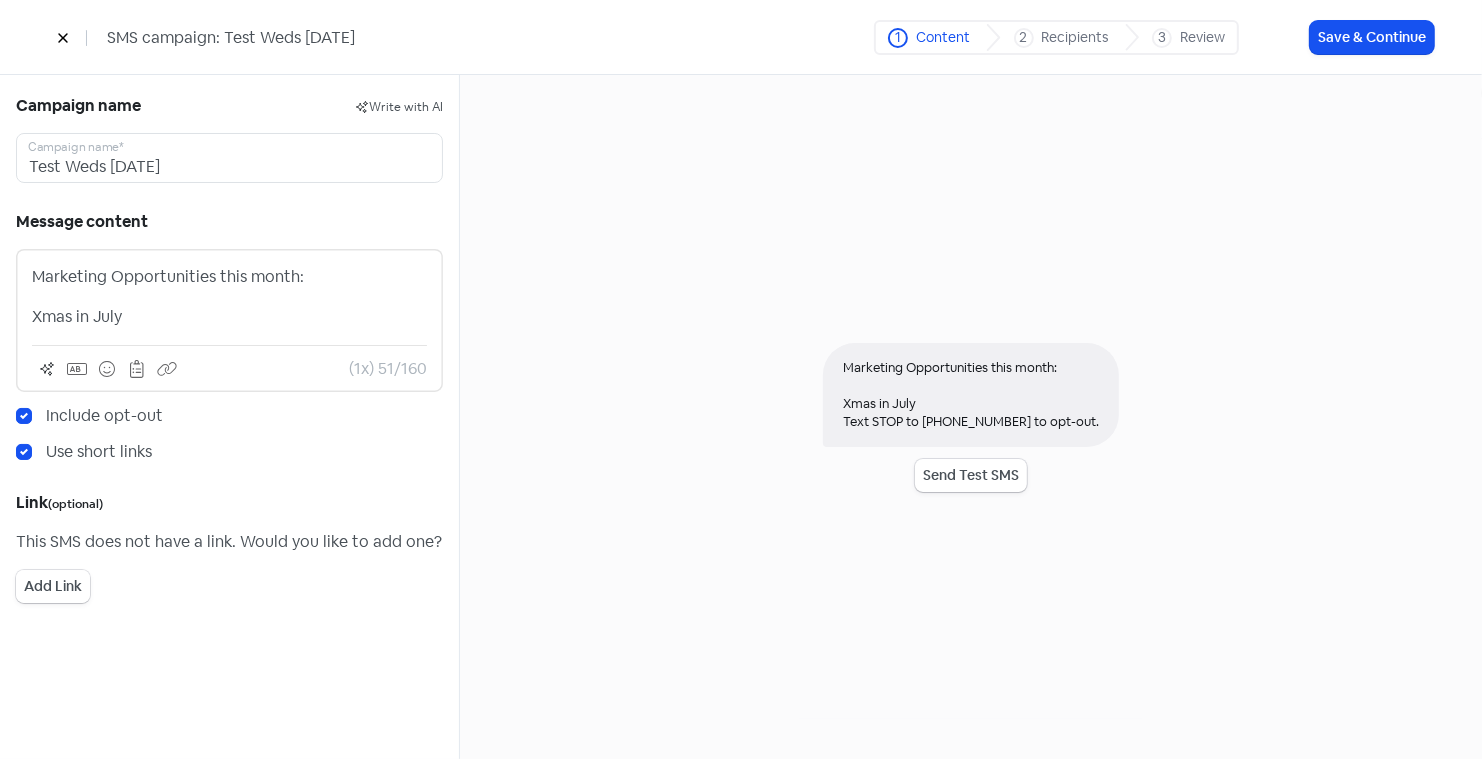 click on "Add Link" at bounding box center (53, 586) 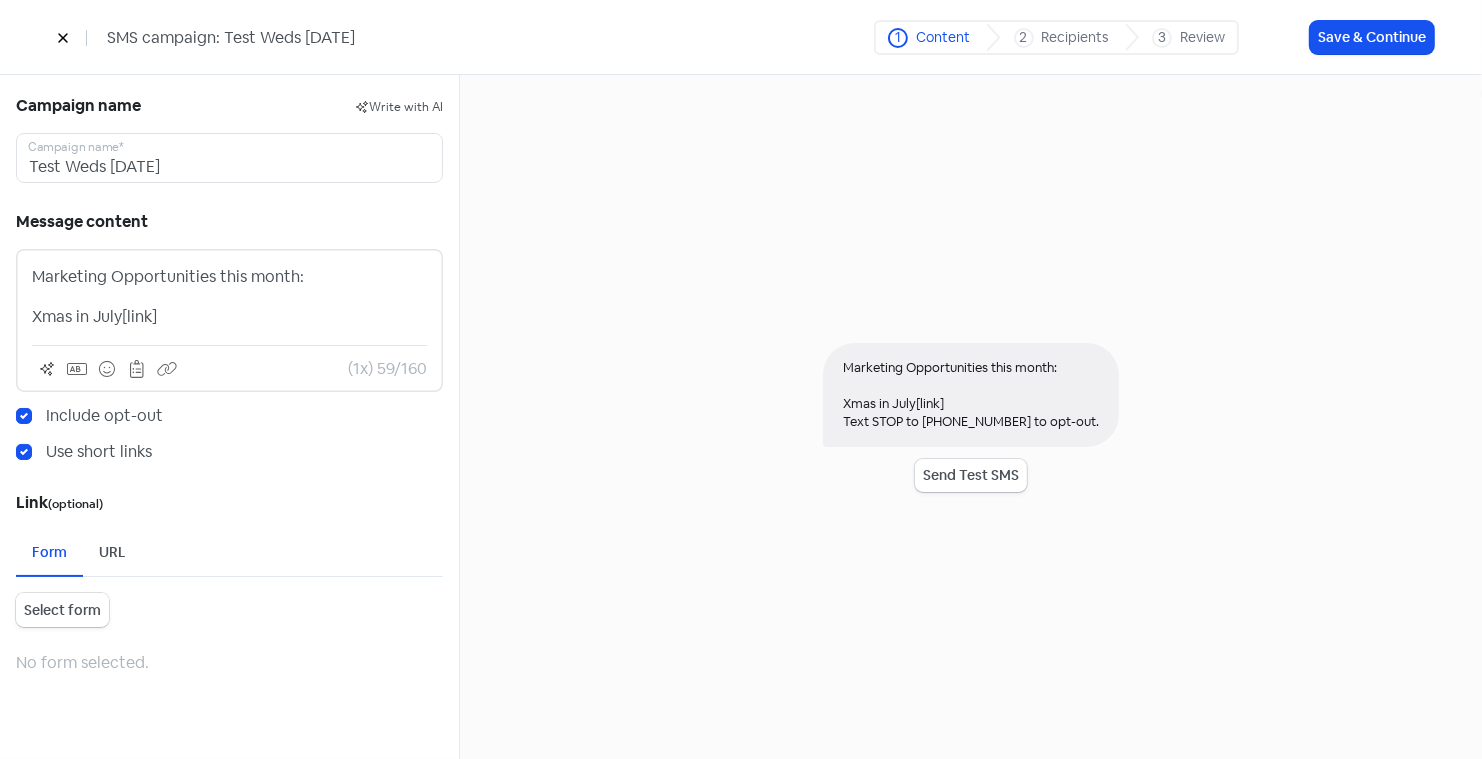 click on "Select form" at bounding box center (62, 610) 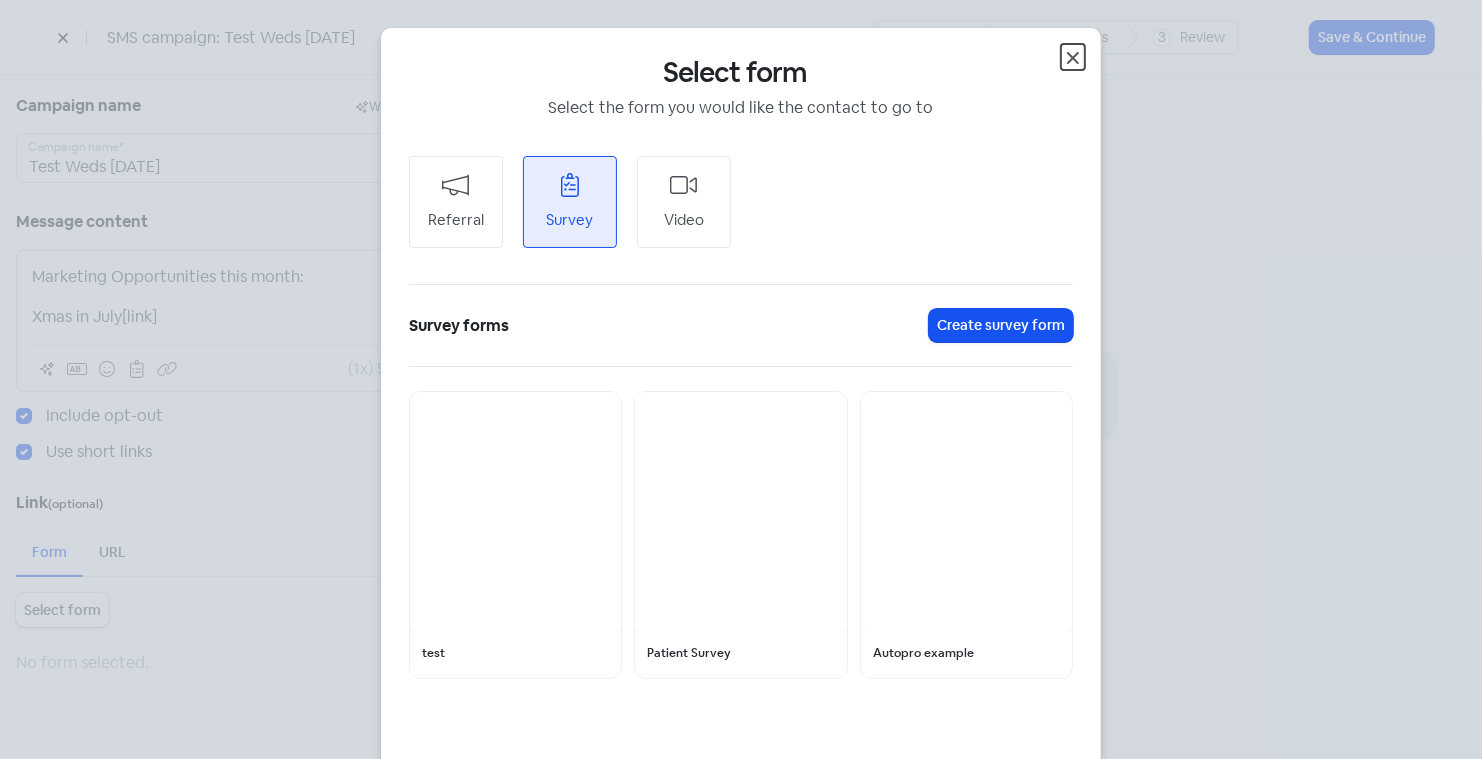 click 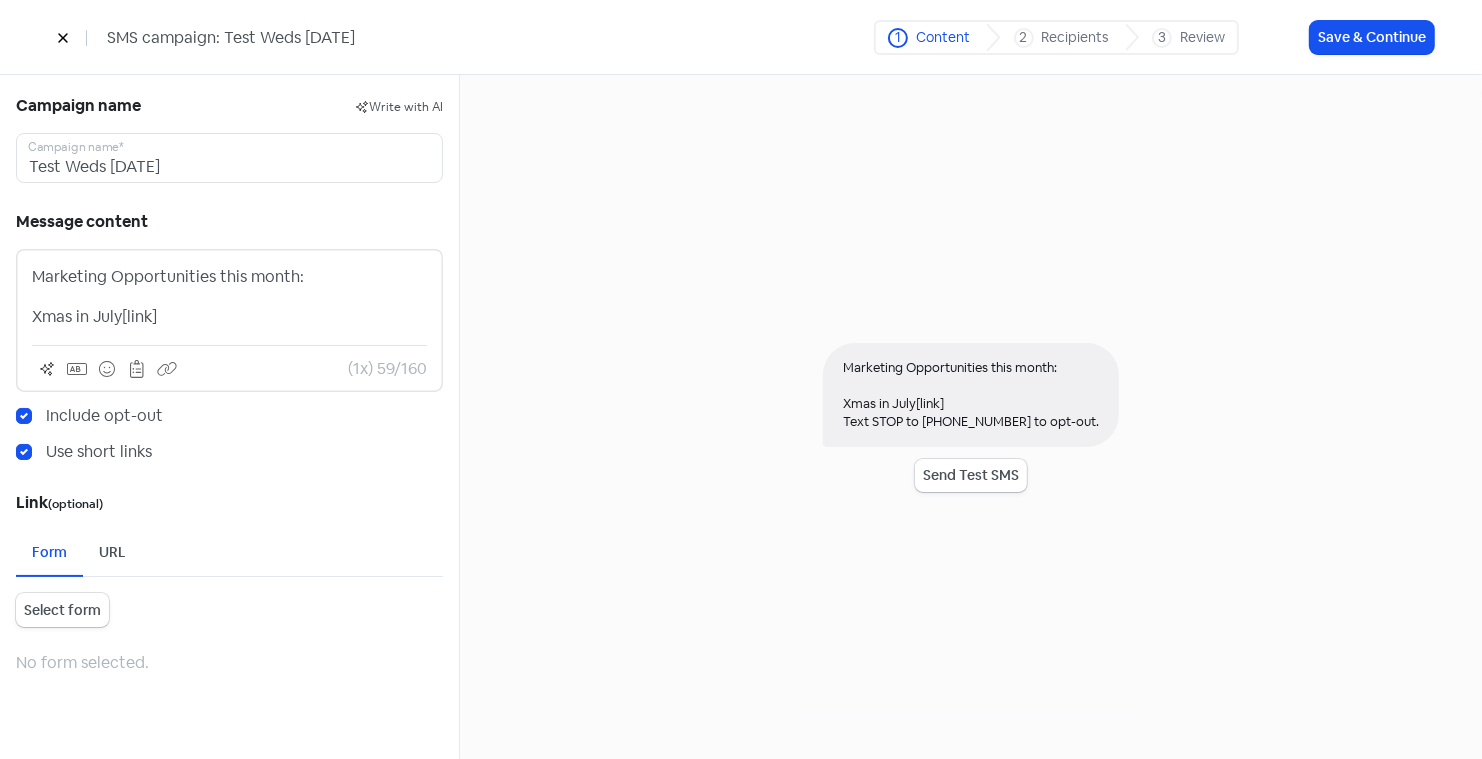 click on "Xmas in July[link]" at bounding box center [229, 317] 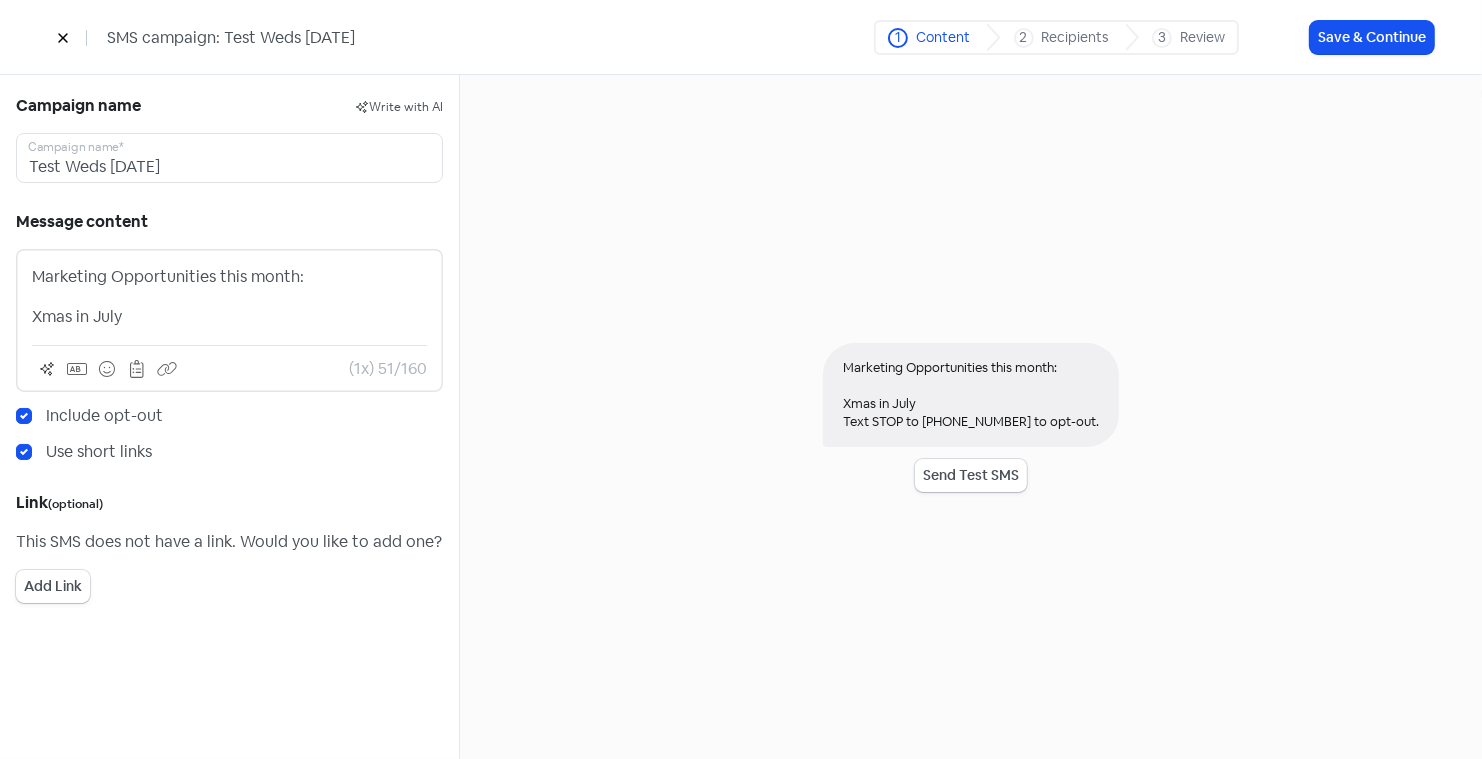 click on "Xmas in July" at bounding box center (229, 317) 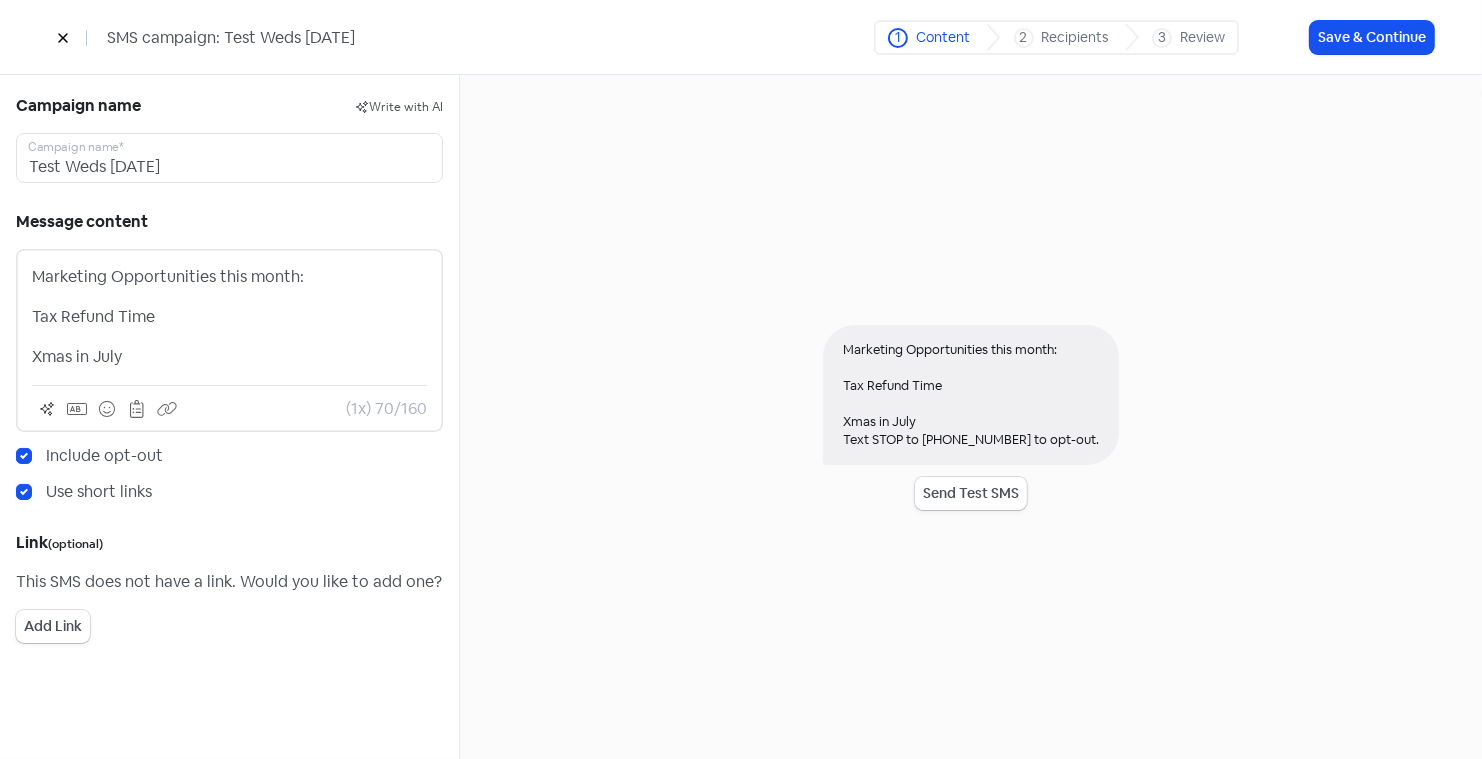 click on "Xmas in July" at bounding box center (229, 357) 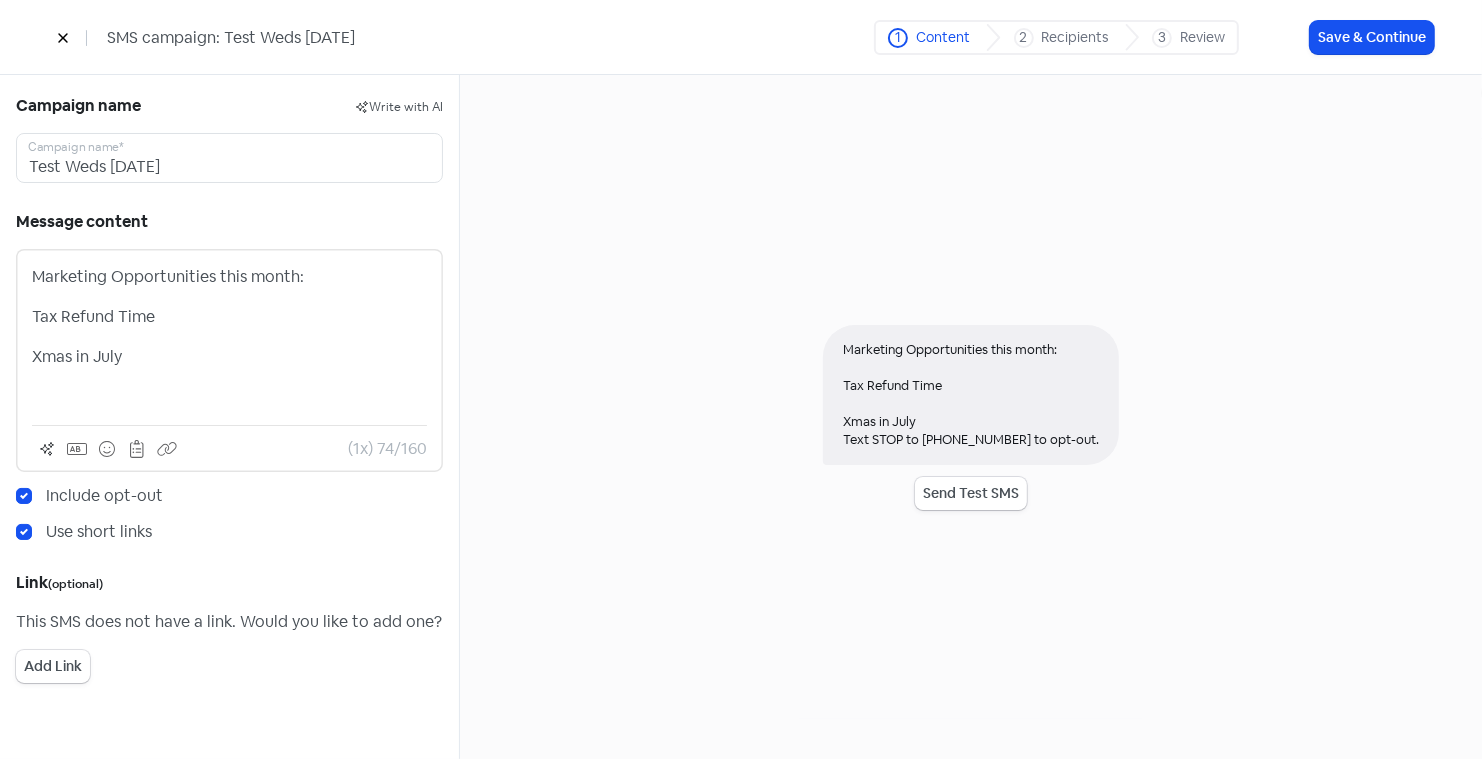 click on "Marketing Opportunities this month: Tax Refund Time Xmas in July" at bounding box center (229, 337) 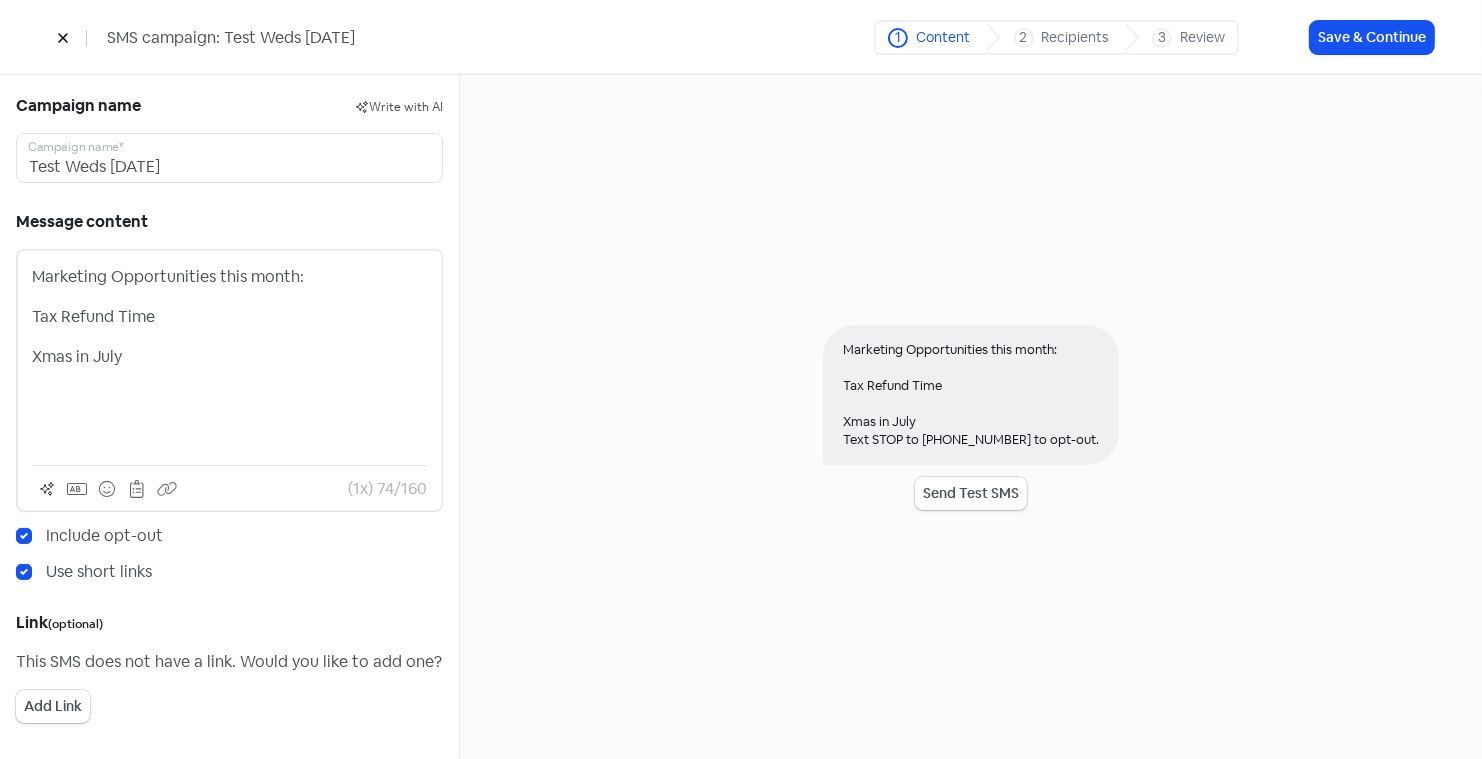 click on "Marketing Opportunities this month:" at bounding box center (229, 277) 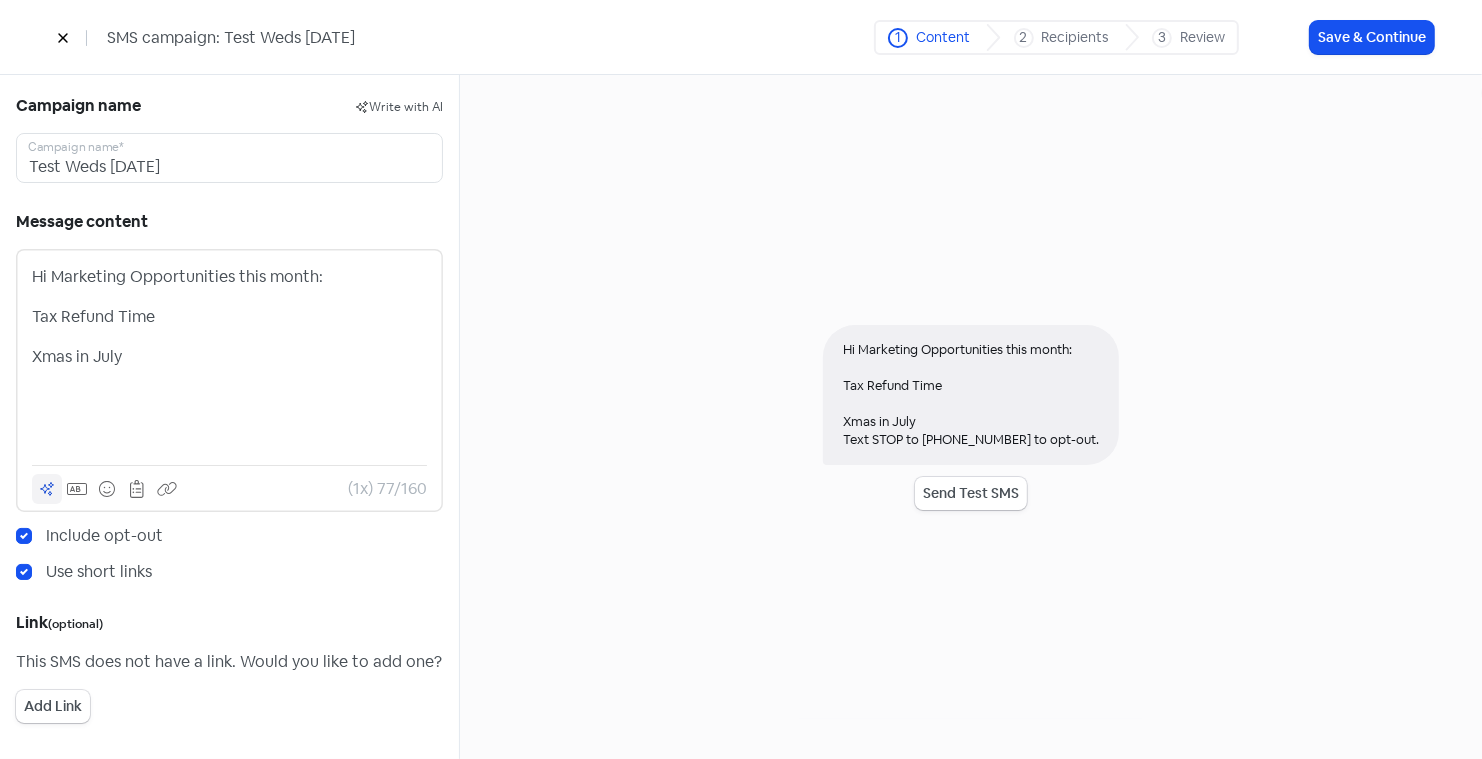 click 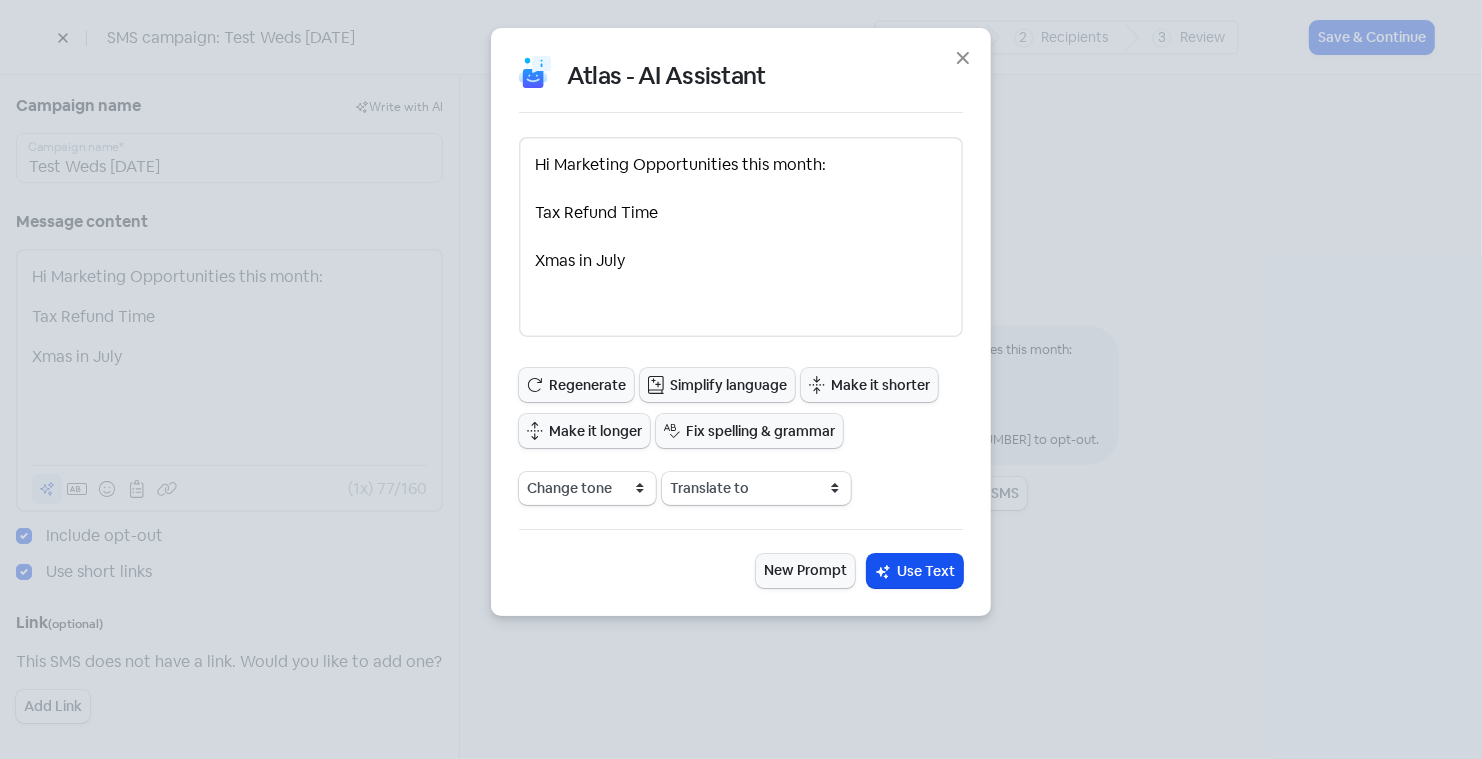 click on "Atlas - AI Assistant Hi Marketing Opportunities this month:
Tax Refund Time
Xmas in July Regenerate Simplify language Make it shorter Make it longer Fix spelling & grammar Change tone Casual Confident Formal Friendly Inspirational Motivational Nostalgic Playful Professional Scientific Straightforward Witty Translate to Arabic Chinese Czech Danish Dutch English Finnish French German Greek Hebrew Hungarian Indonesian Italian Japanese Korean Persian Polish Portuguese Russian Spanish Swedish Thai Turkish Vietnamese New Prompt Use Text" at bounding box center [741, 379] 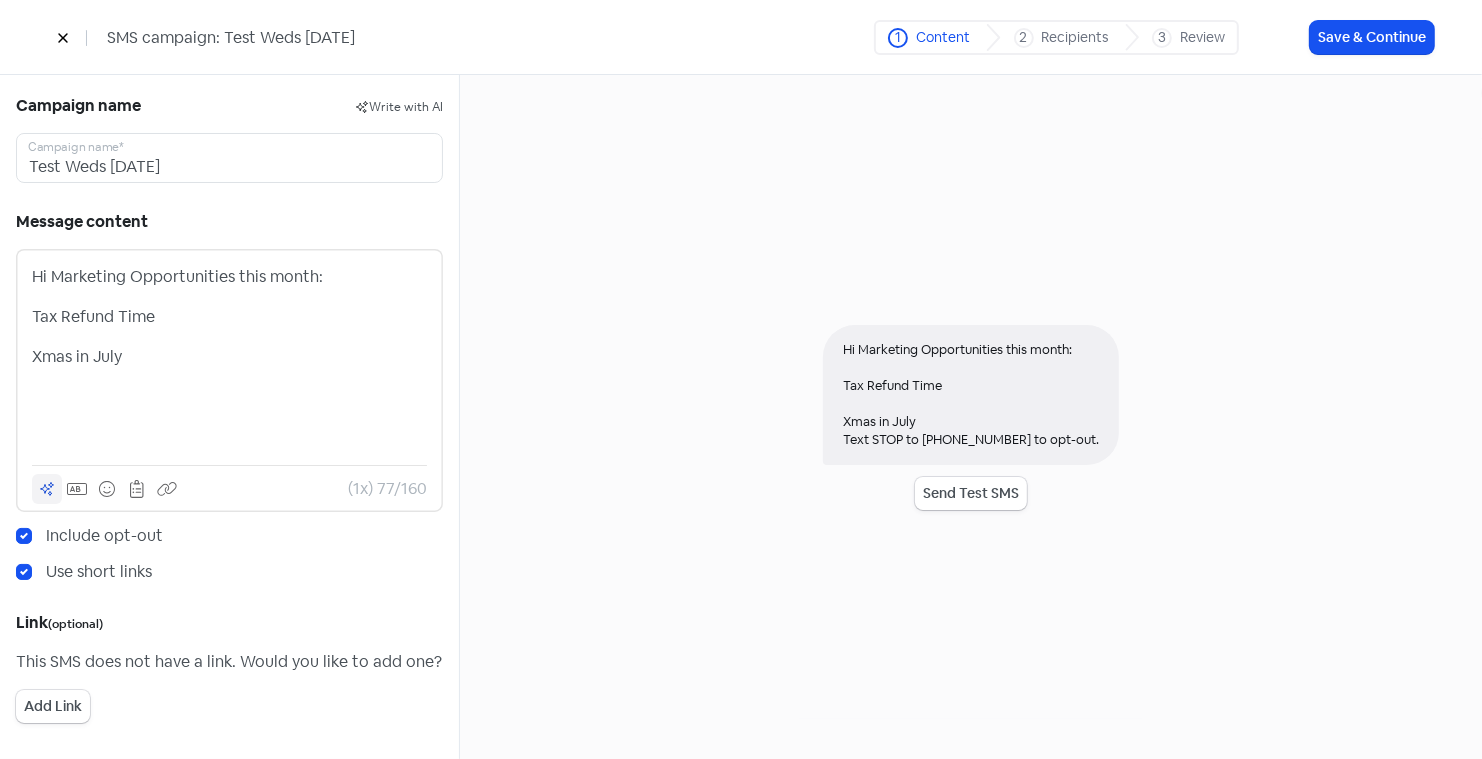click 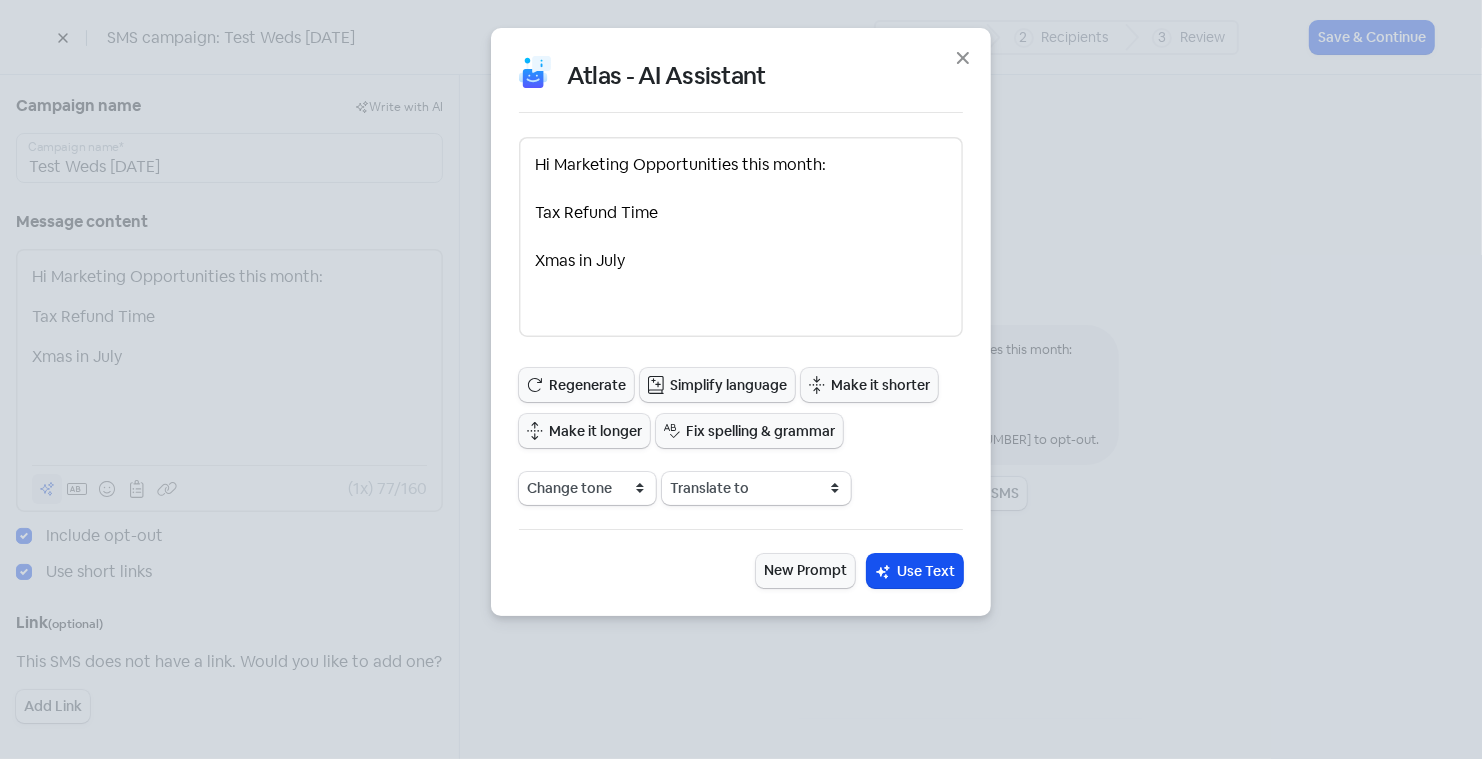 click on "Atlas - AI Assistant Hi Marketing Opportunities this month:
Tax Refund Time
Xmas in July Regenerate Simplify language Make it shorter Make it longer Fix spelling & grammar Change tone Casual Confident Formal Friendly Inspirational Motivational Nostalgic Playful Professional Scientific Straightforward Witty Translate to Arabic Chinese Czech Danish Dutch English Finnish French German Greek Hebrew Hungarian Indonesian Italian Japanese Korean Persian Polish Portuguese Russian Spanish Swedish Thai Turkish Vietnamese New Prompt Use Text" at bounding box center (741, 379) 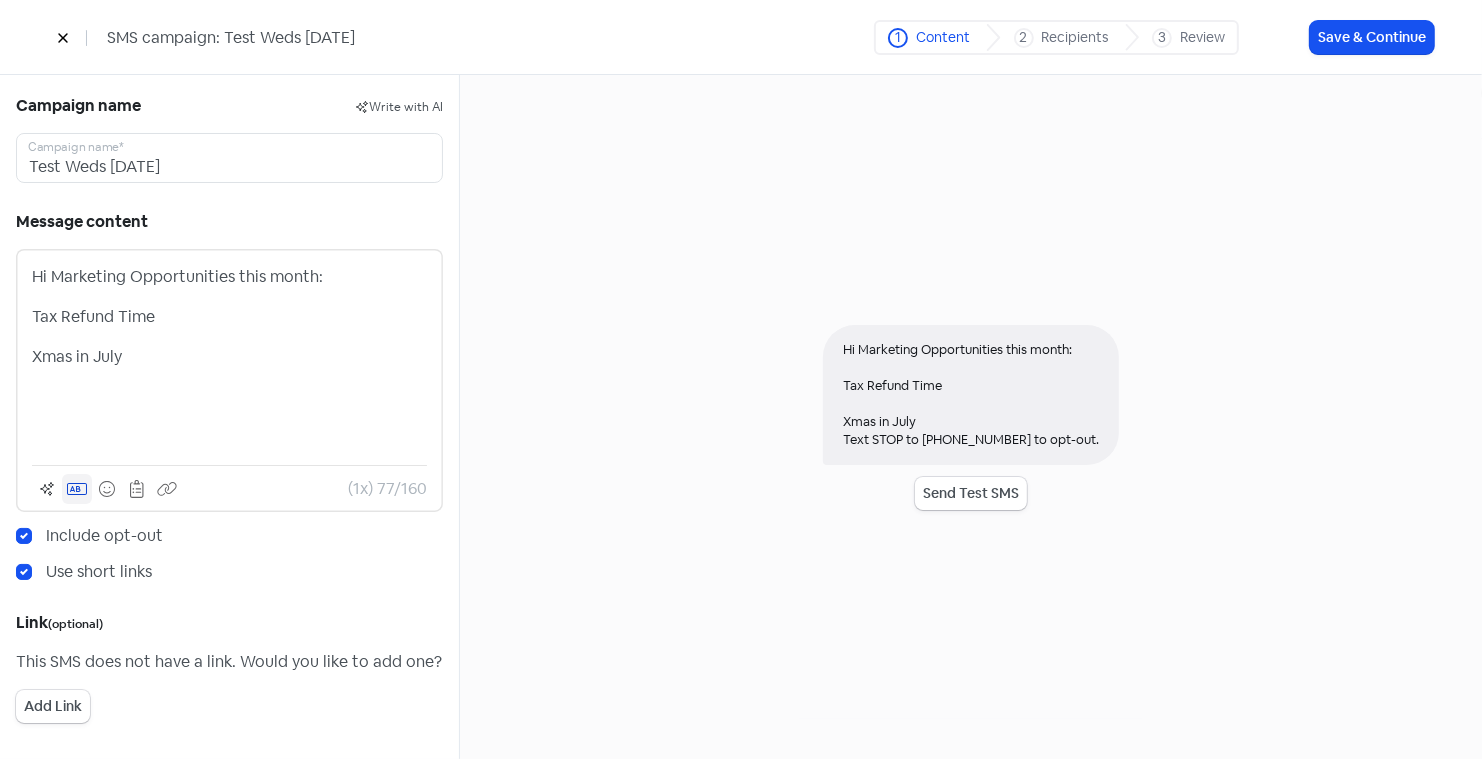 click 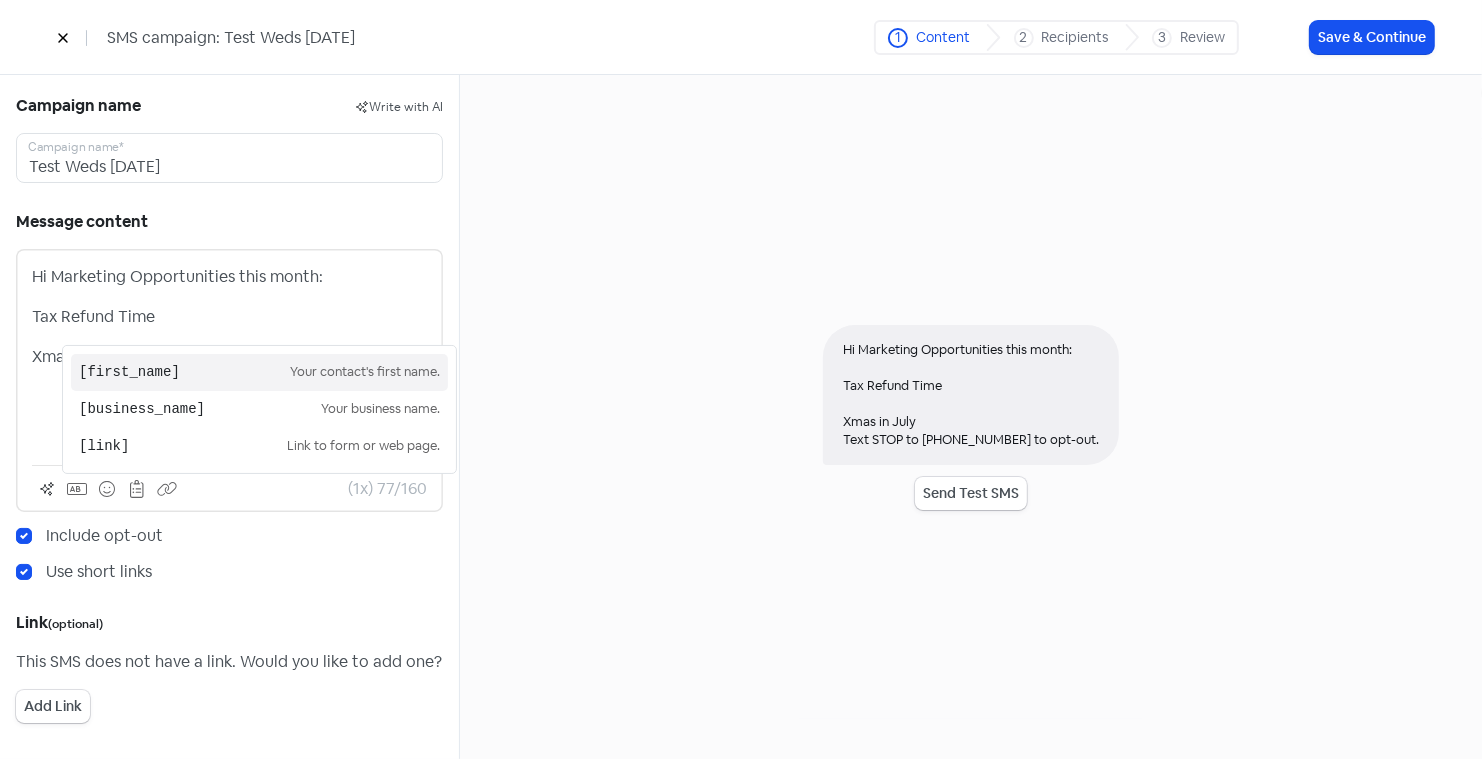 click on "[first_name]" at bounding box center (184, 372) 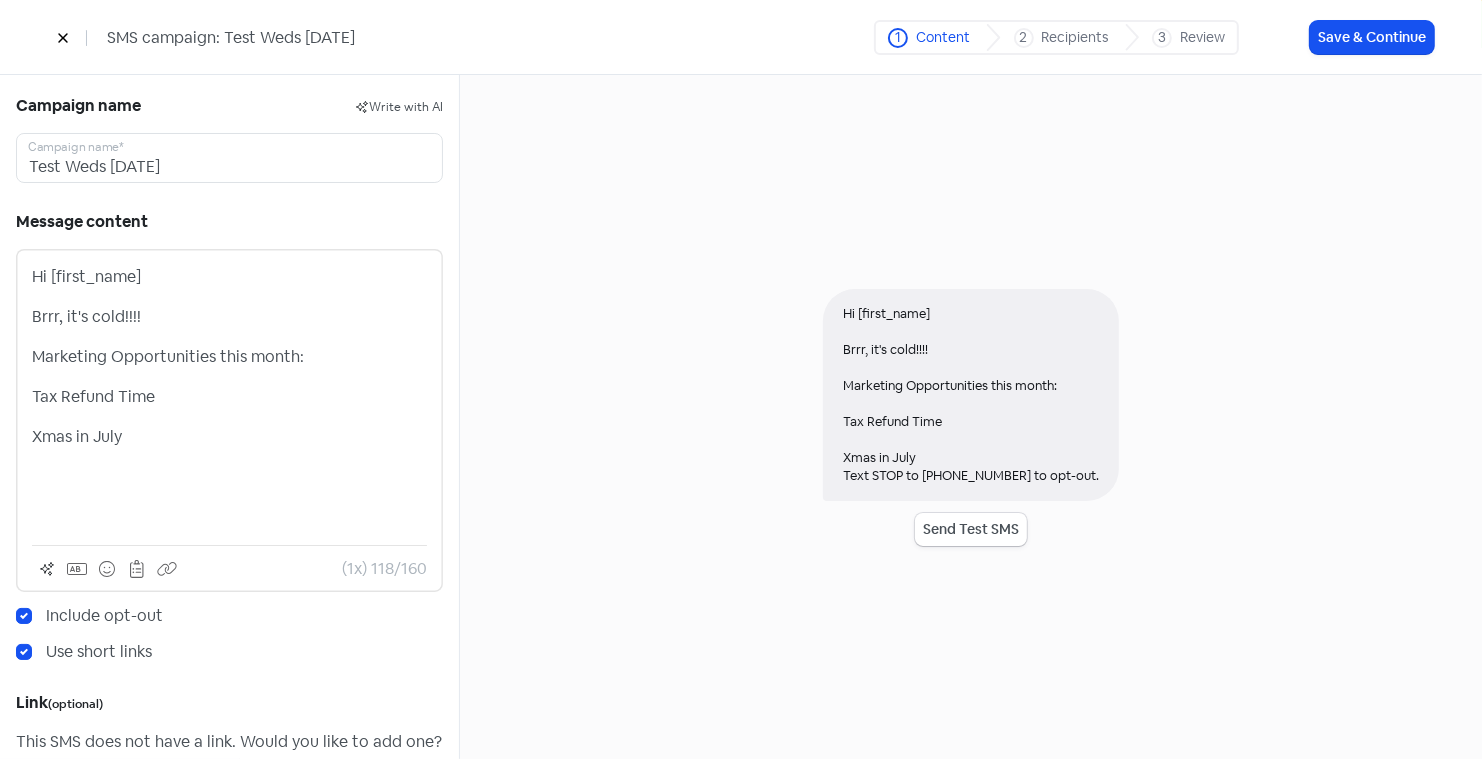click on "Xmas in July" at bounding box center [229, 437] 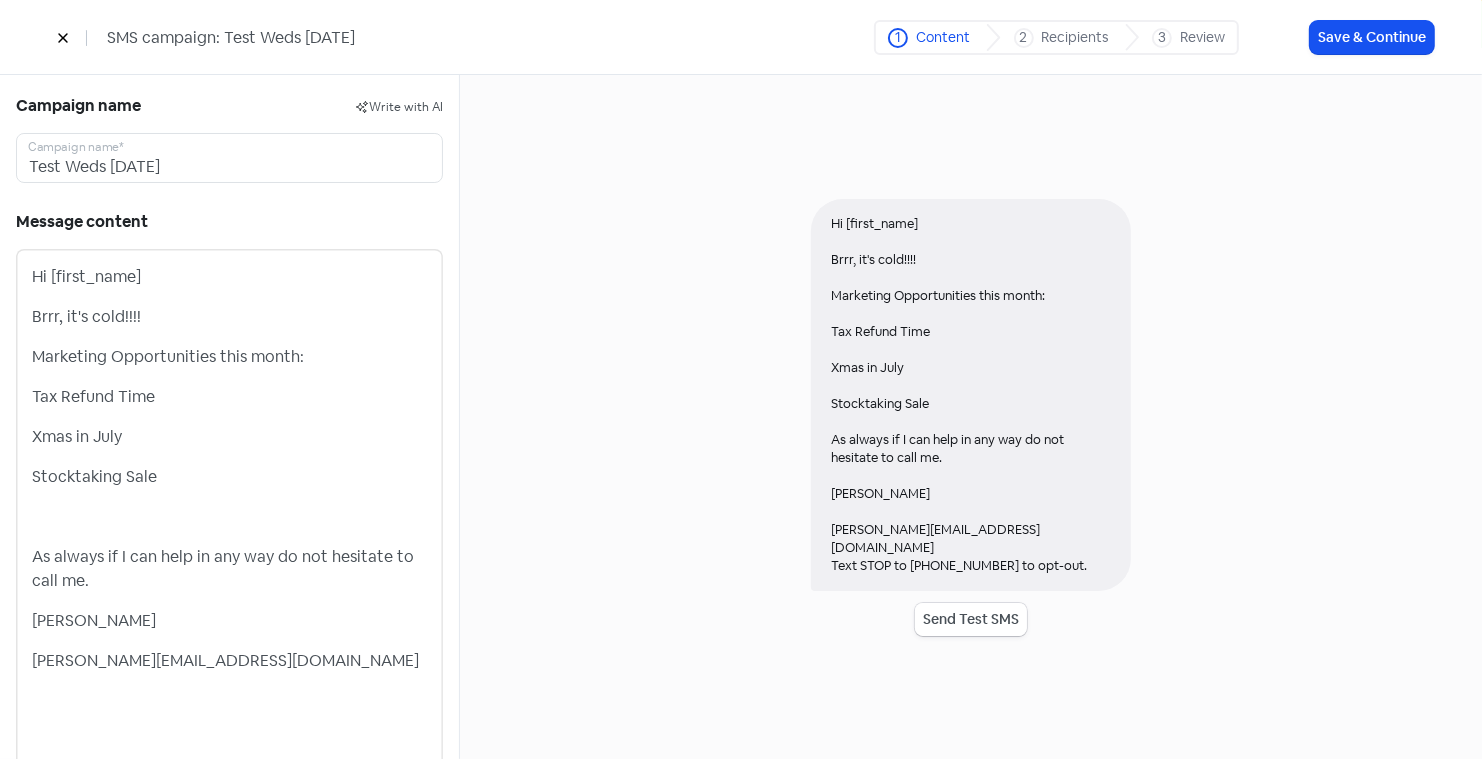 click on "Send Test SMS" at bounding box center [971, 619] 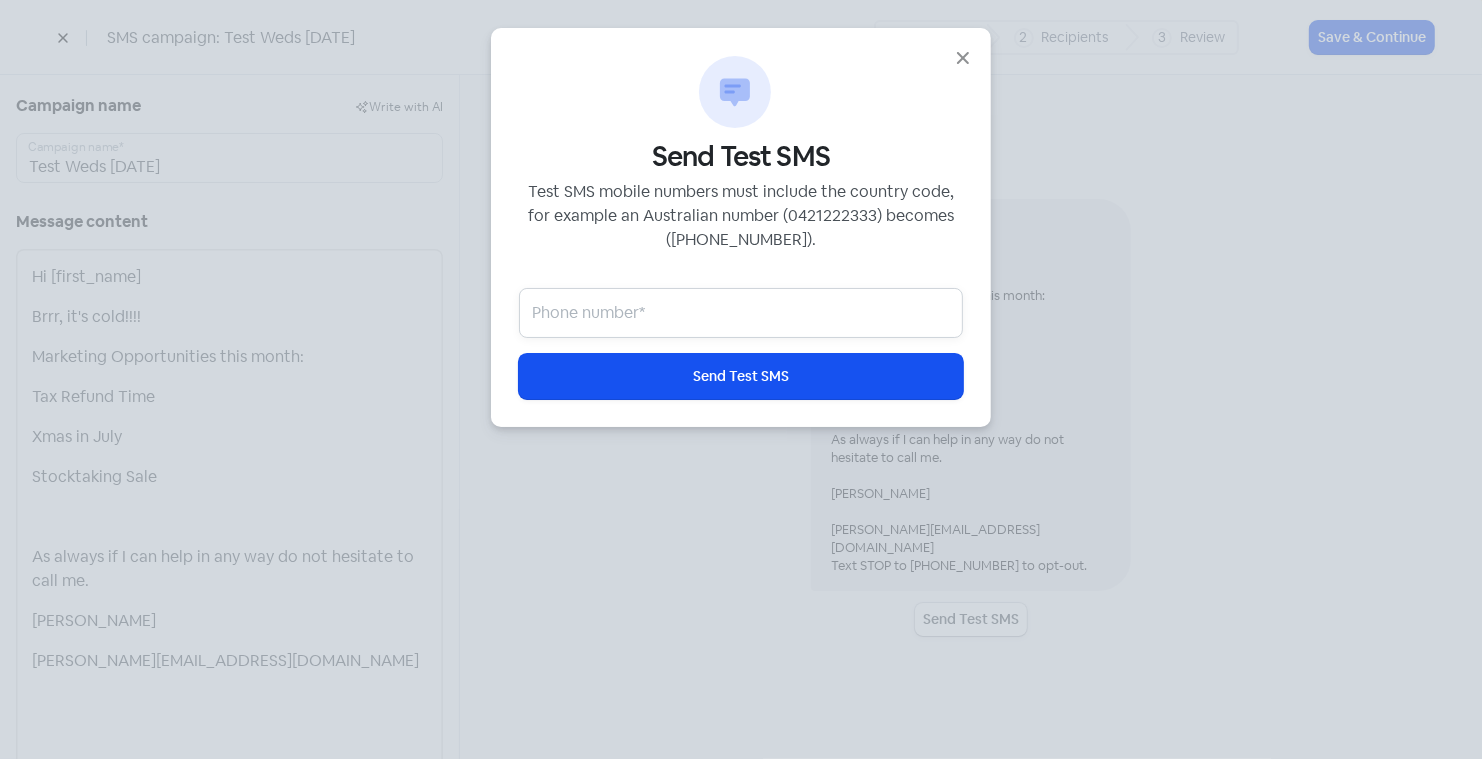 click at bounding box center (741, 313) 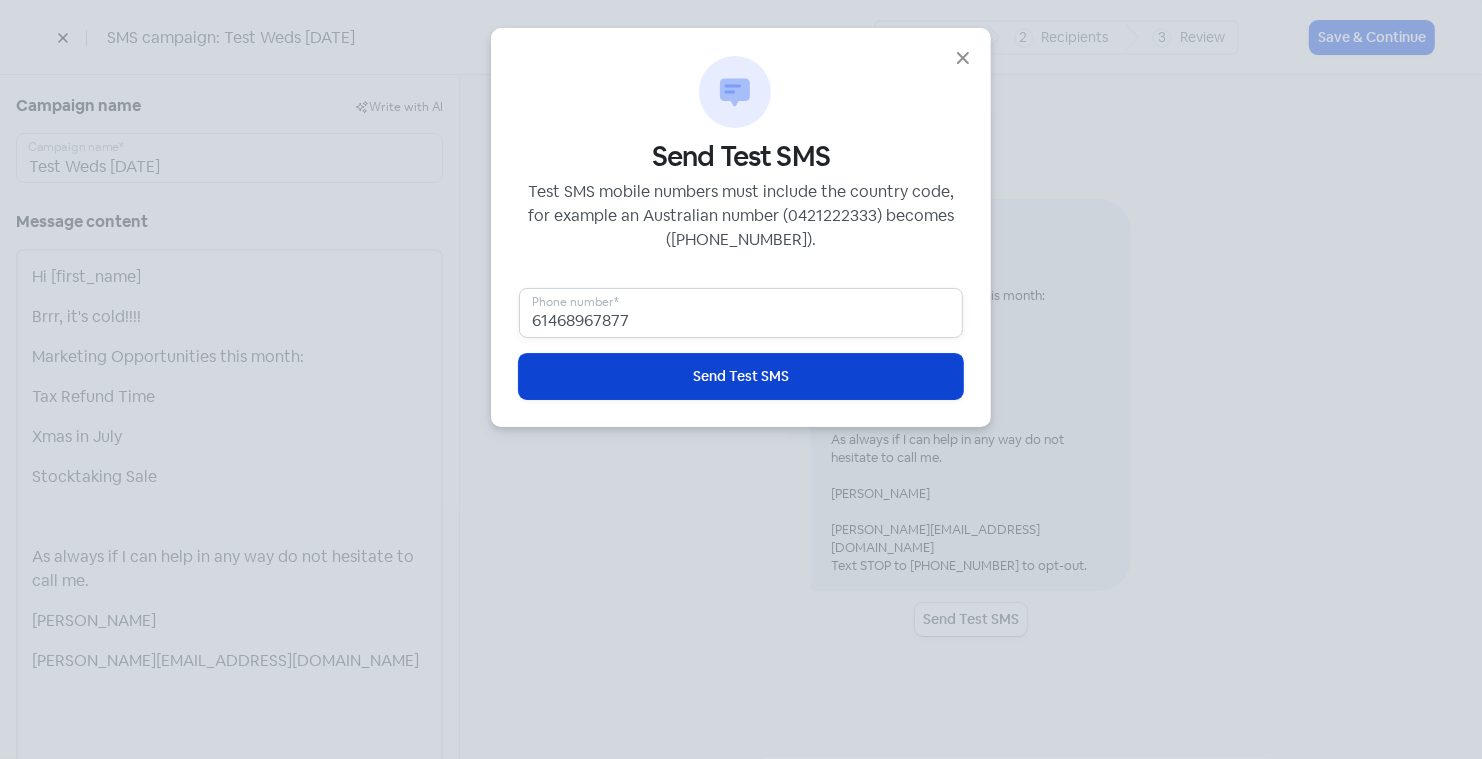 type on "61468967877" 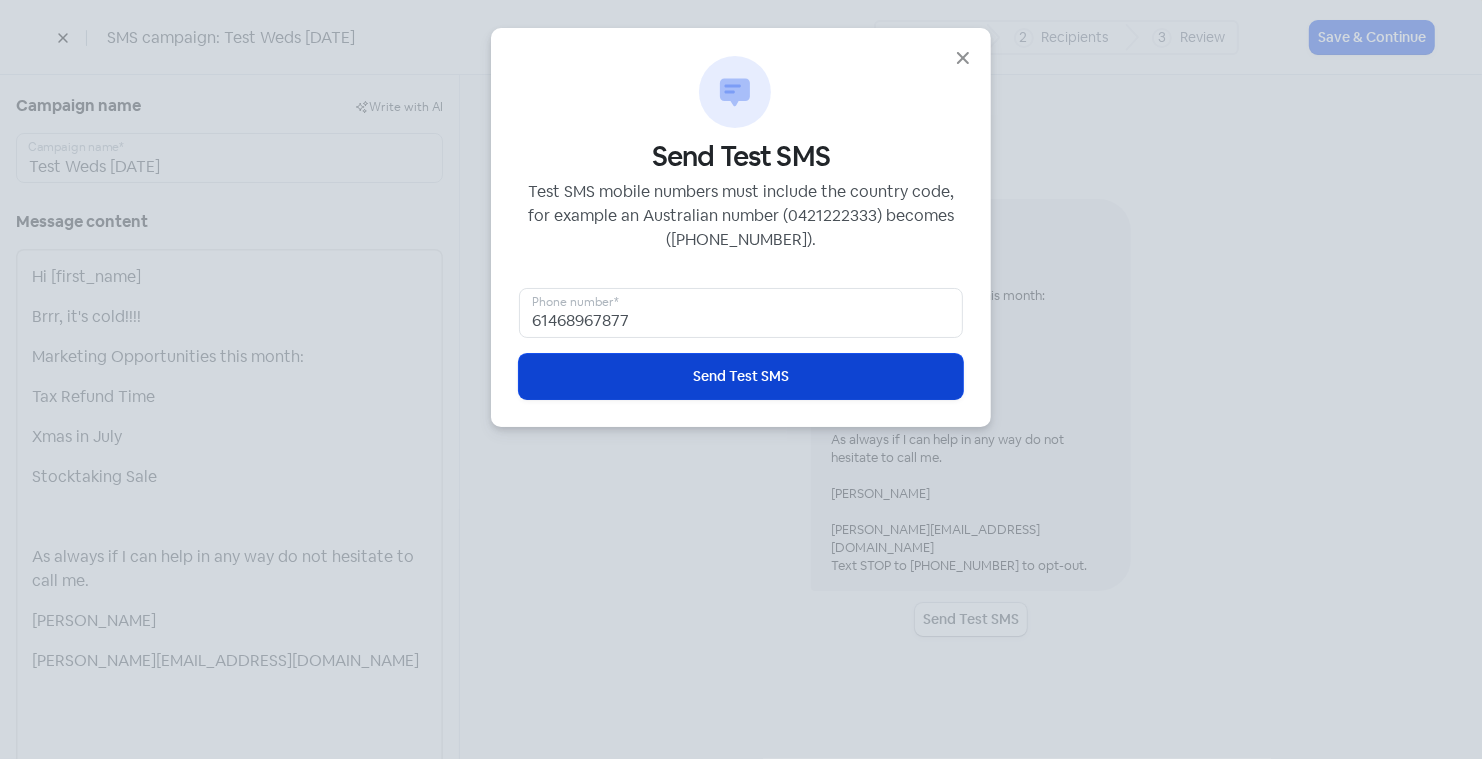 click on "Send Test SMS" at bounding box center [741, 376] 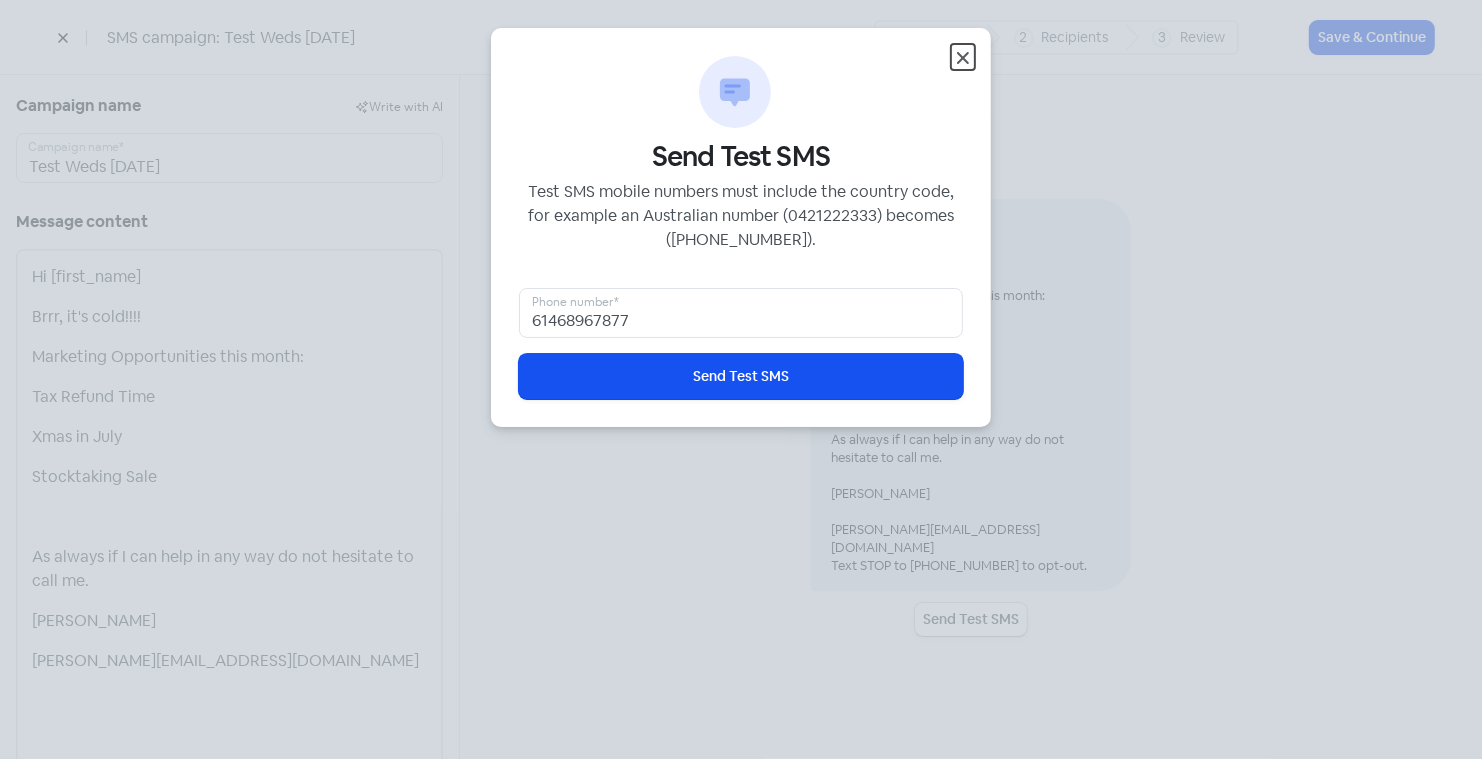 click 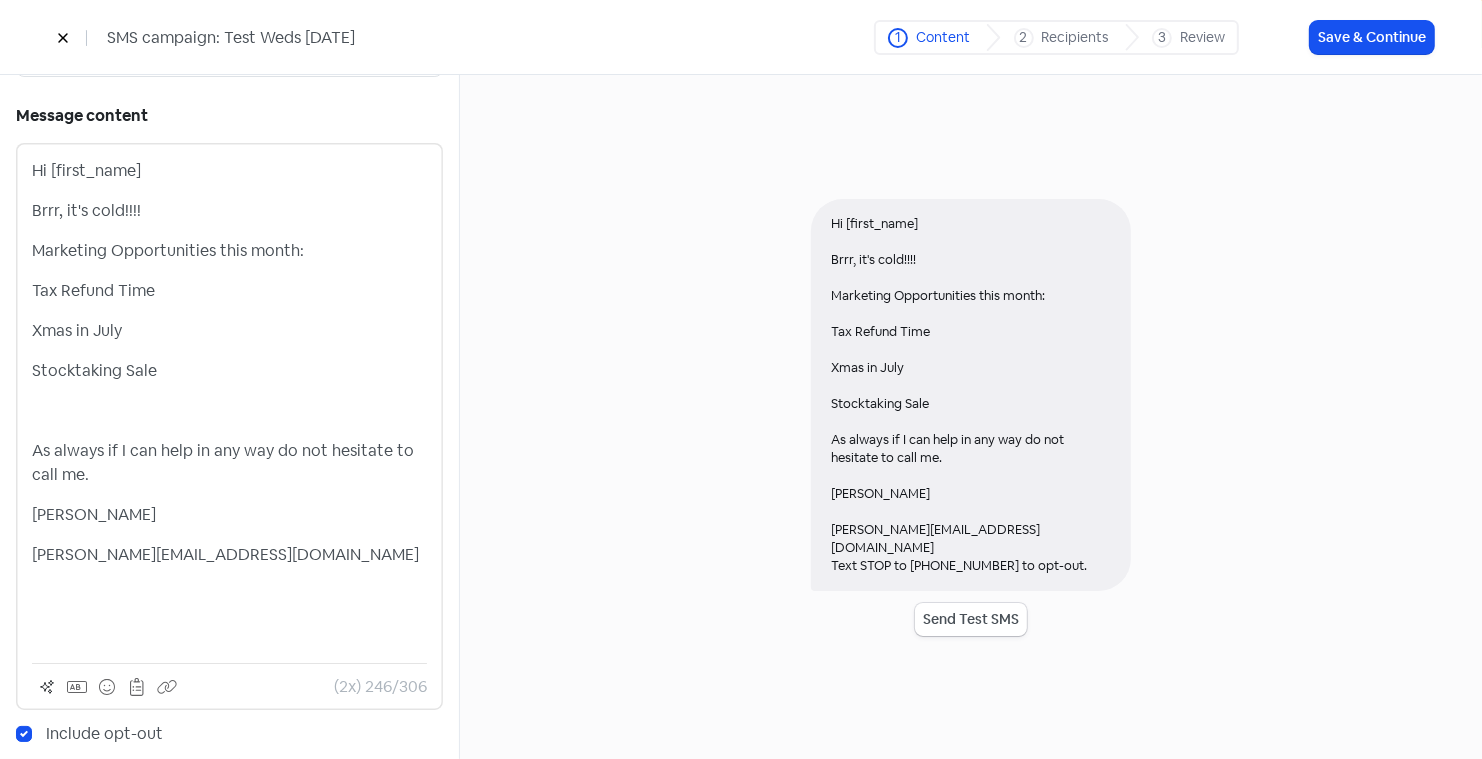 scroll, scrollTop: 50, scrollLeft: 0, axis: vertical 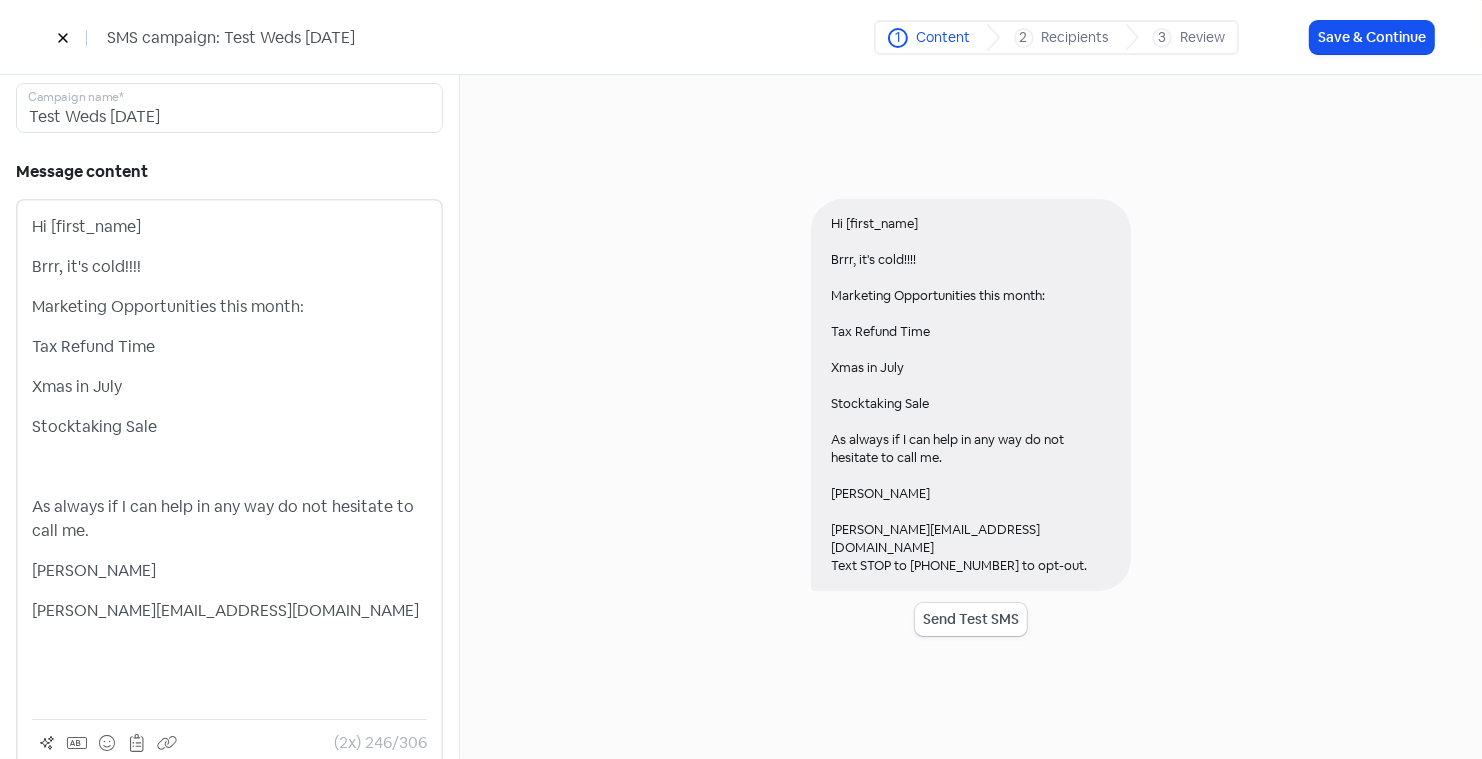 click on "Hi [first_name] Brrr, it's cold!!!! Marketing Opportunities this month: Tax Refund Time Xmas in July Stocktaking Sale As always if I can help in any way do not hesitate to call me. Gareth gareth@smsmeaustralia.com.au" at bounding box center (229, 459) 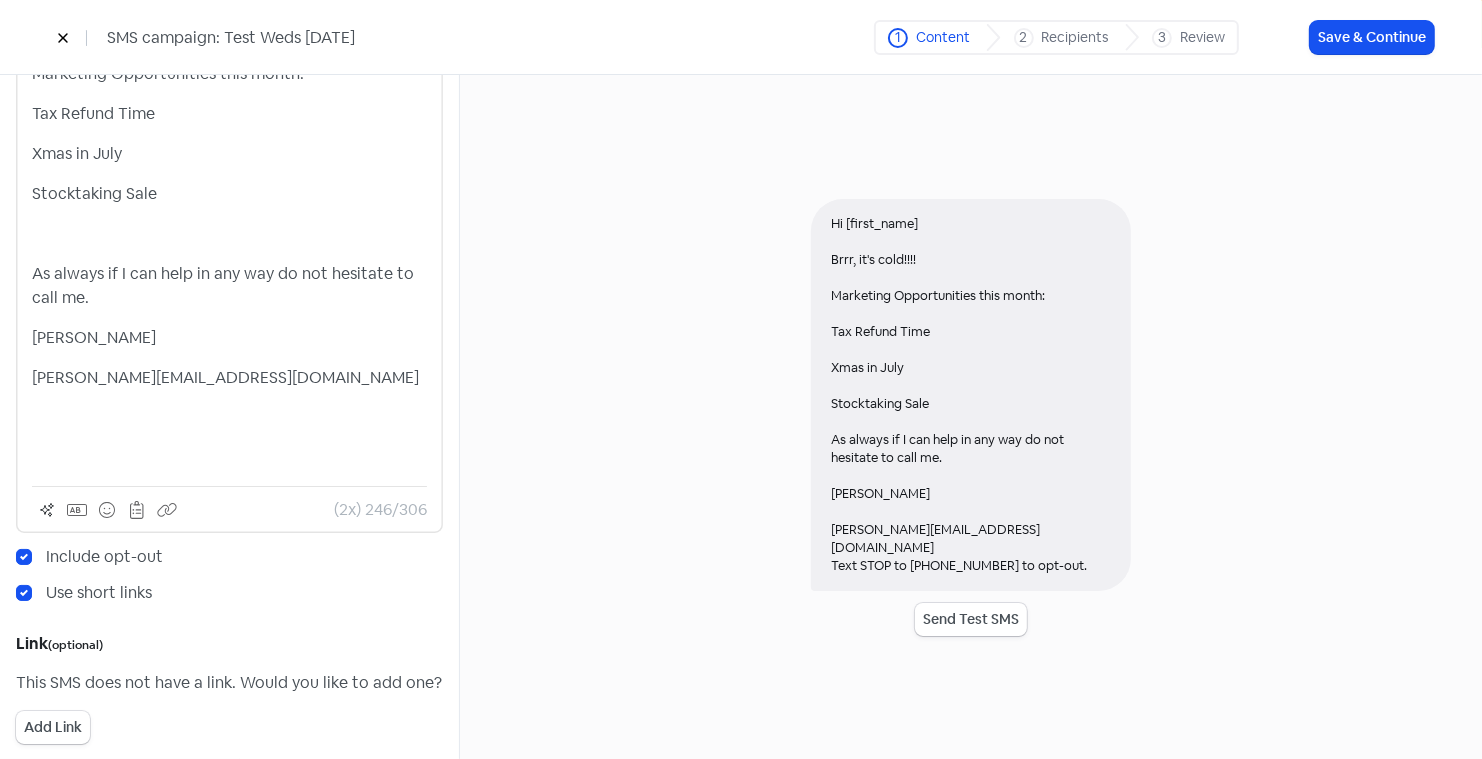scroll, scrollTop: 0, scrollLeft: 0, axis: both 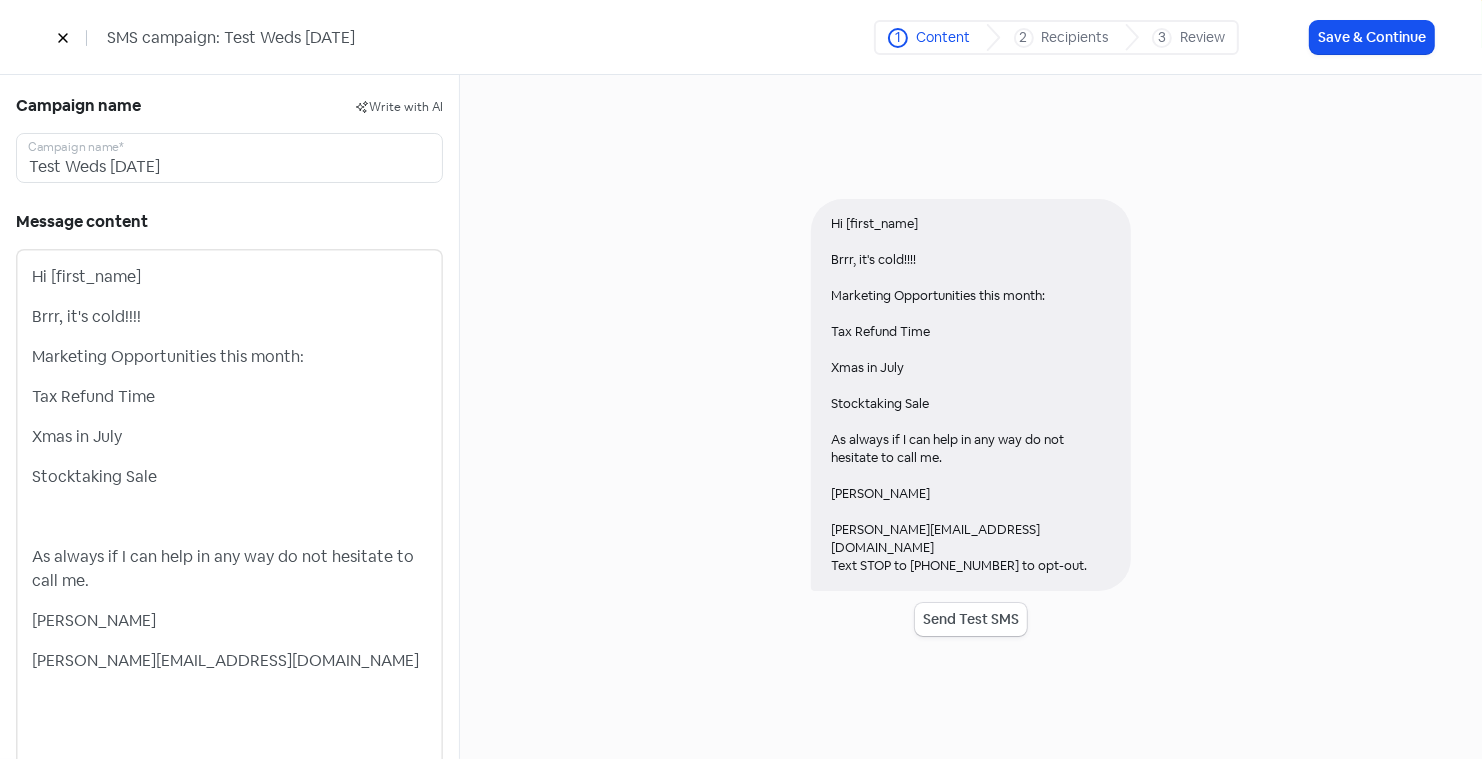 click on "Recipients" at bounding box center [1075, 37] 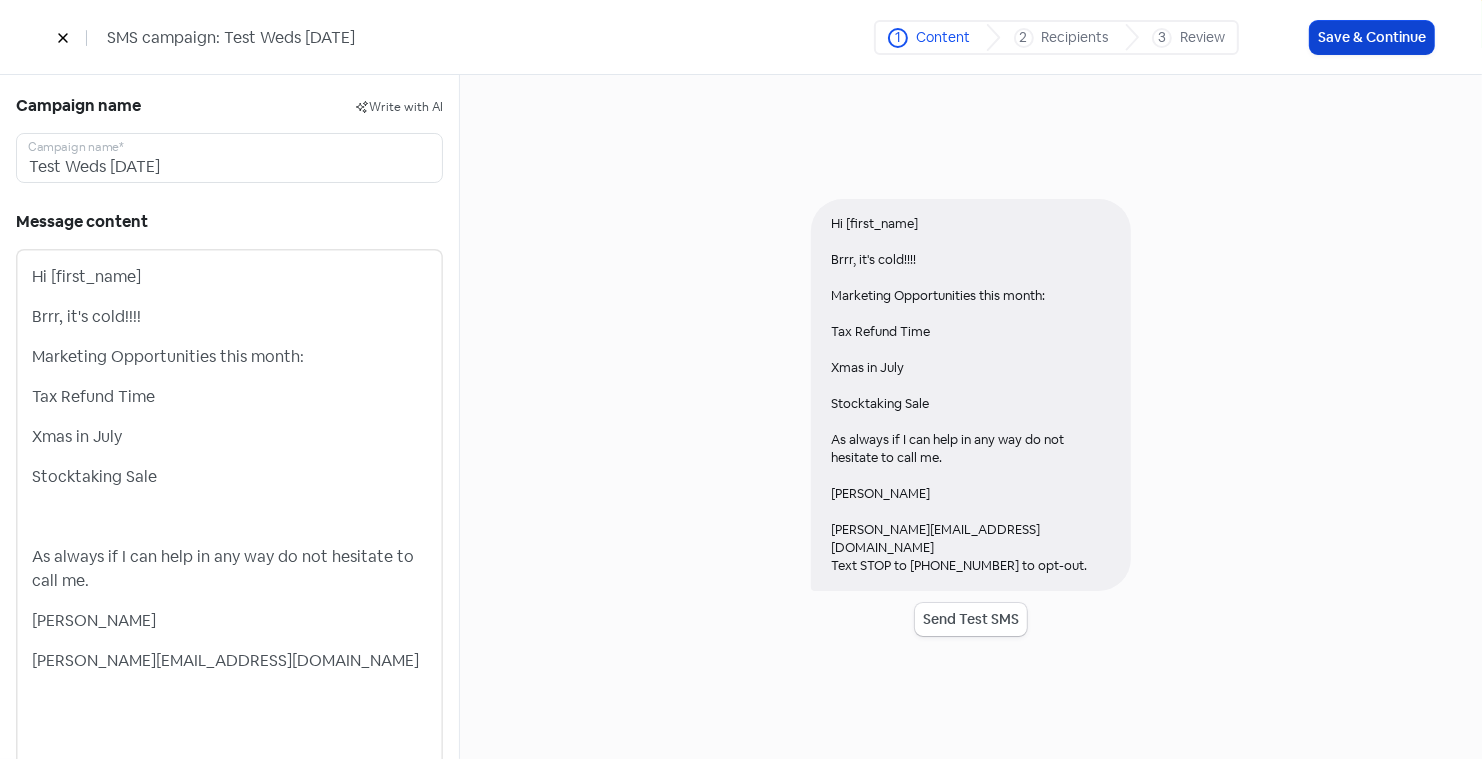 click on "Save & Continue" at bounding box center [1372, 37] 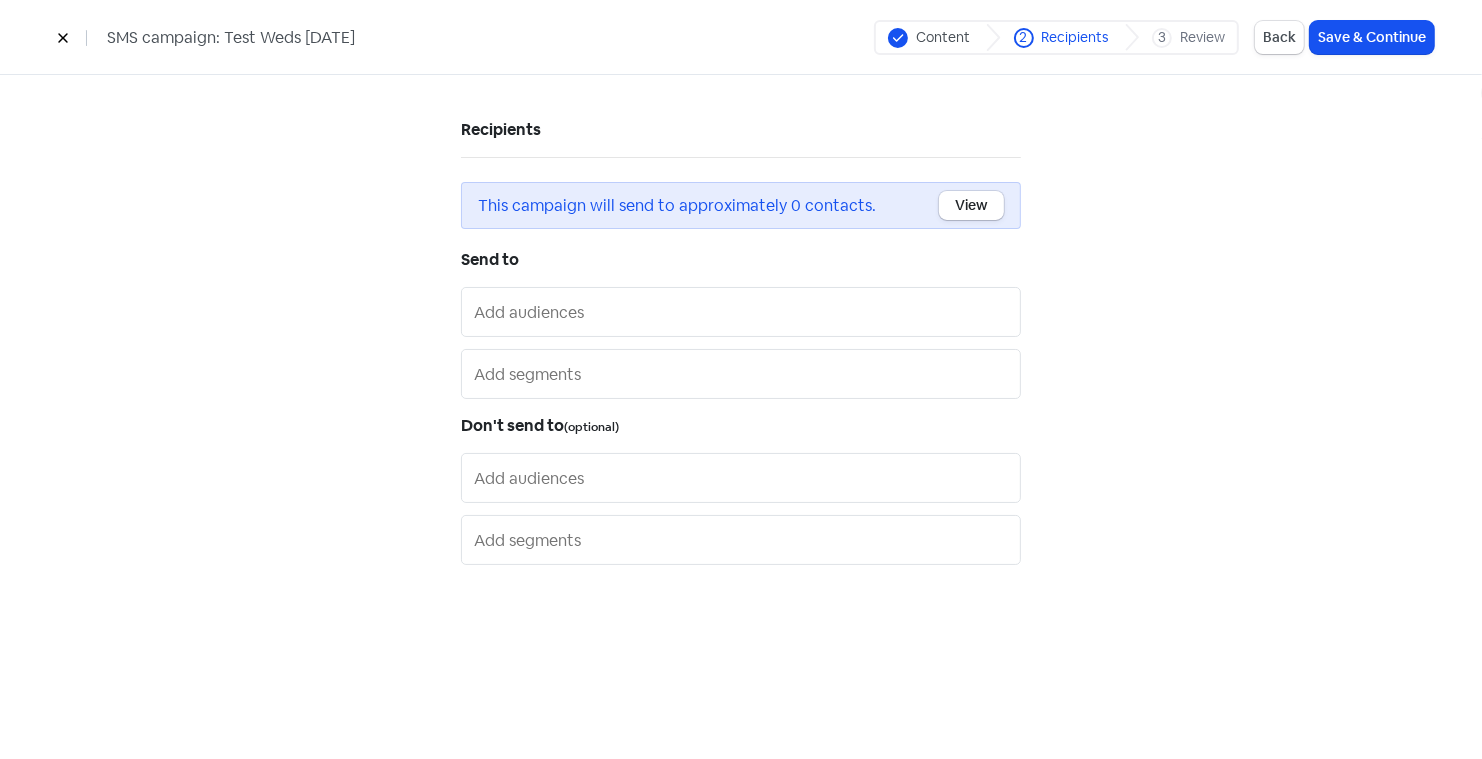 click 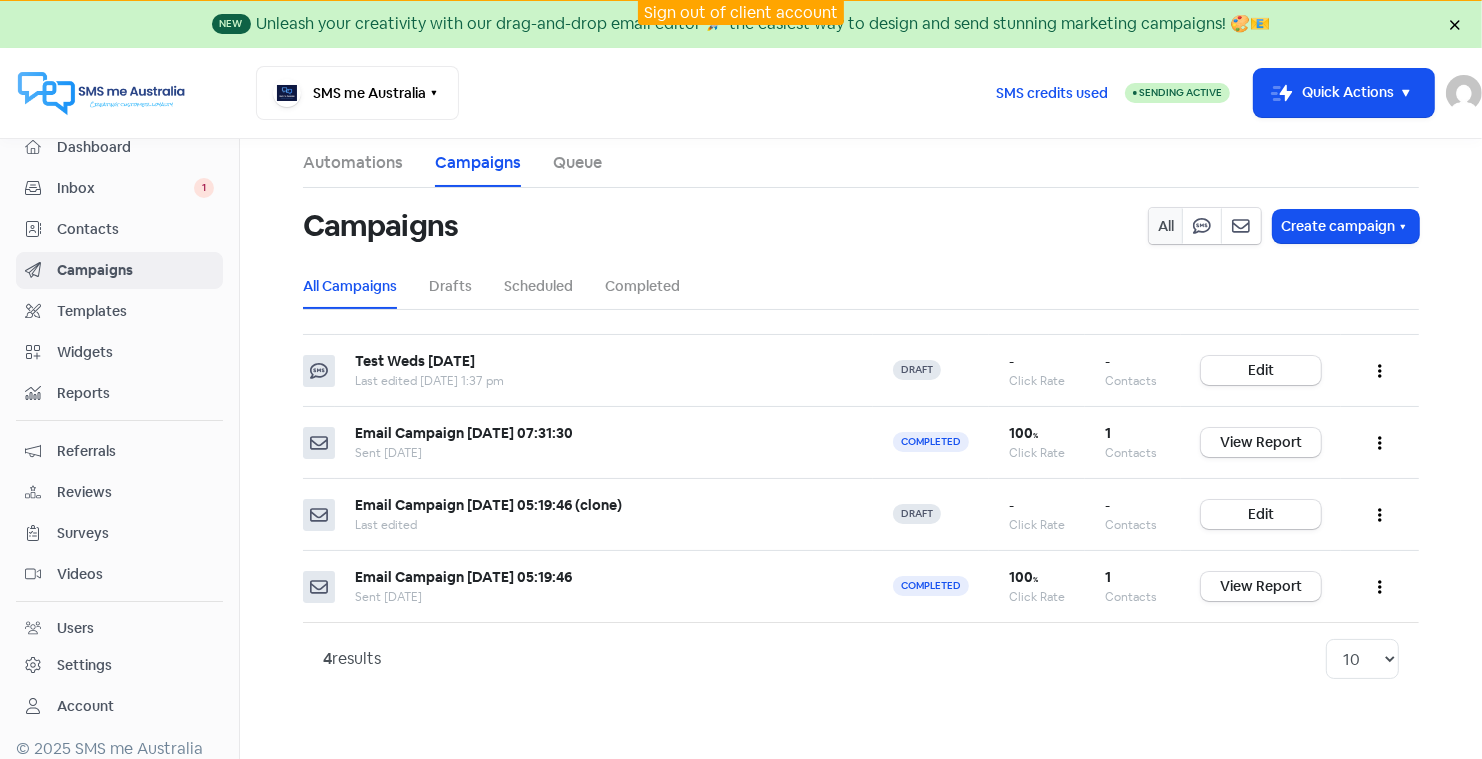 click on "Templates" at bounding box center (135, 311) 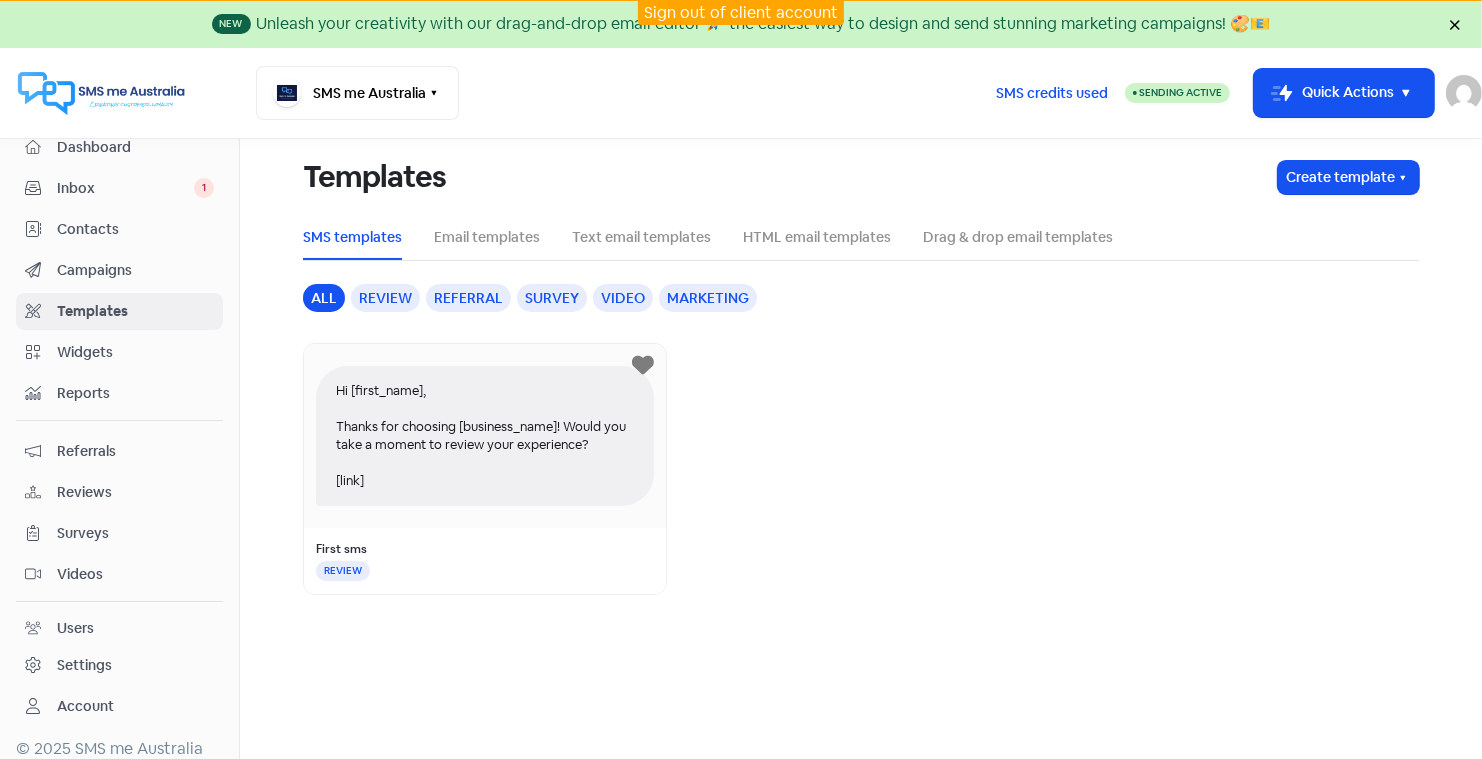 click on "Sign out of client account" at bounding box center [741, 12] 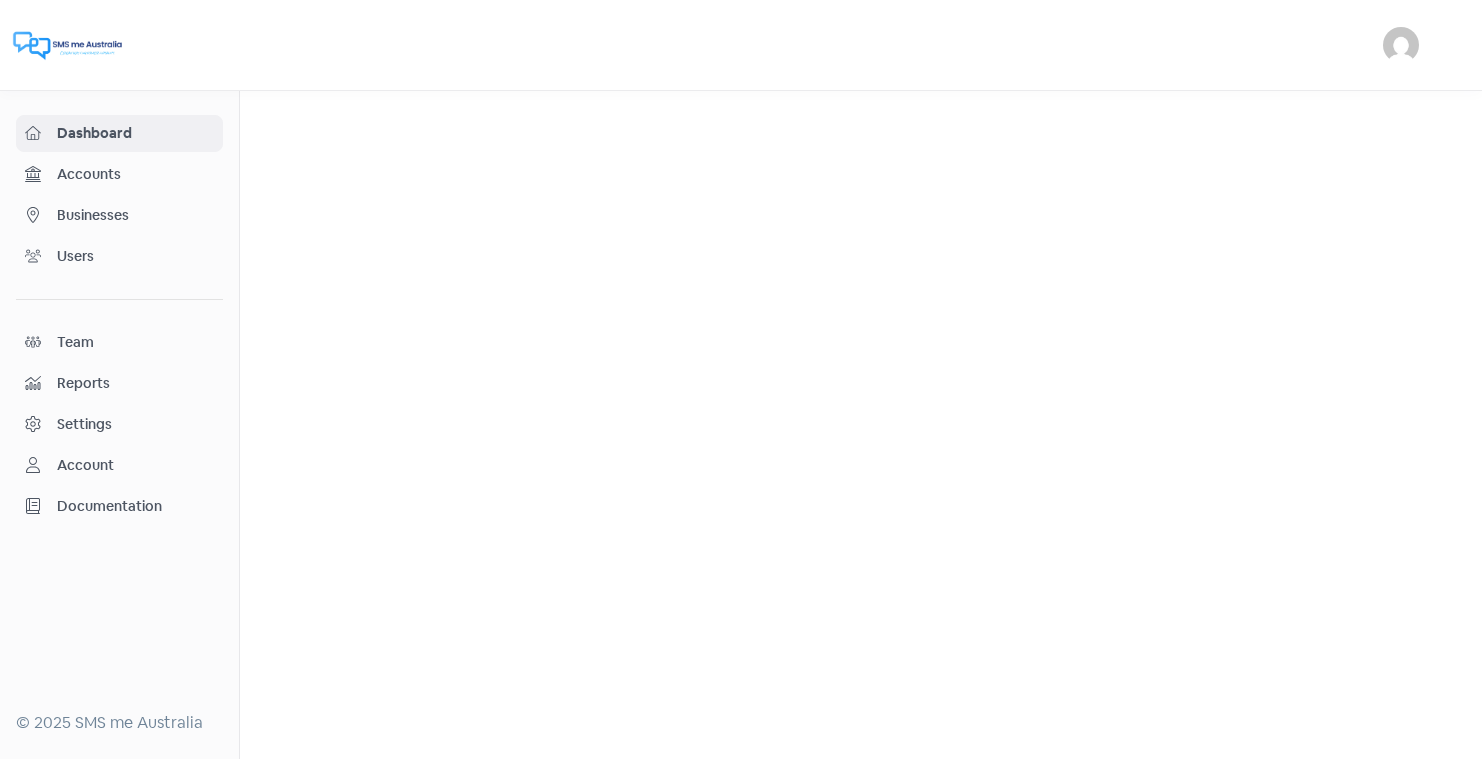 scroll, scrollTop: 0, scrollLeft: 0, axis: both 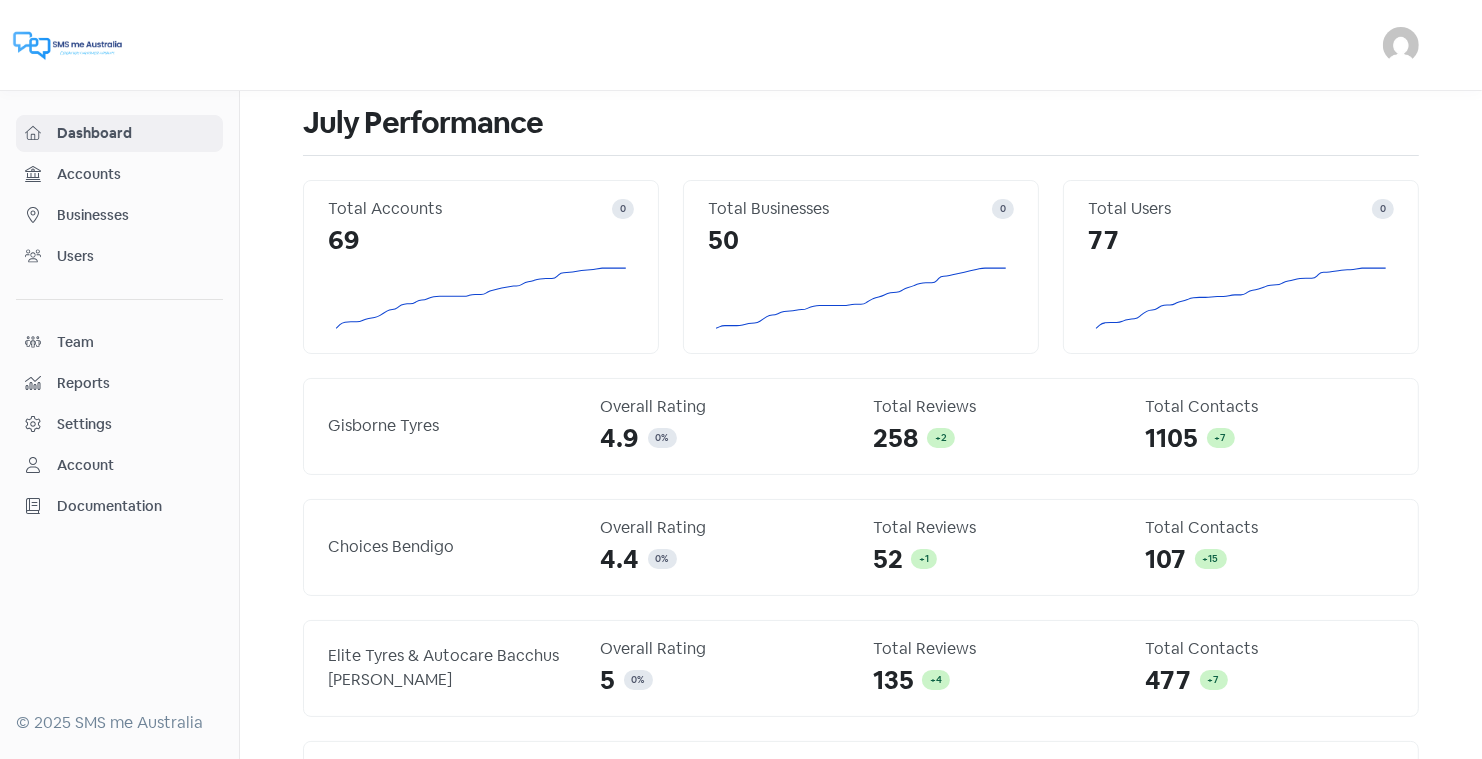 click on "Businesses" at bounding box center (135, 215) 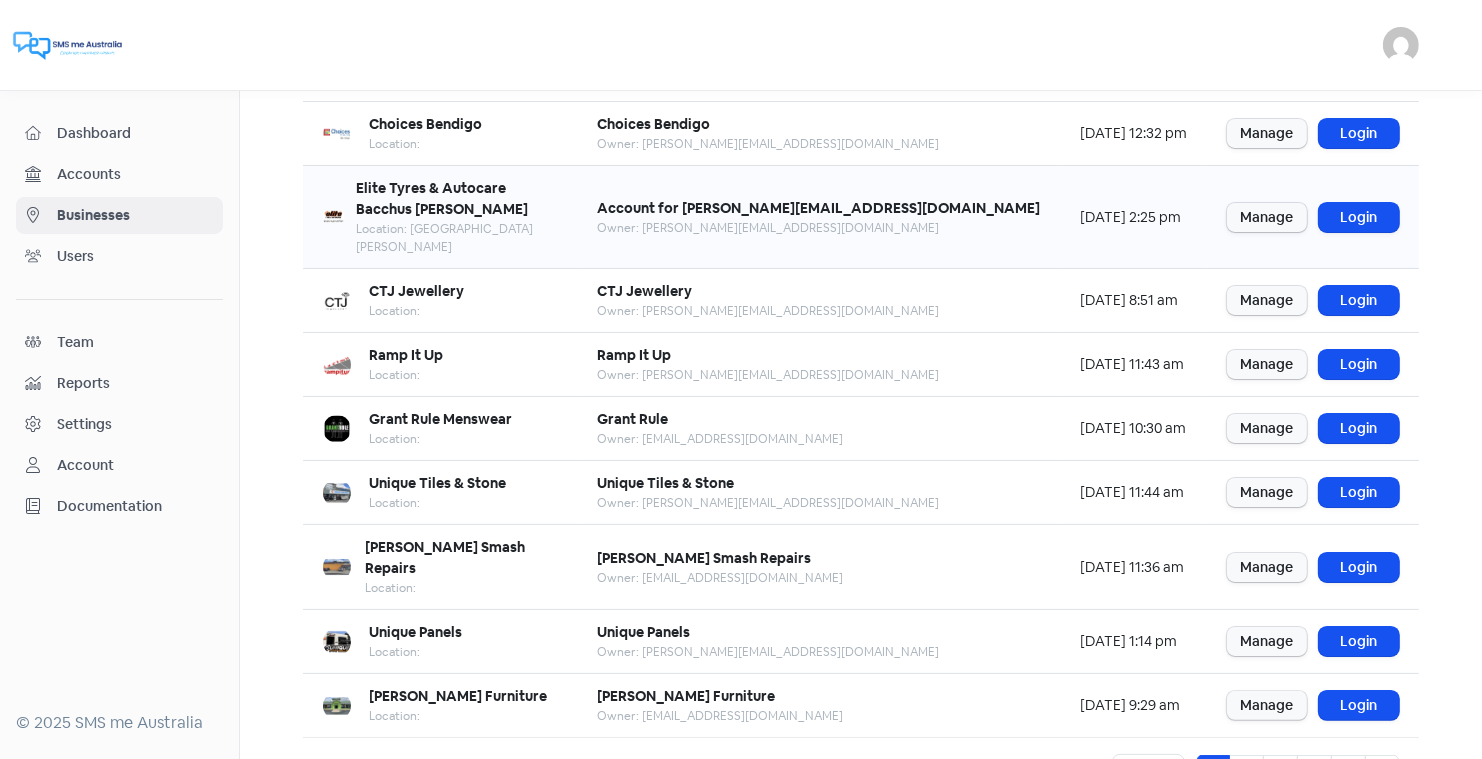 scroll, scrollTop: 243, scrollLeft: 0, axis: vertical 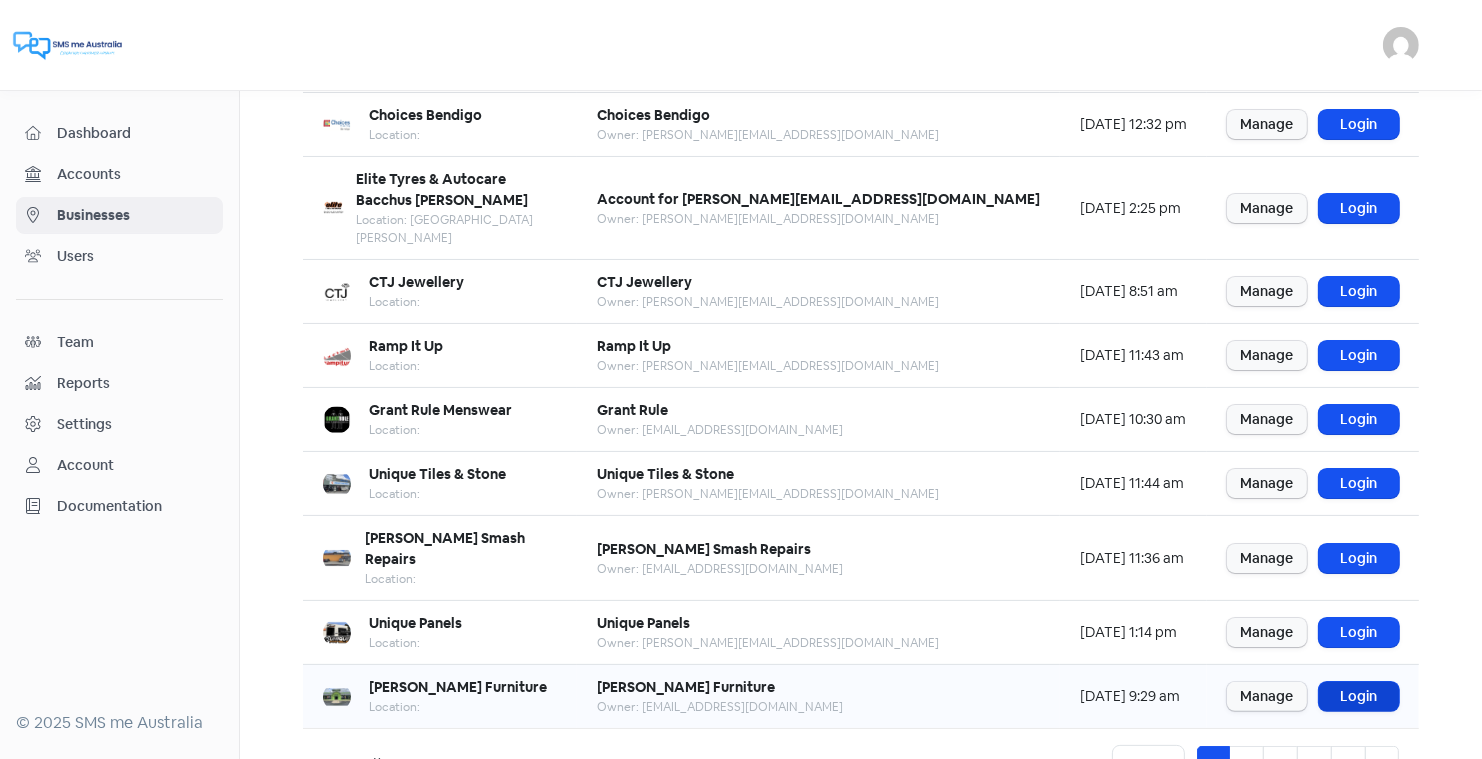 click on "Login" at bounding box center (1359, 696) 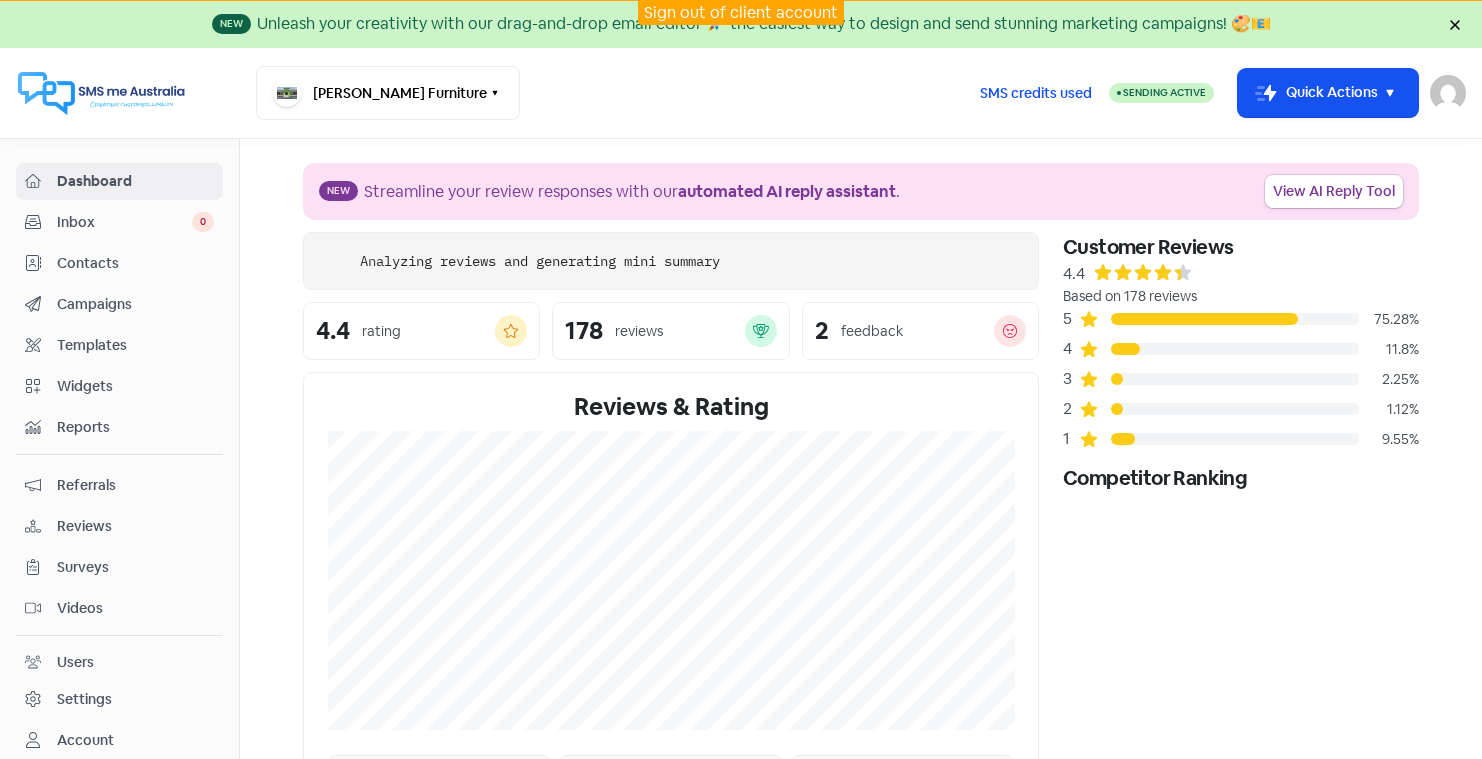 scroll, scrollTop: 0, scrollLeft: 0, axis: both 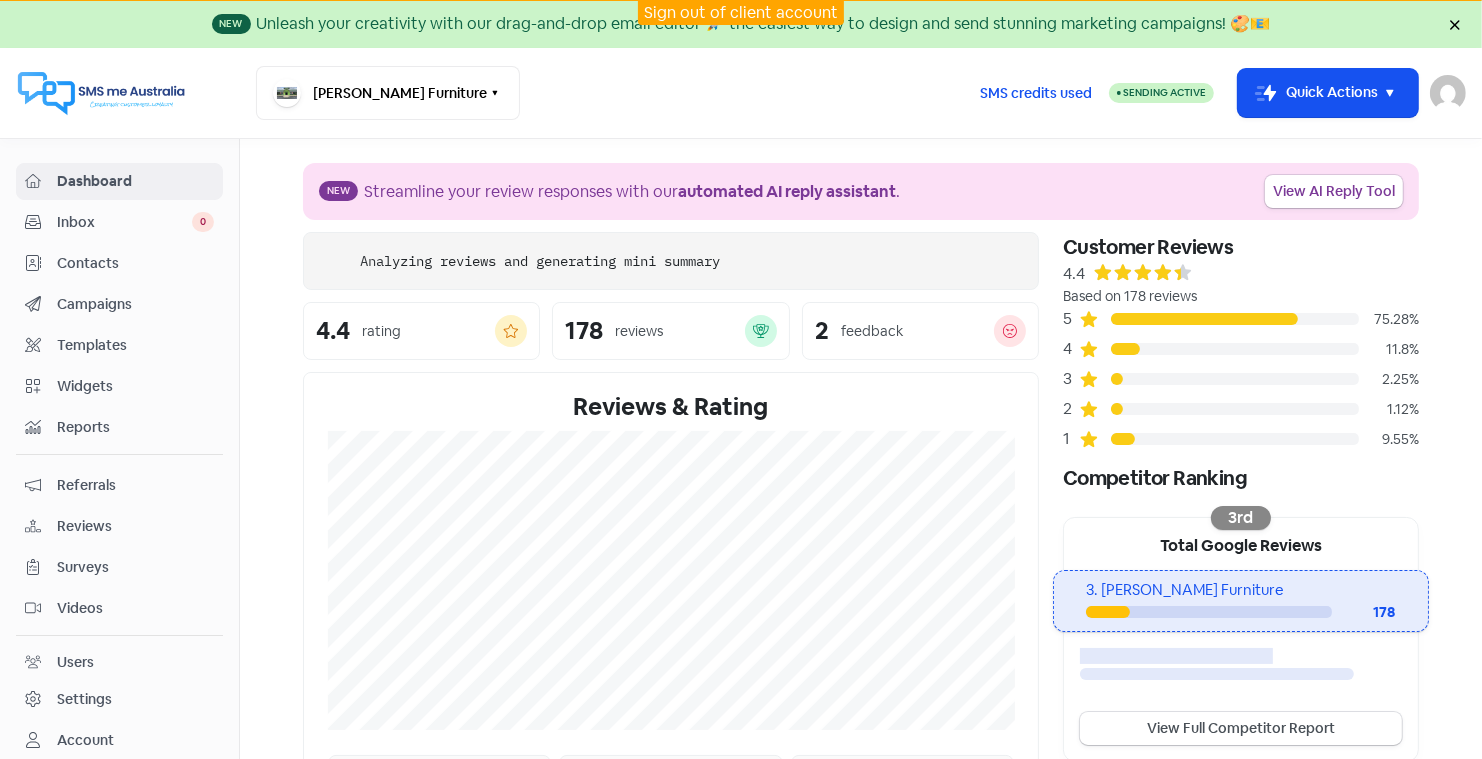 click on "Contacts" at bounding box center (135, 263) 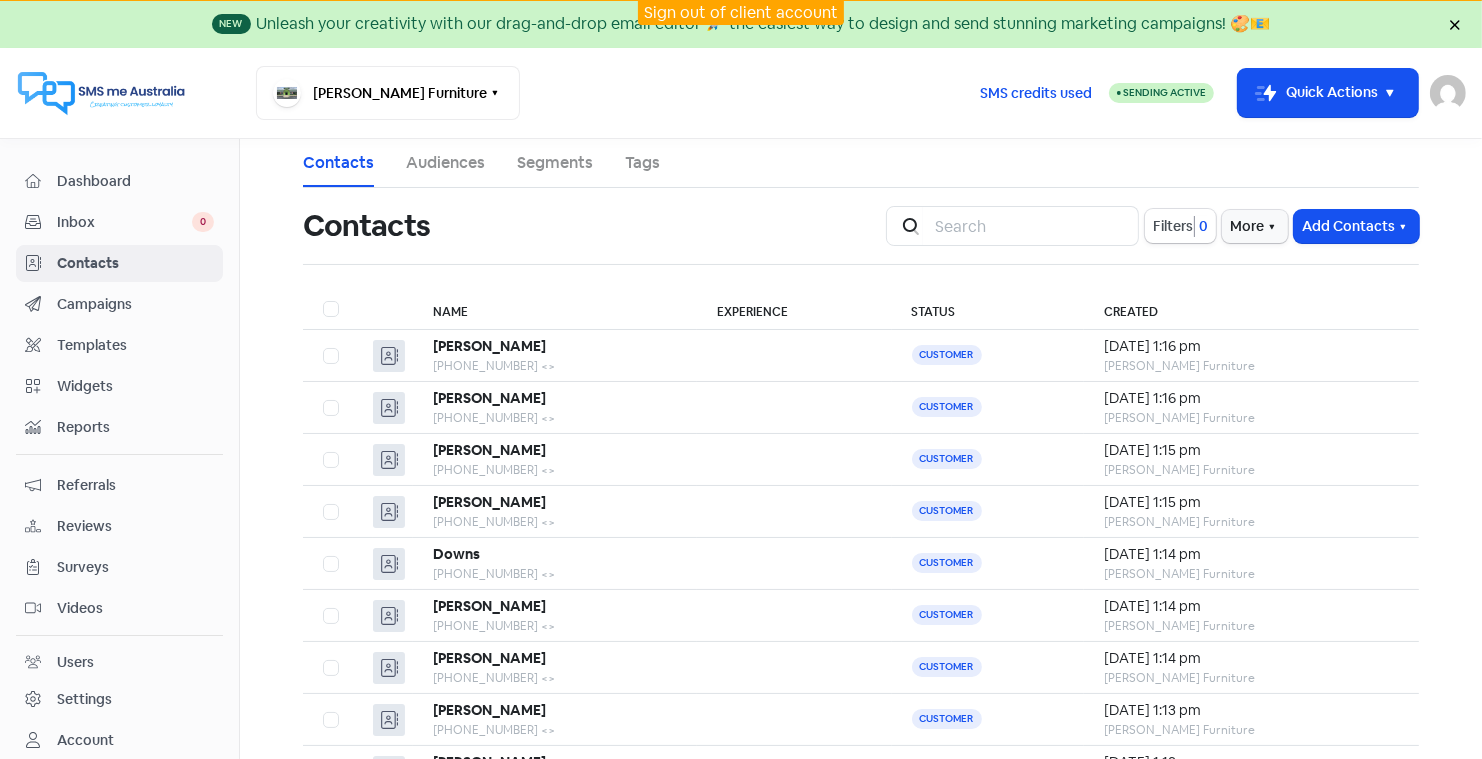 scroll, scrollTop: 181, scrollLeft: 0, axis: vertical 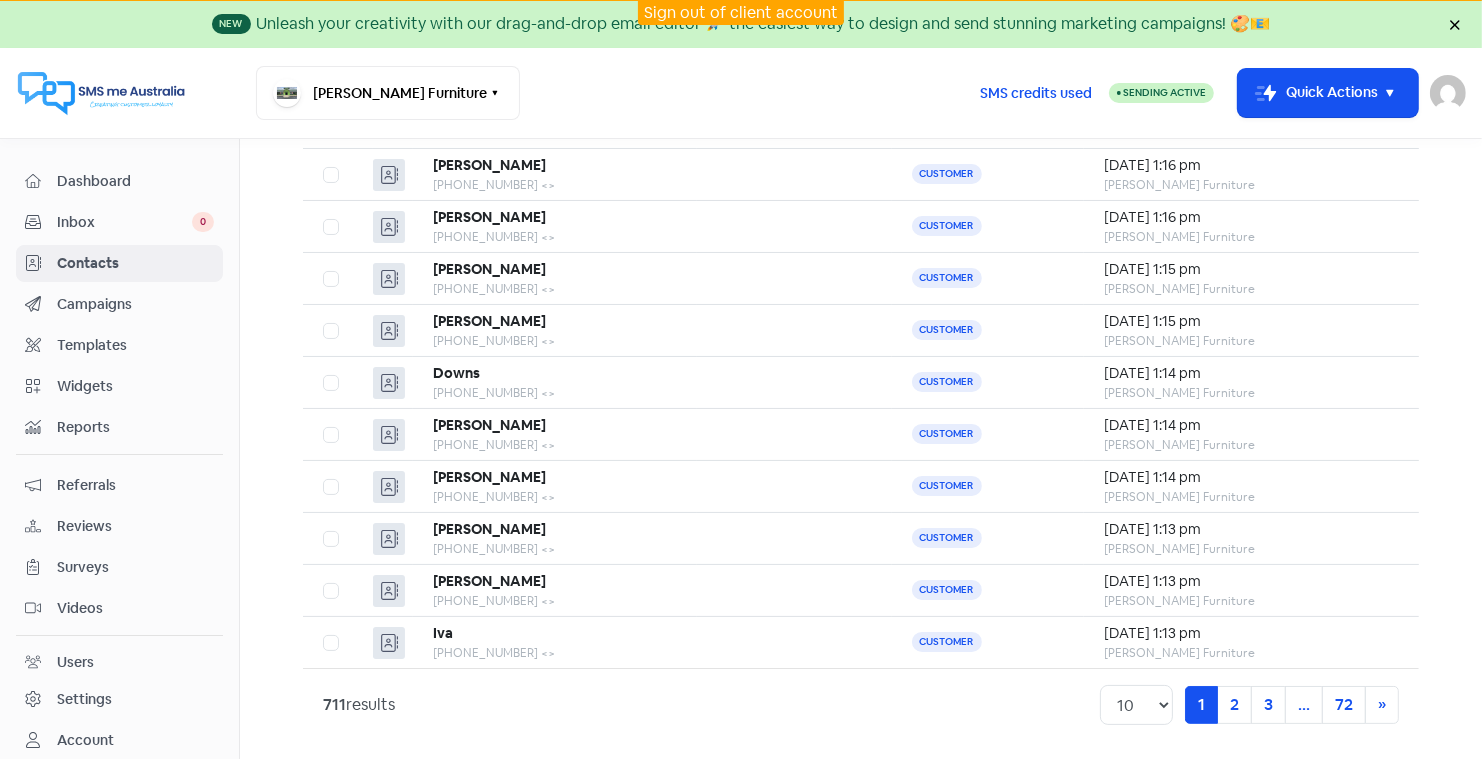 click on "Reviews" at bounding box center [135, 526] 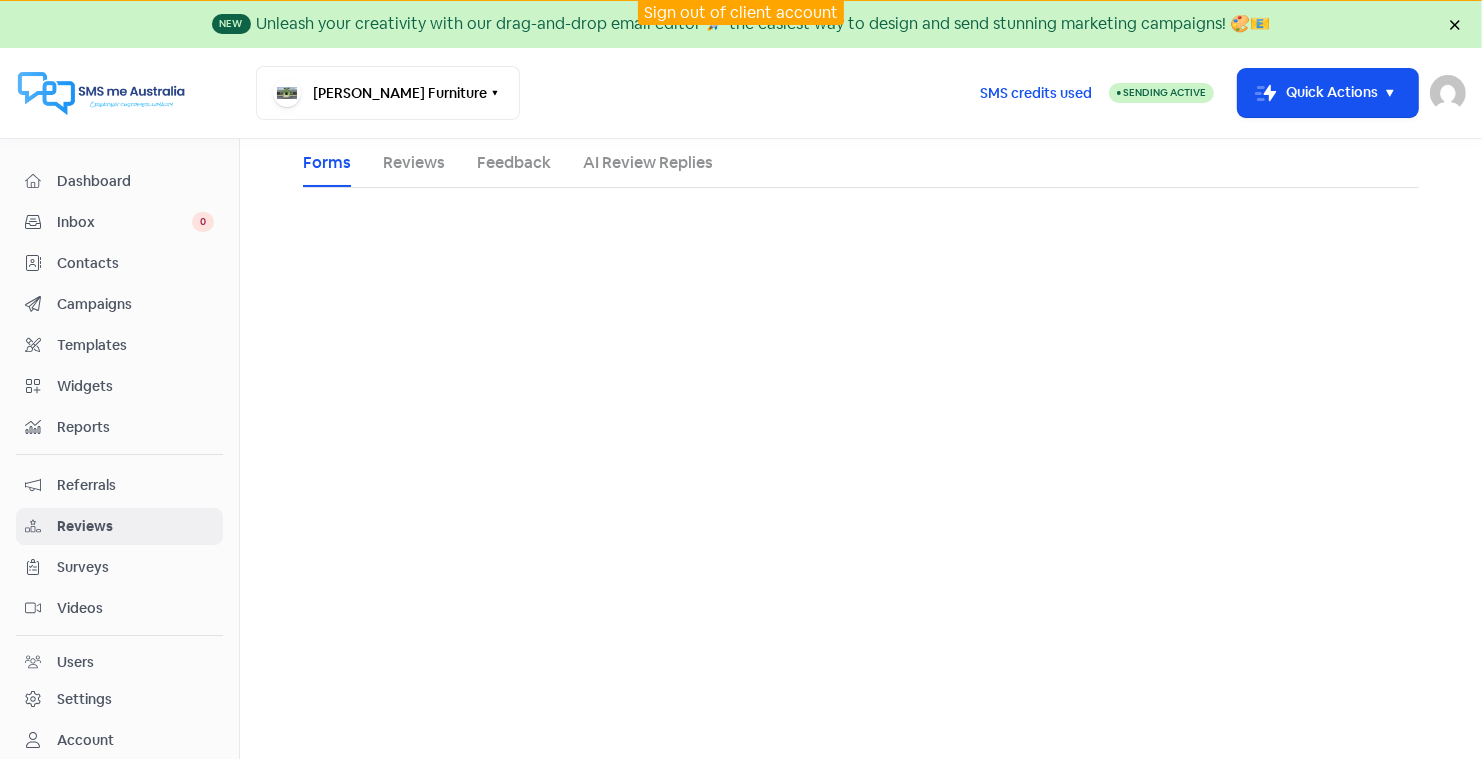 scroll, scrollTop: 0, scrollLeft: 0, axis: both 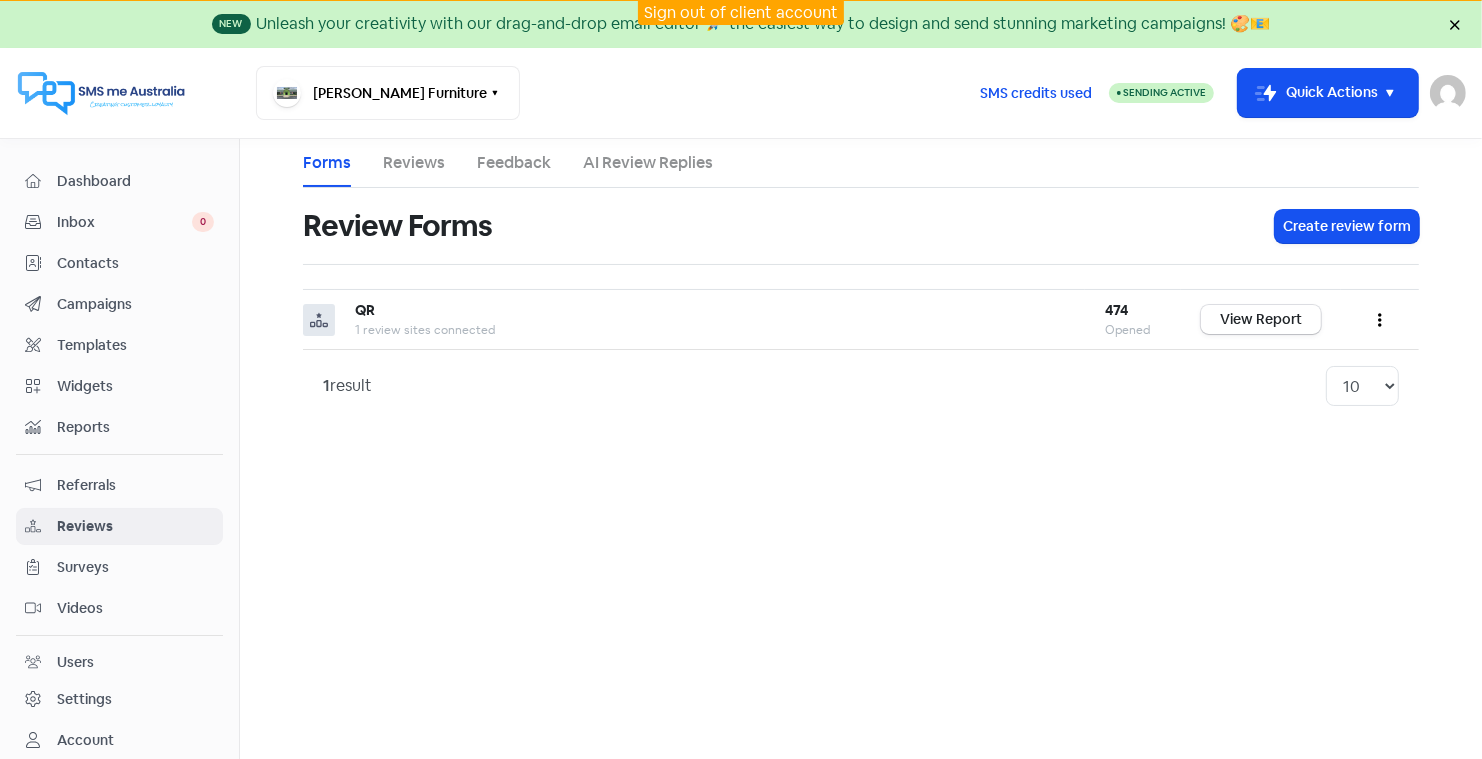 click on "AI Review Replies" at bounding box center [648, 163] 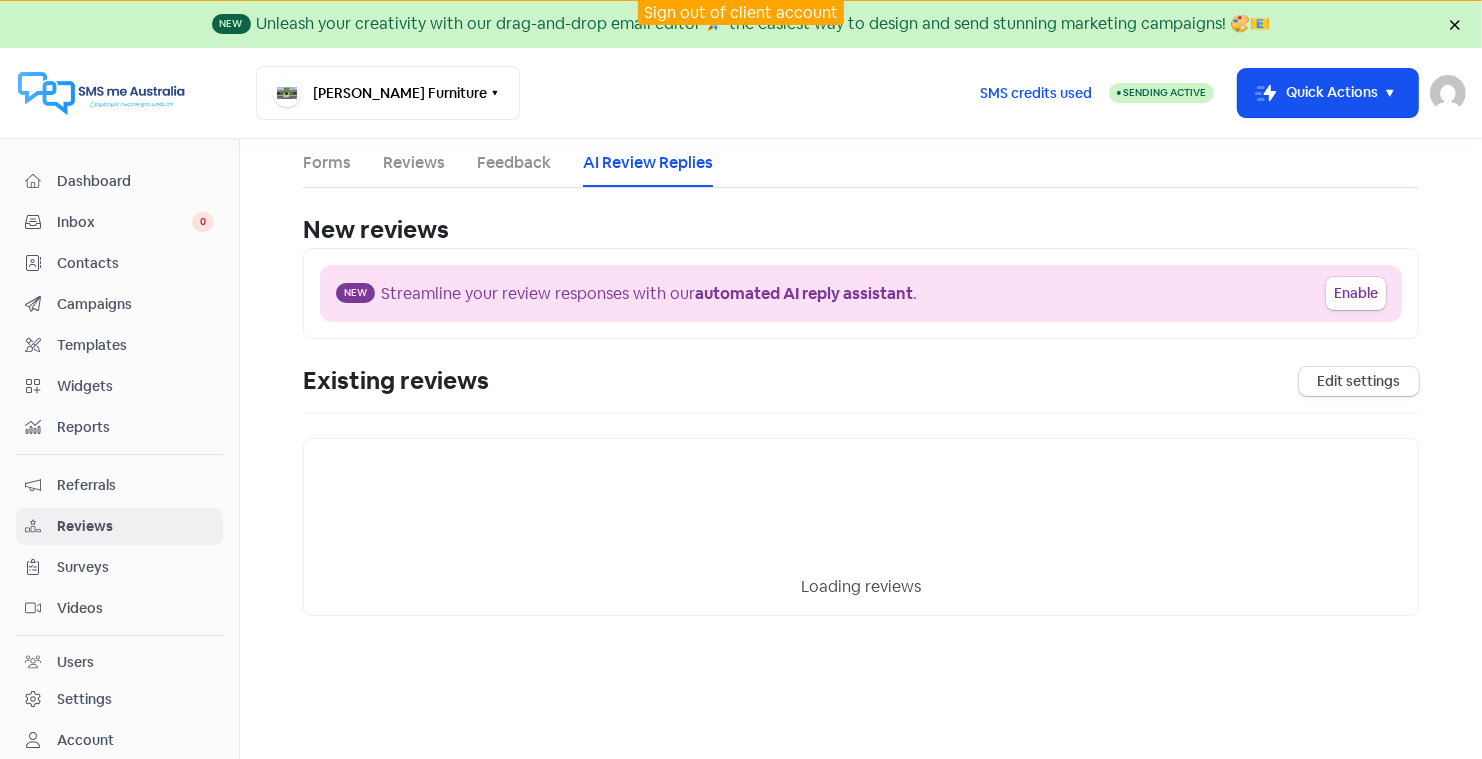 click on "Enable" at bounding box center [1356, 293] 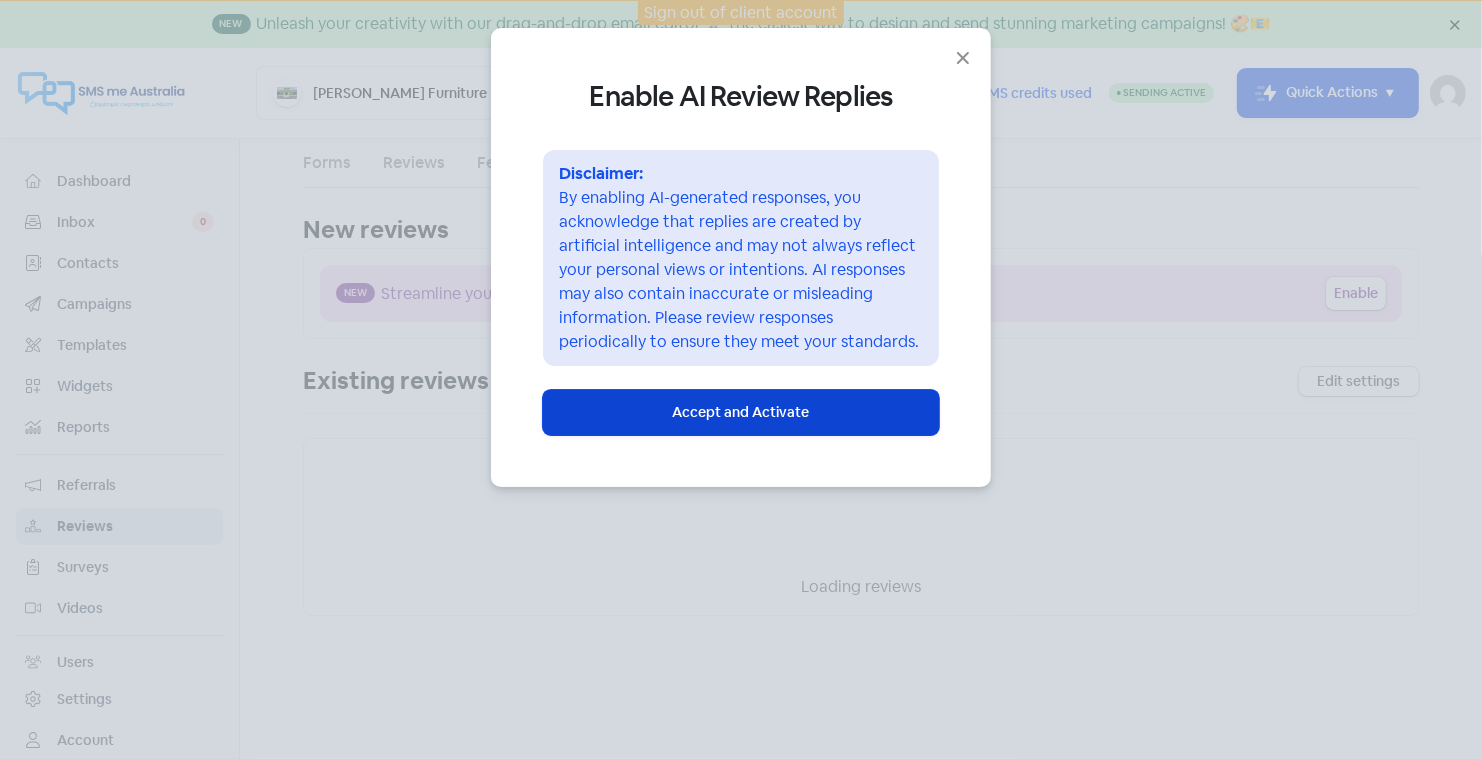 click on "Icon For Loading Accept and Activate" at bounding box center (741, 412) 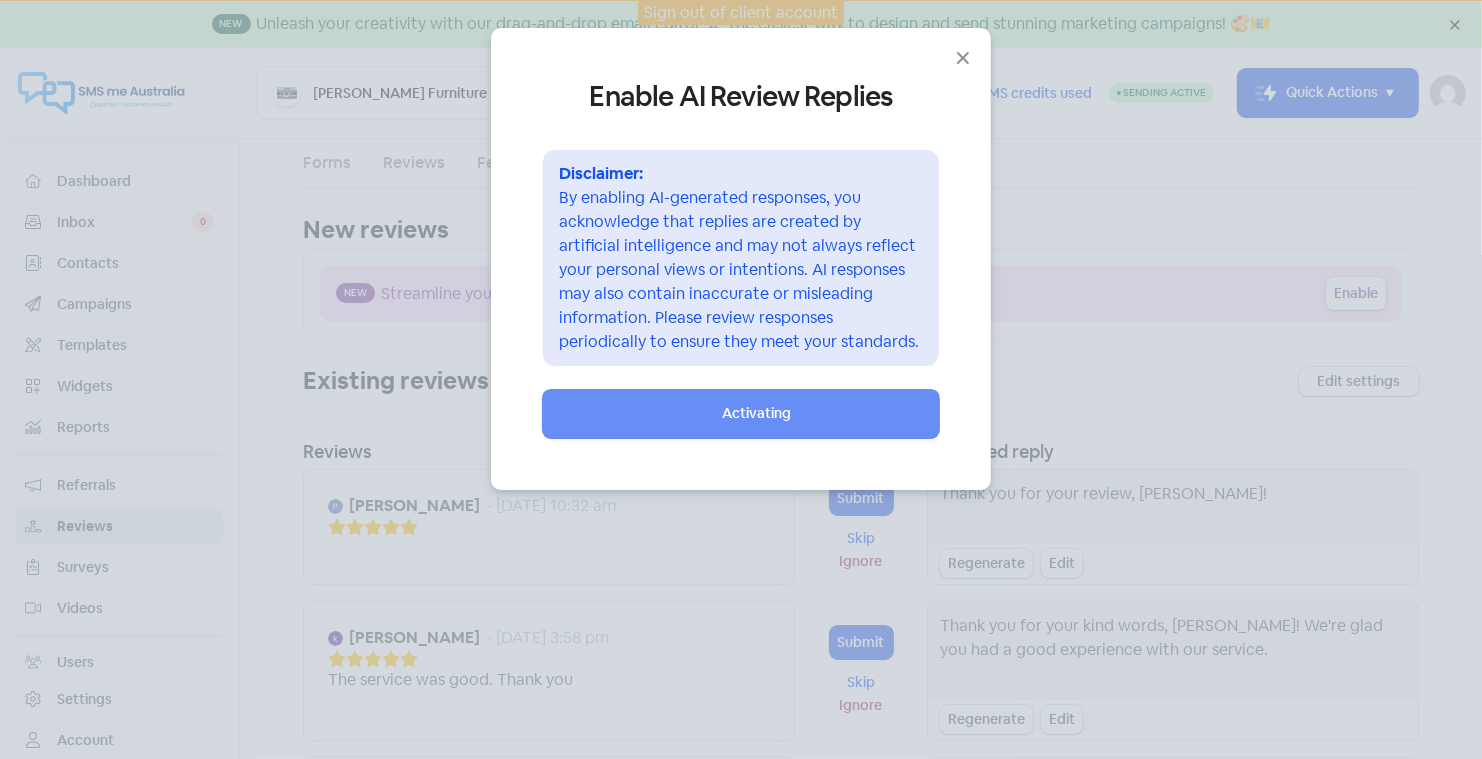 select on "30" 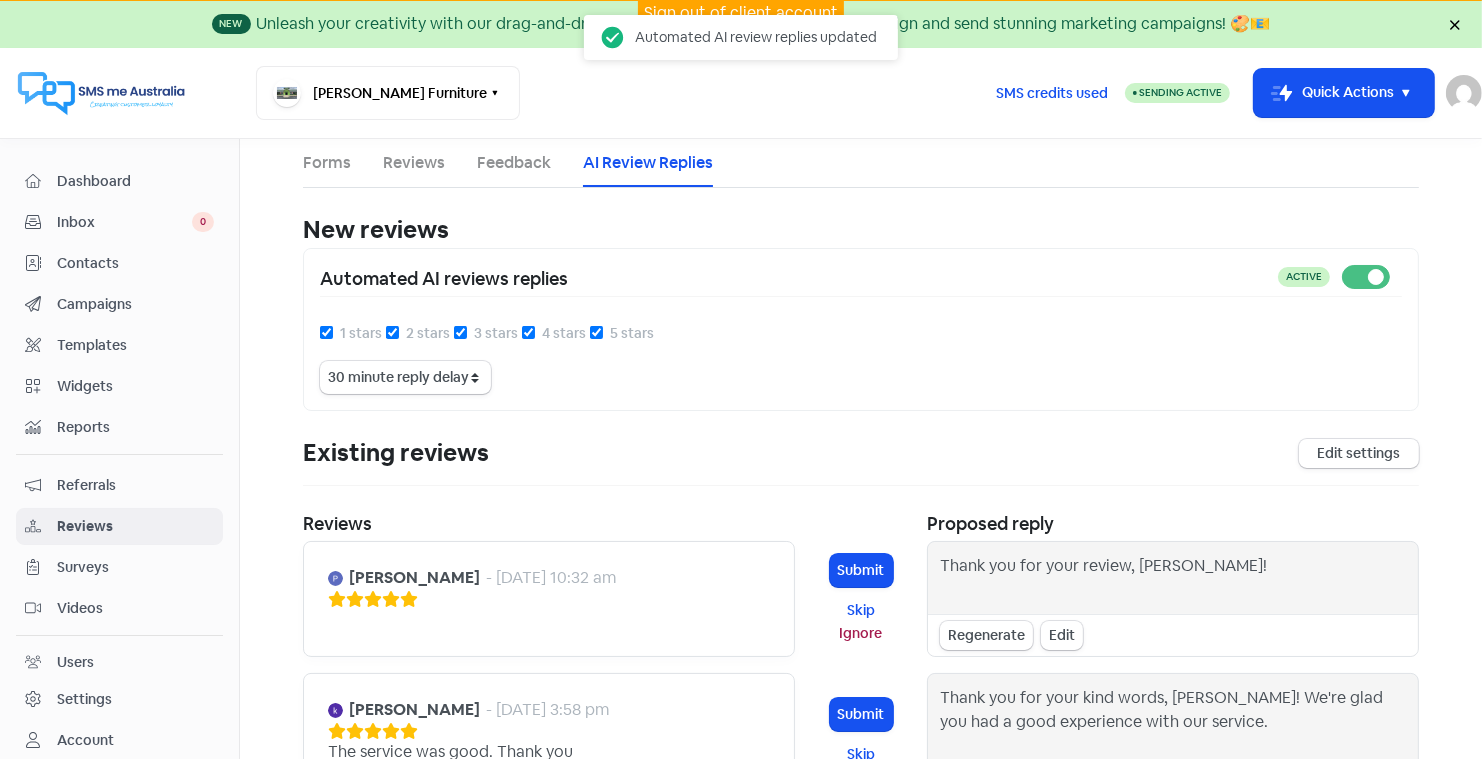 click on "1 stars" at bounding box center (326, 332) 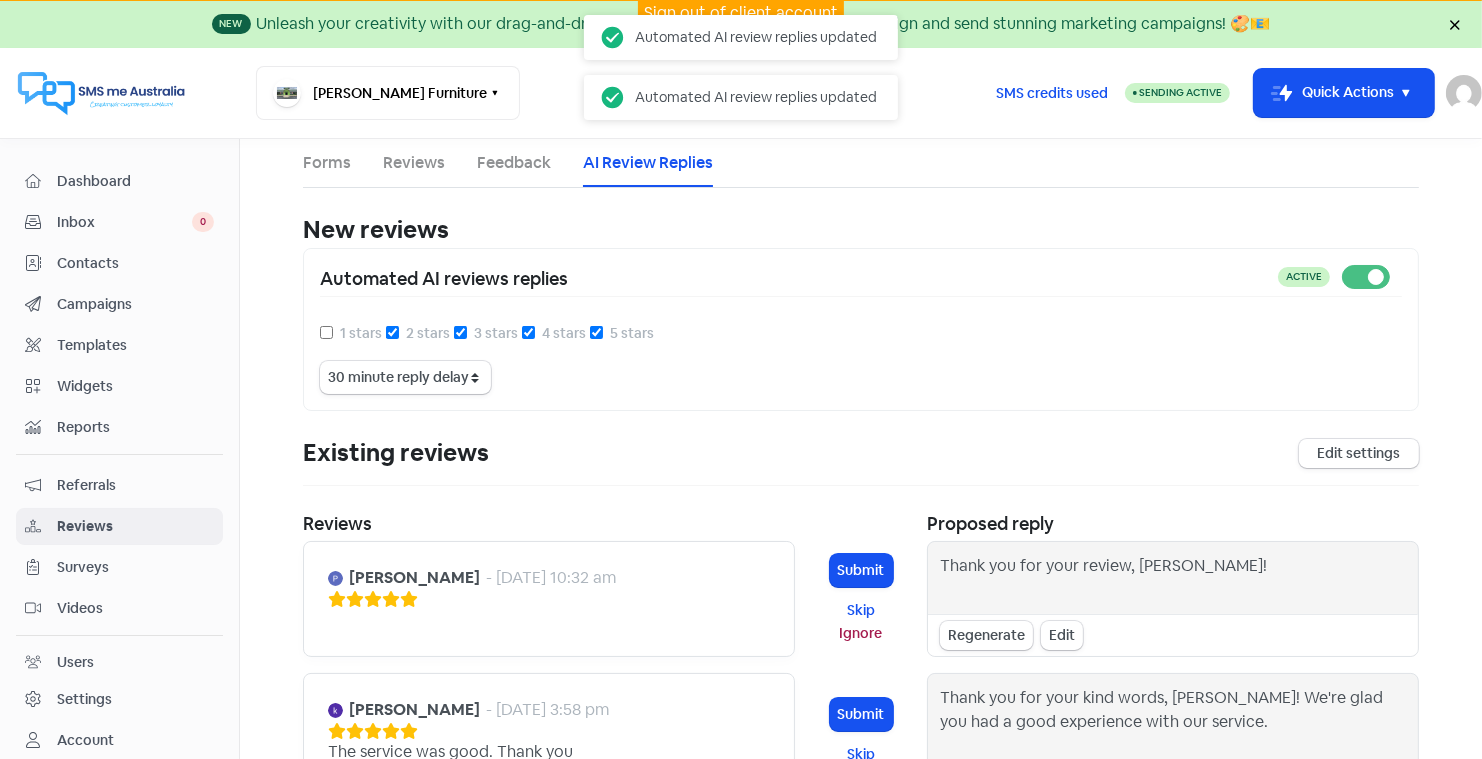 click on "2 stars" at bounding box center [392, 332] 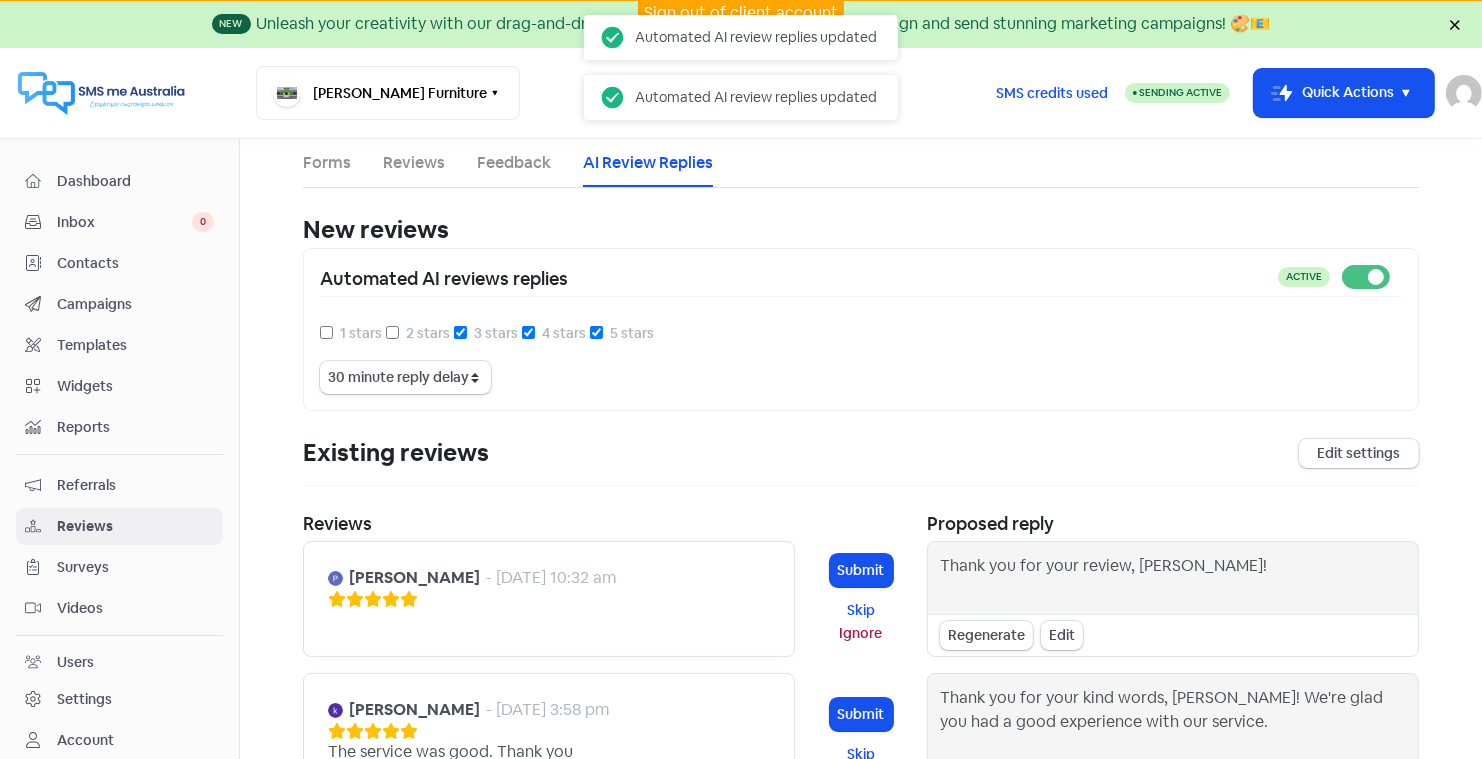 click on "3 stars" at bounding box center [460, 332] 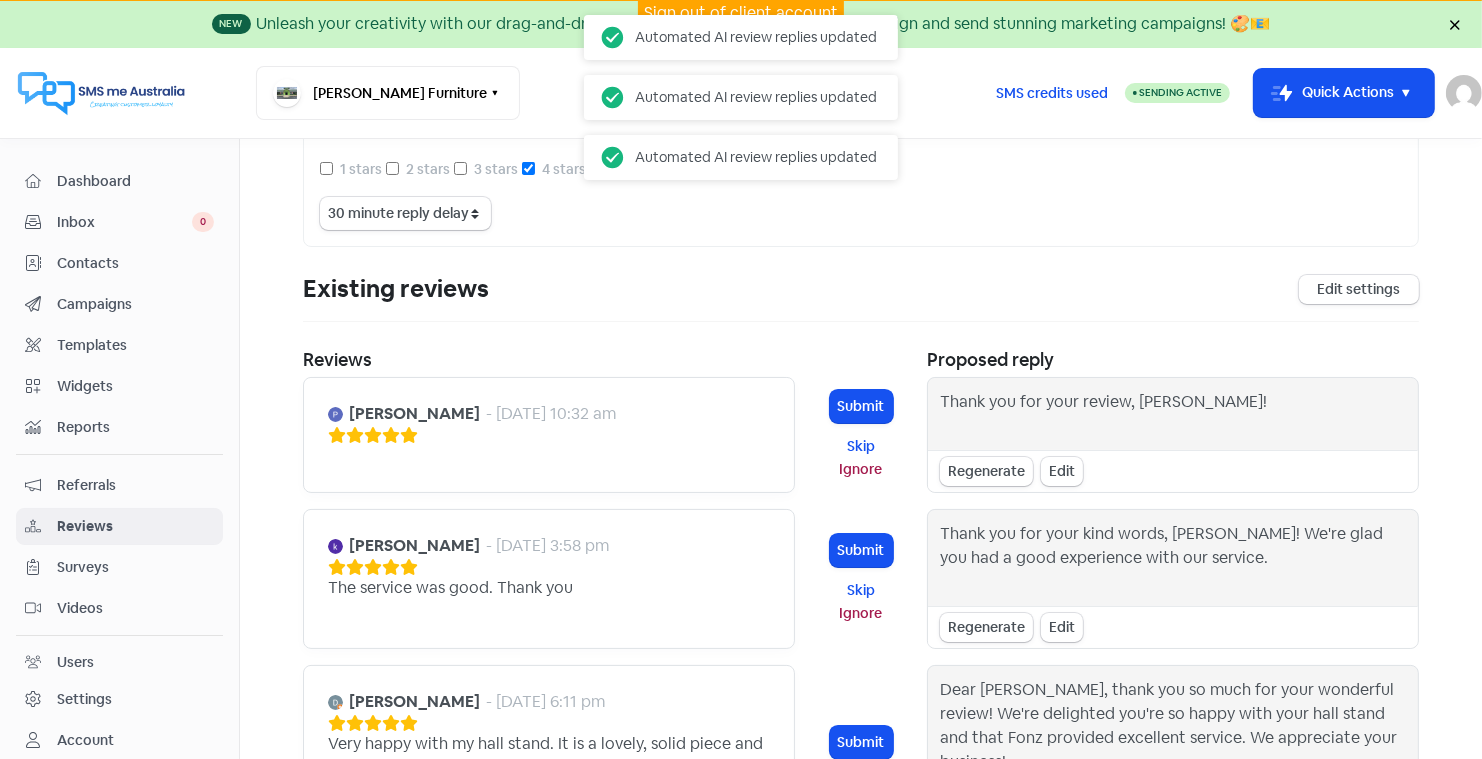 scroll, scrollTop: 170, scrollLeft: 0, axis: vertical 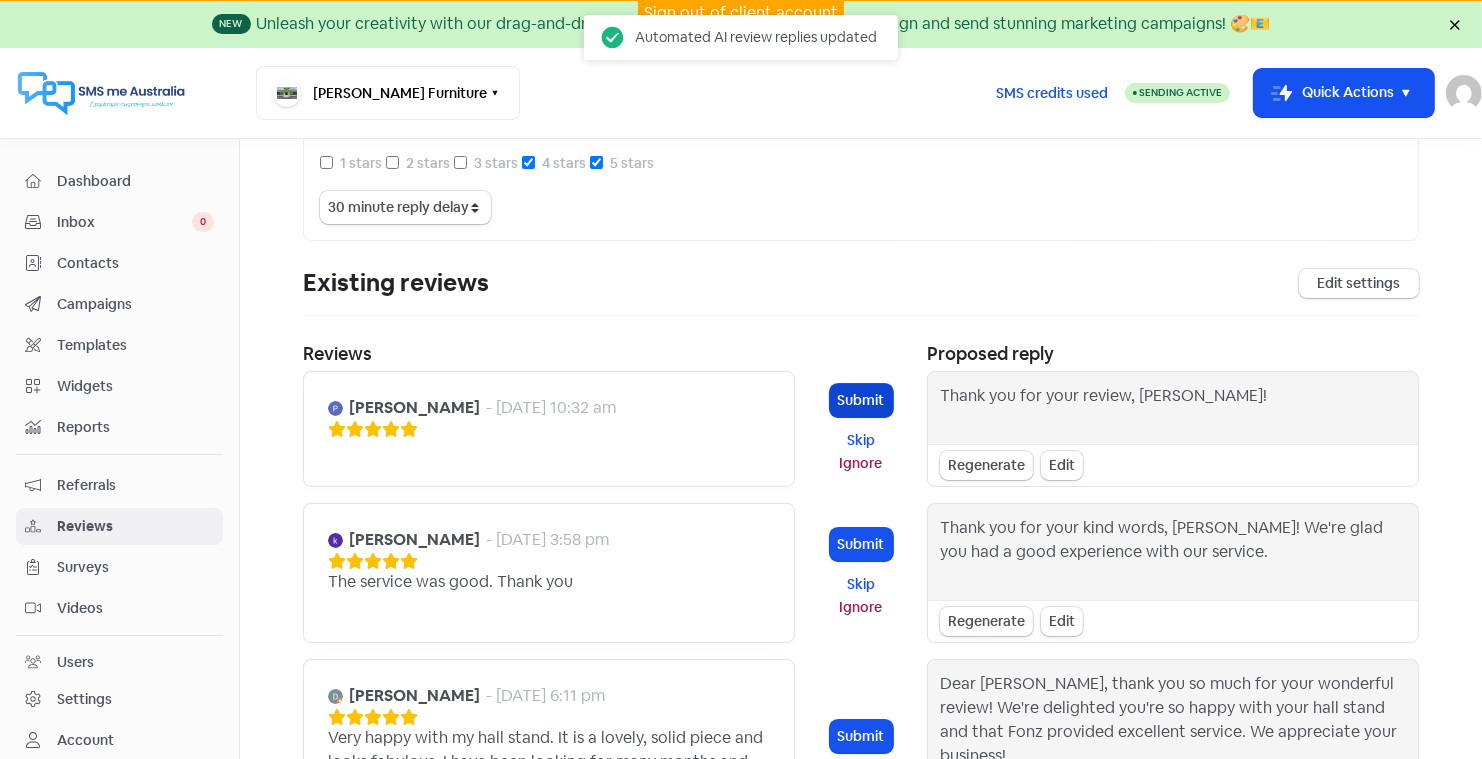 click on "Submit" at bounding box center (861, 400) 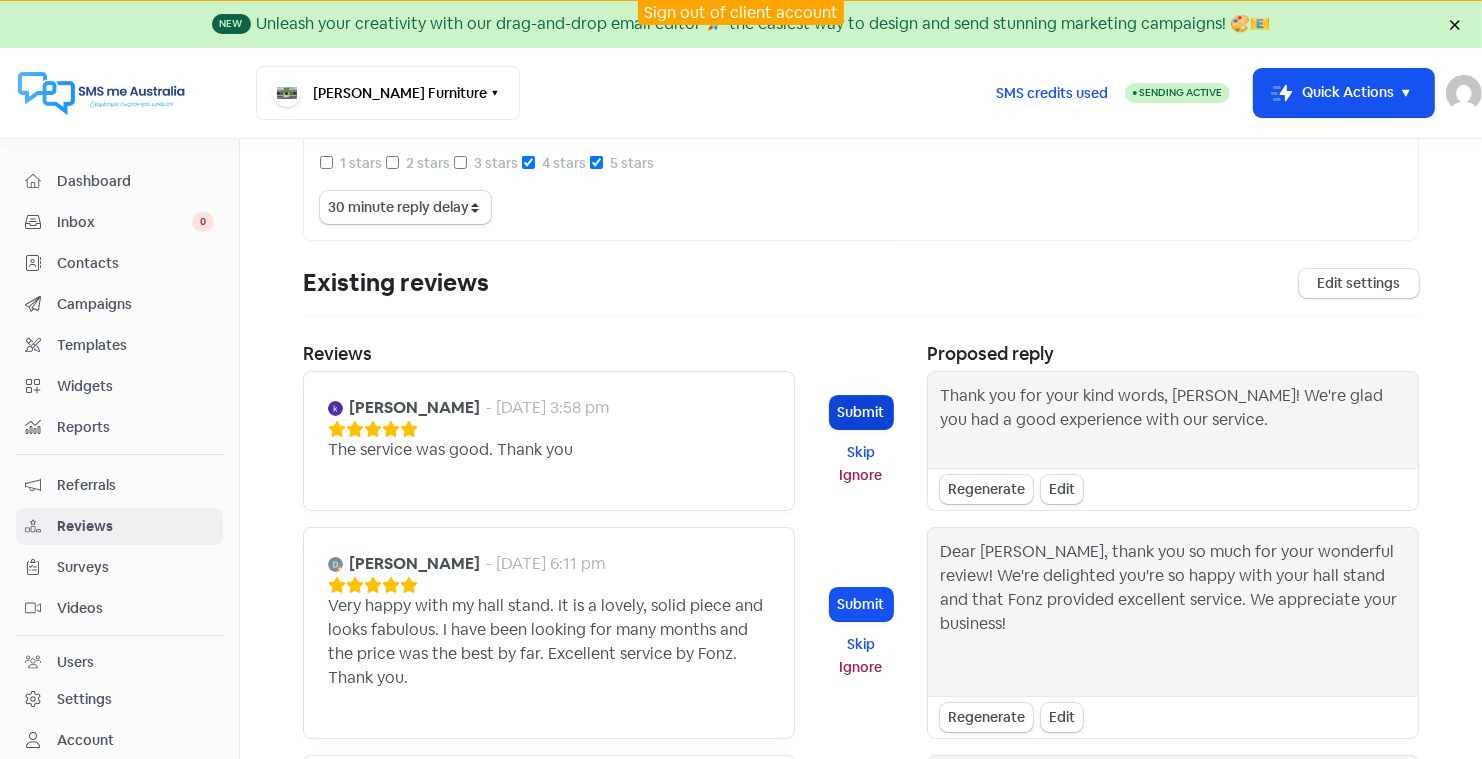 click on "Submit" at bounding box center (861, 412) 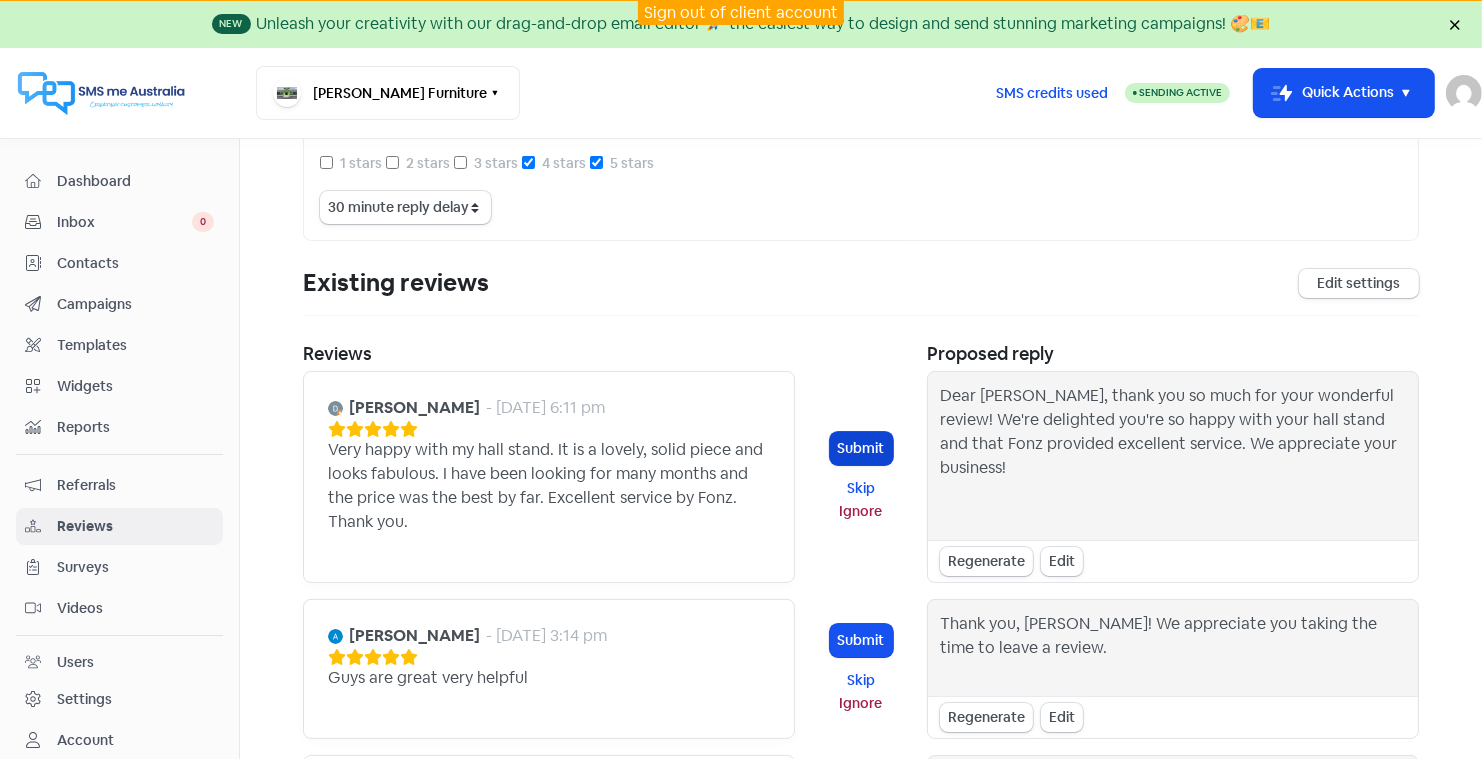 click on "Submit" at bounding box center [861, 448] 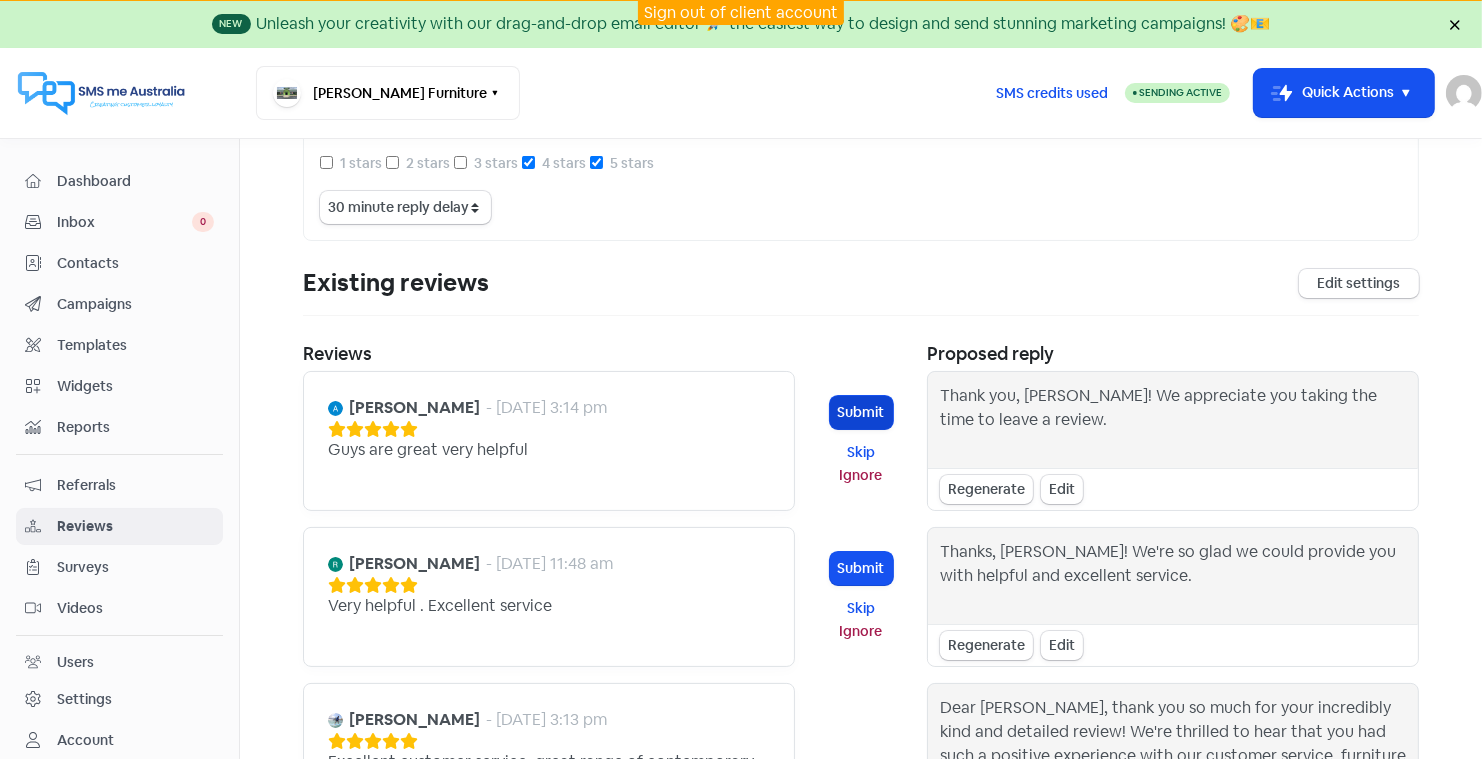 click on "Submit" at bounding box center (861, 412) 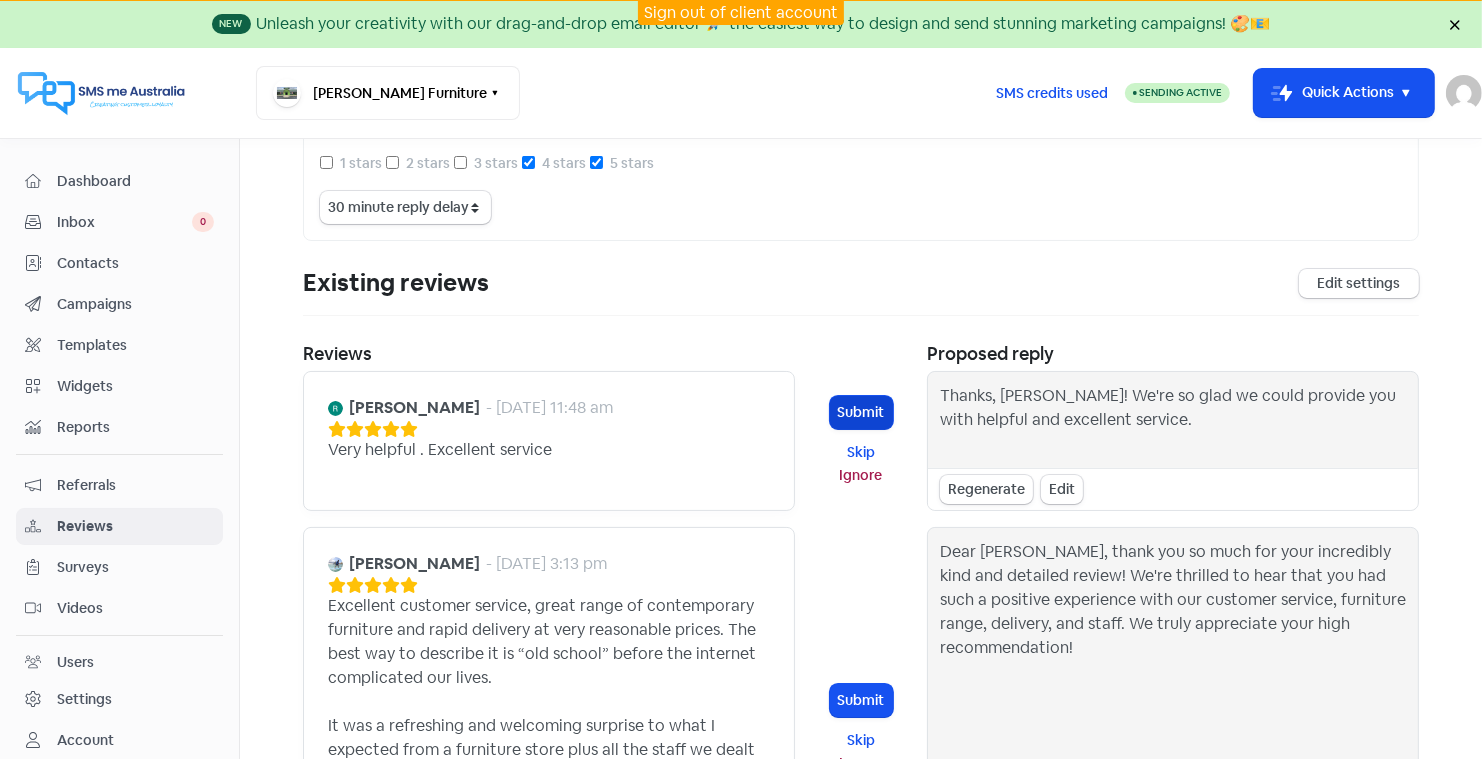 click on "Submit" at bounding box center (861, 412) 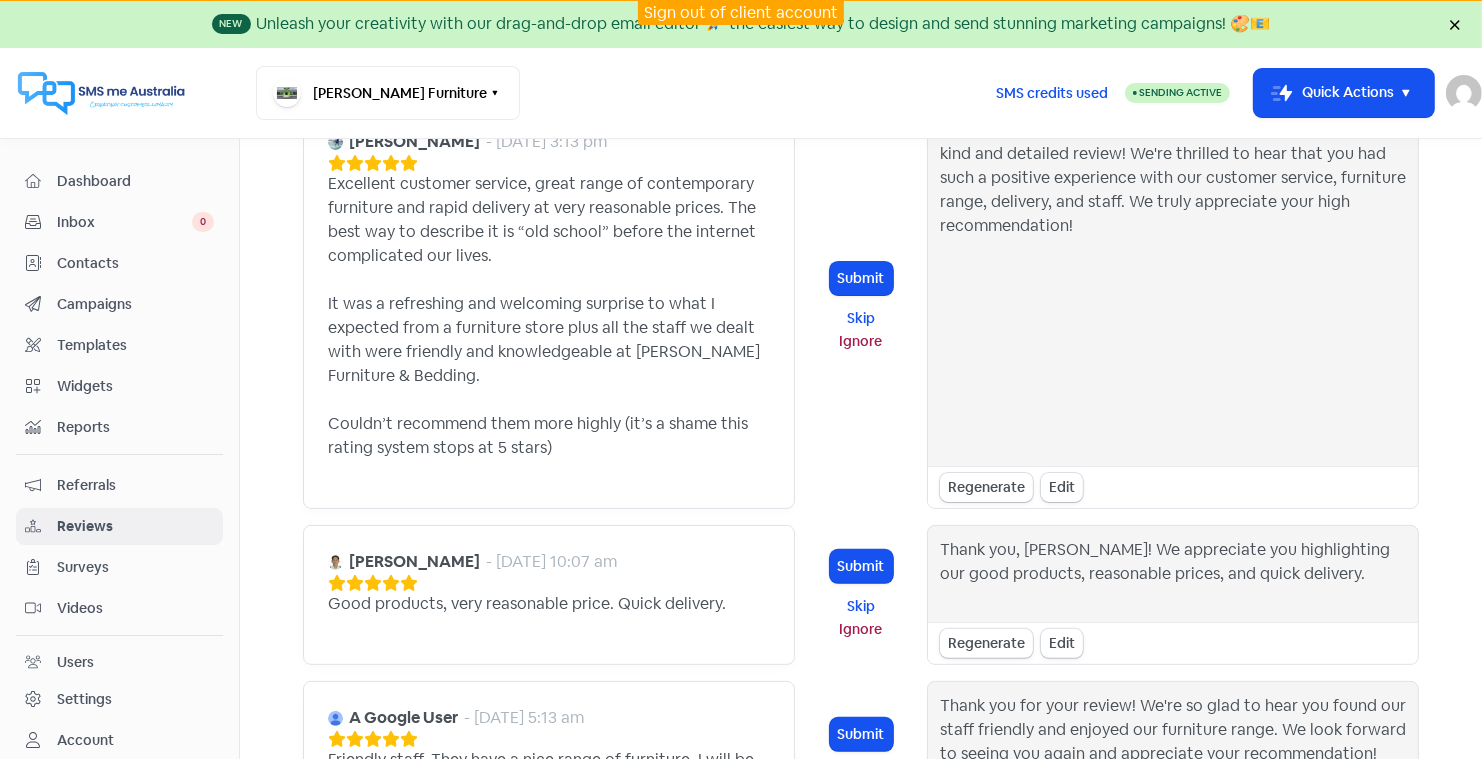 scroll, scrollTop: 434, scrollLeft: 0, axis: vertical 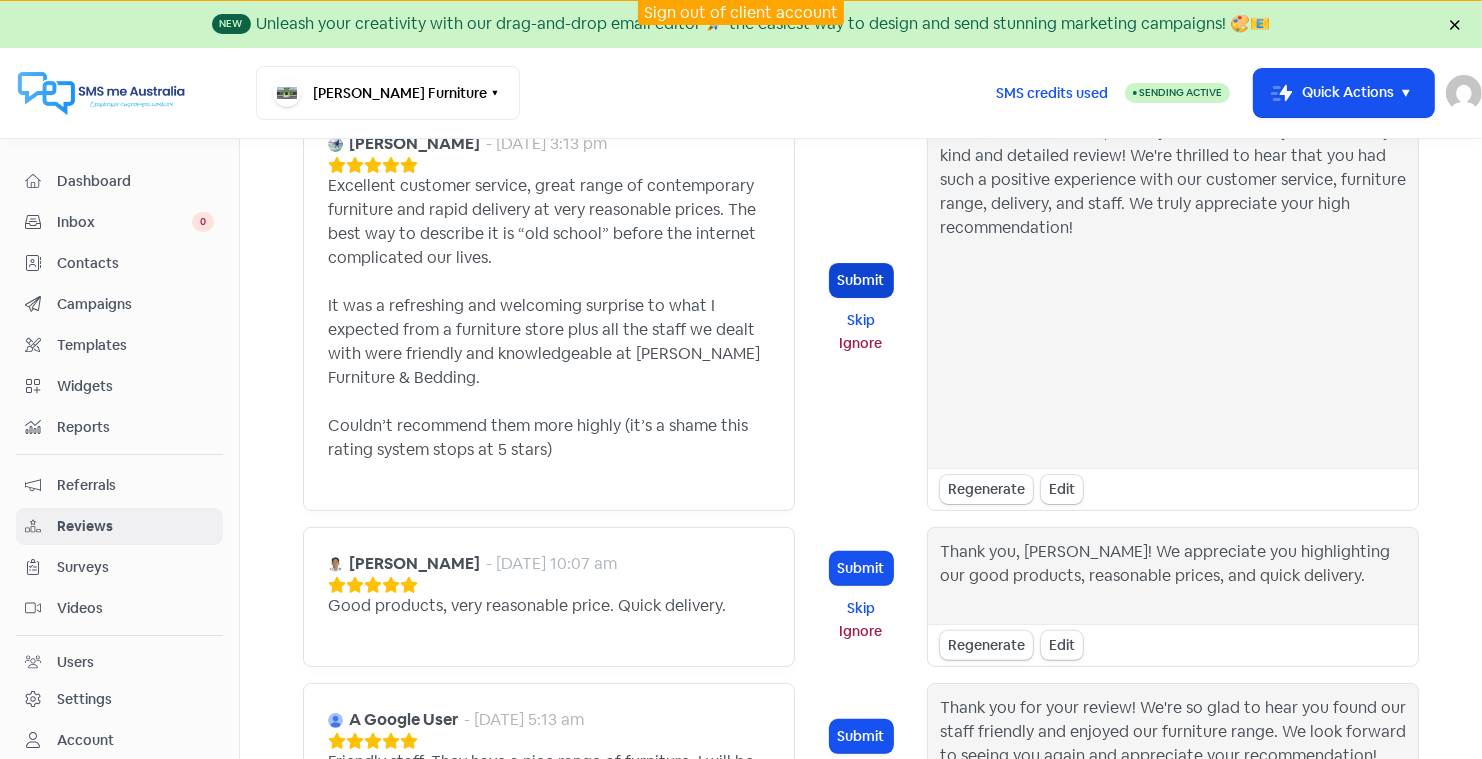 click on "Submit" at bounding box center [861, 280] 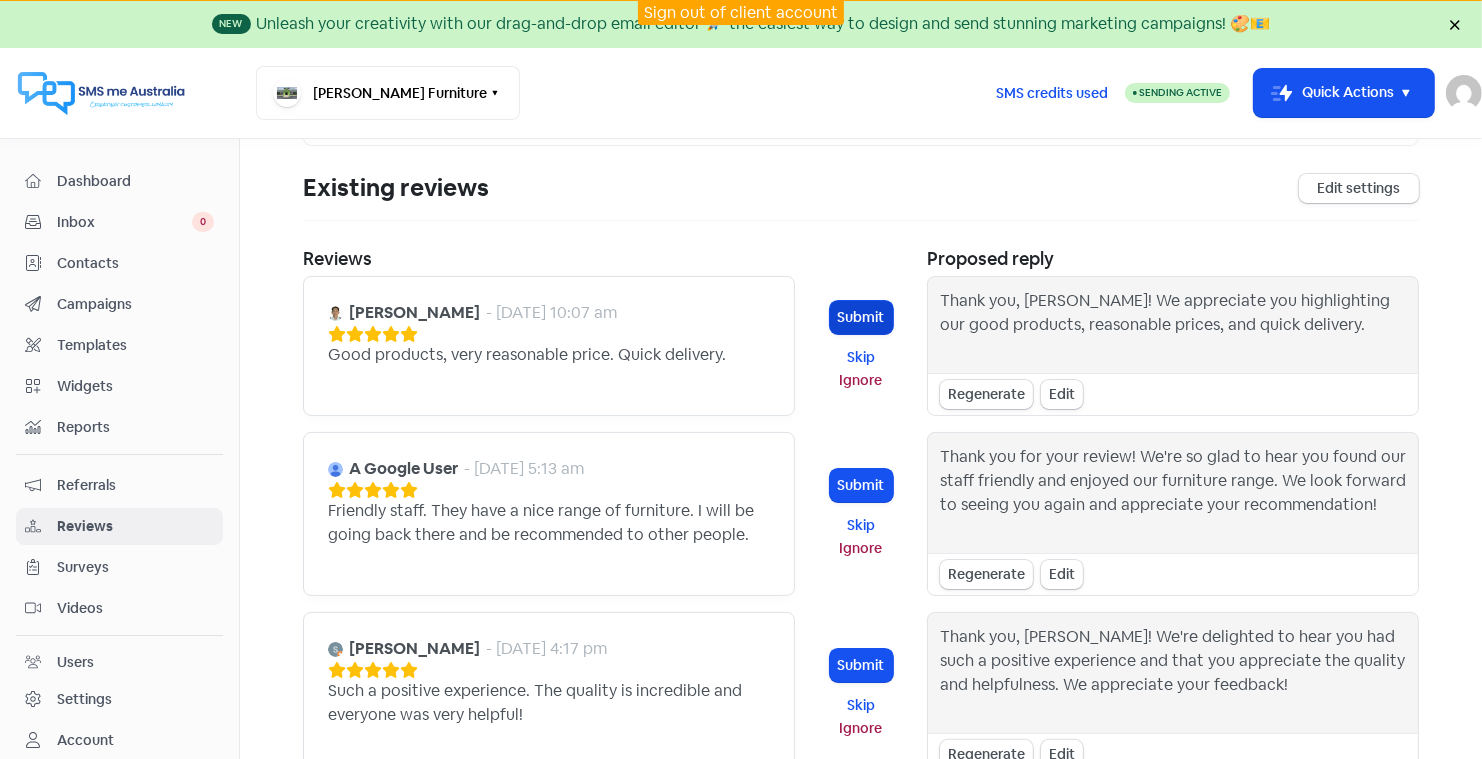 scroll, scrollTop: 270, scrollLeft: 0, axis: vertical 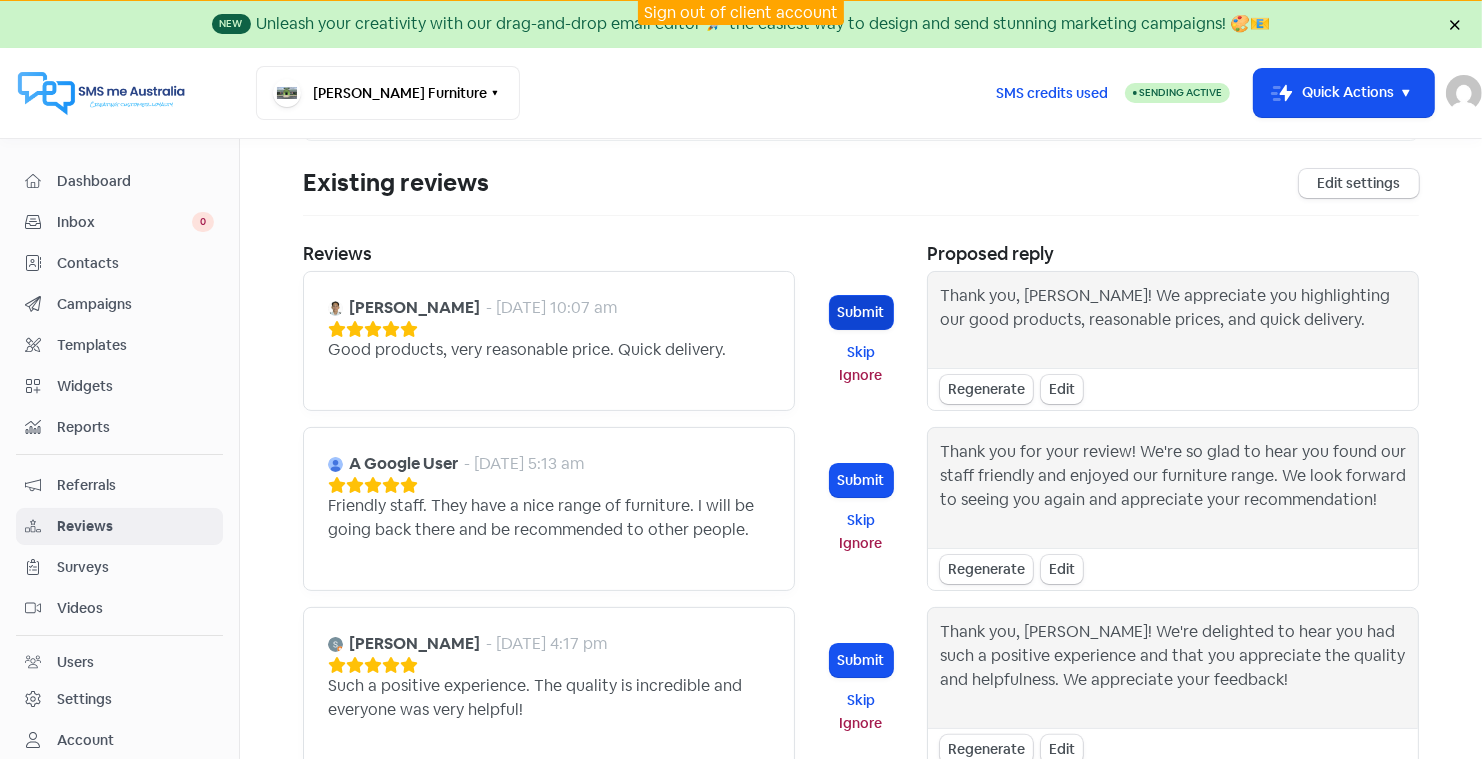 click on "Submit" at bounding box center (861, 312) 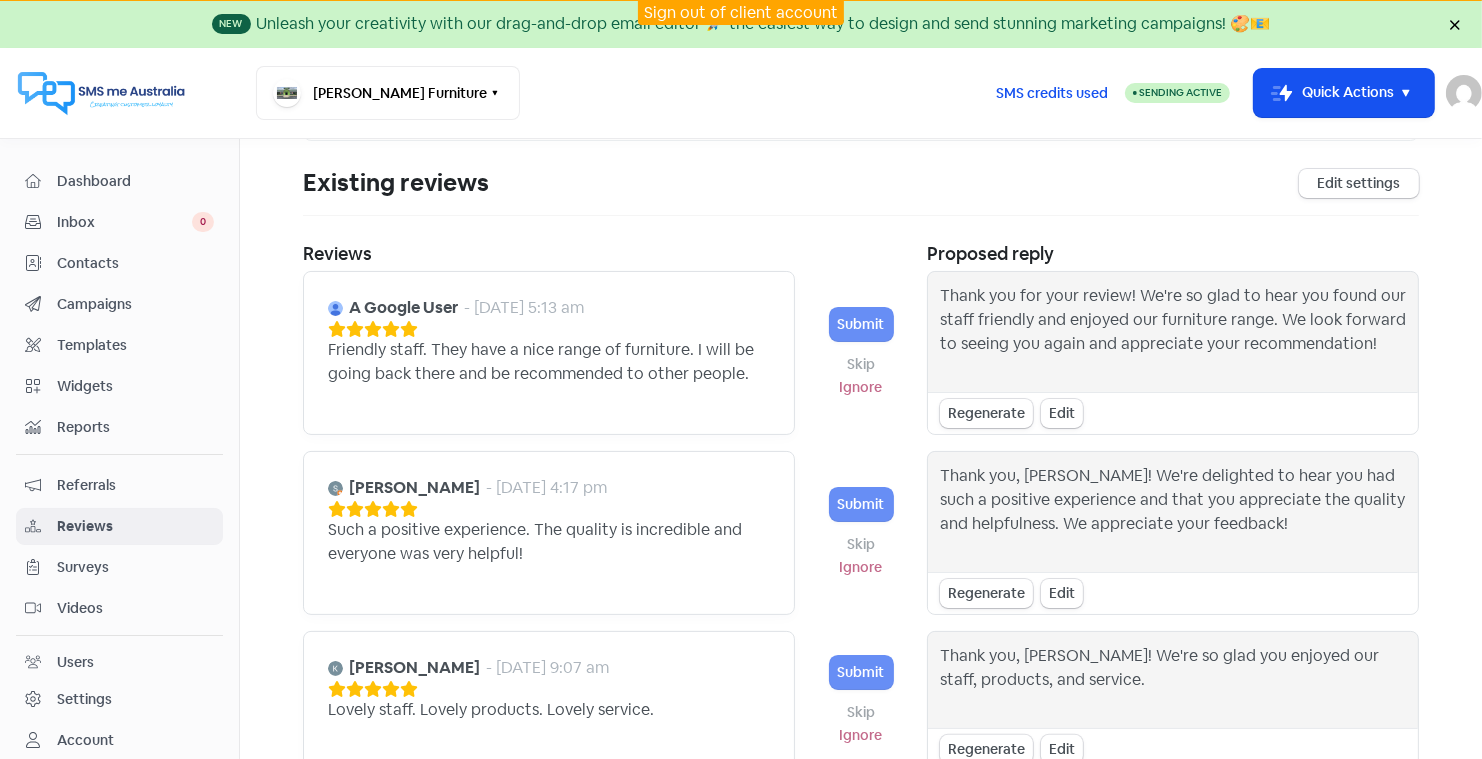 click on "Submit" at bounding box center [861, 324] 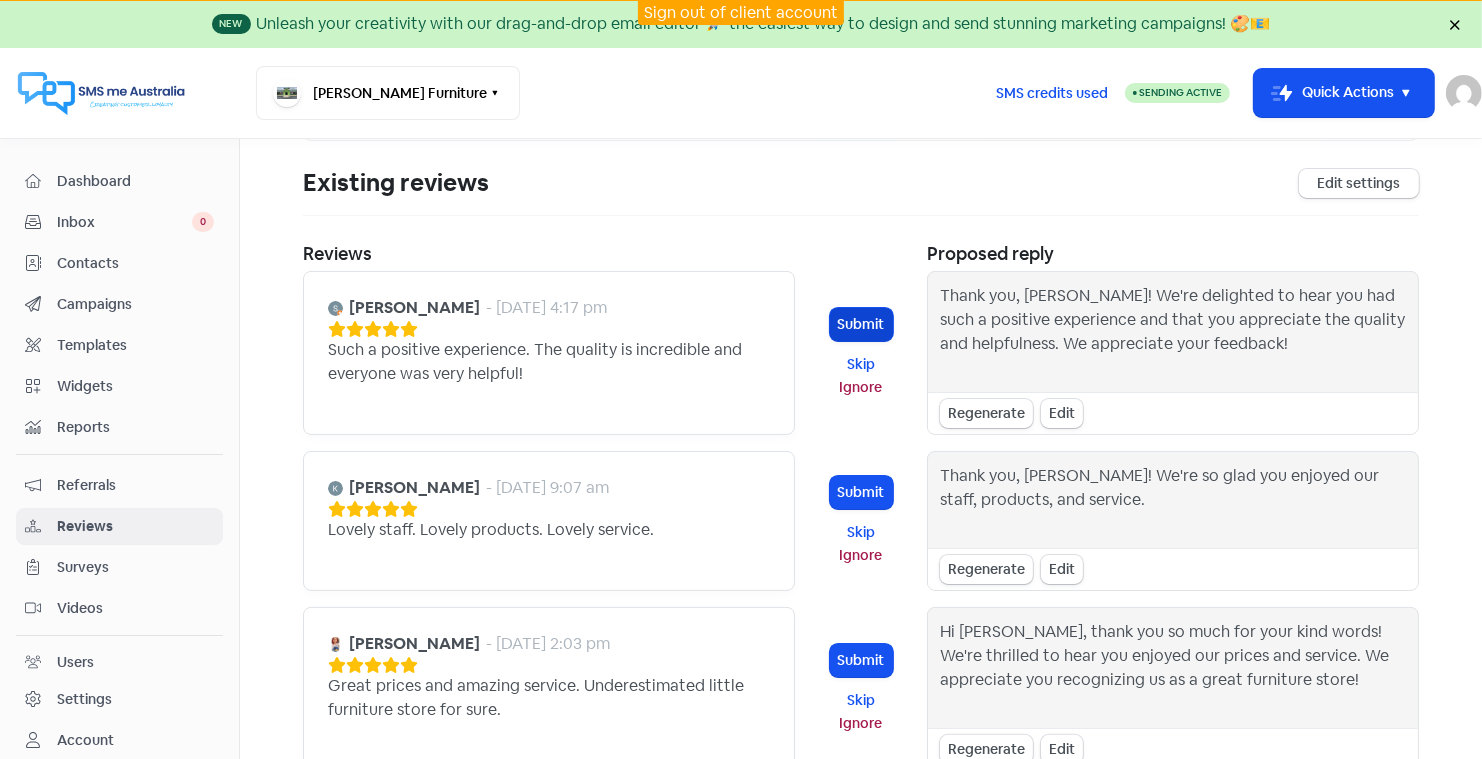 click on "Submit" at bounding box center (861, 324) 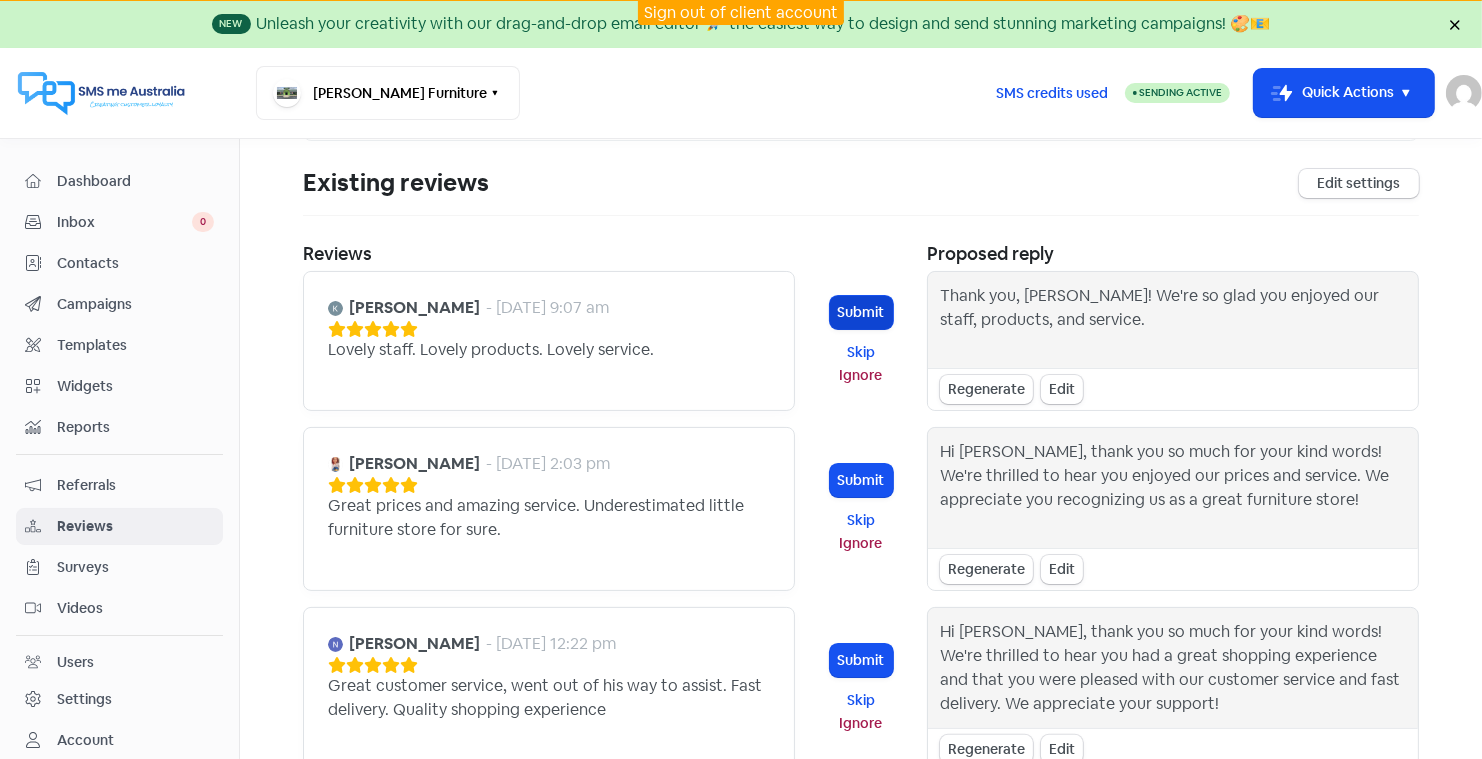 click on "Submit" at bounding box center (861, 312) 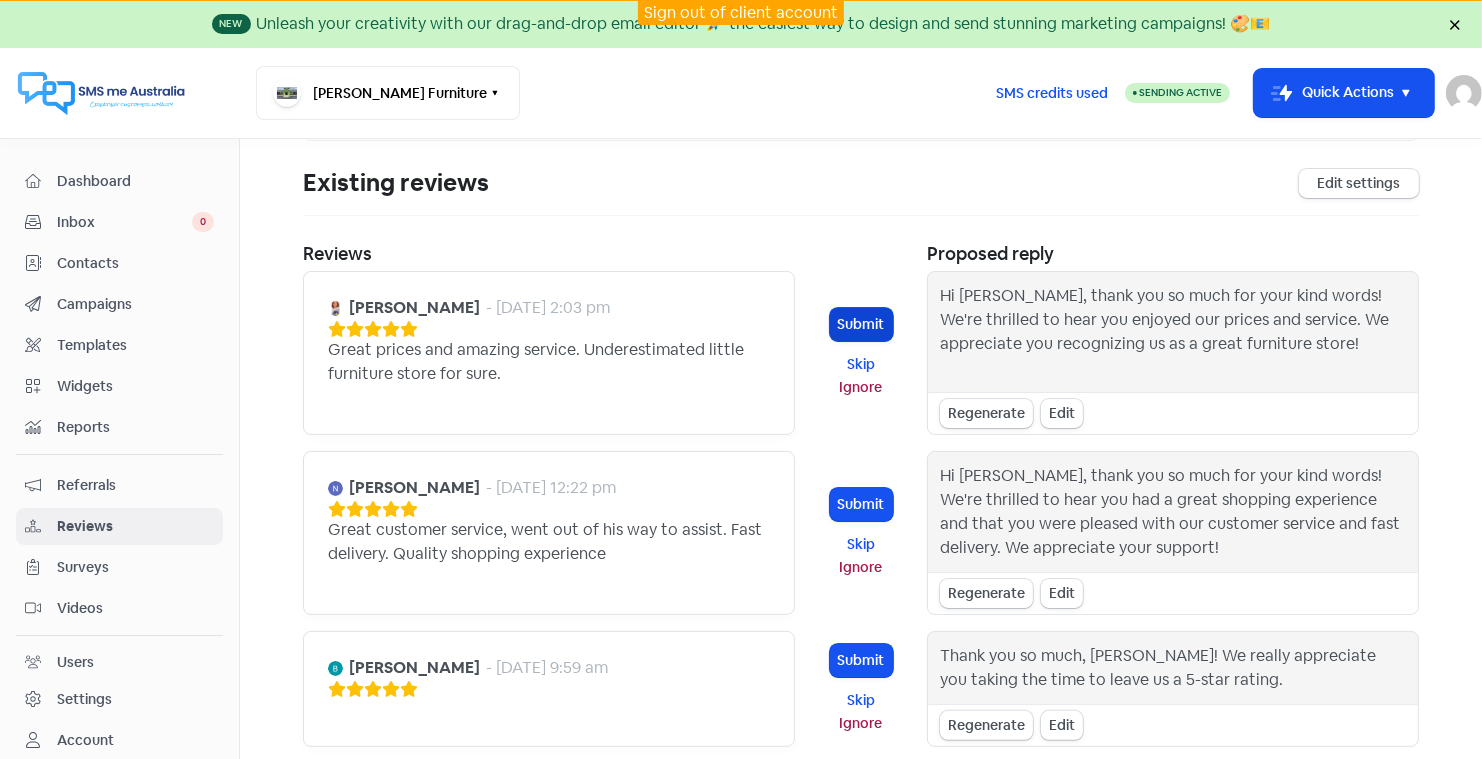 click on "Submit" at bounding box center (861, 324) 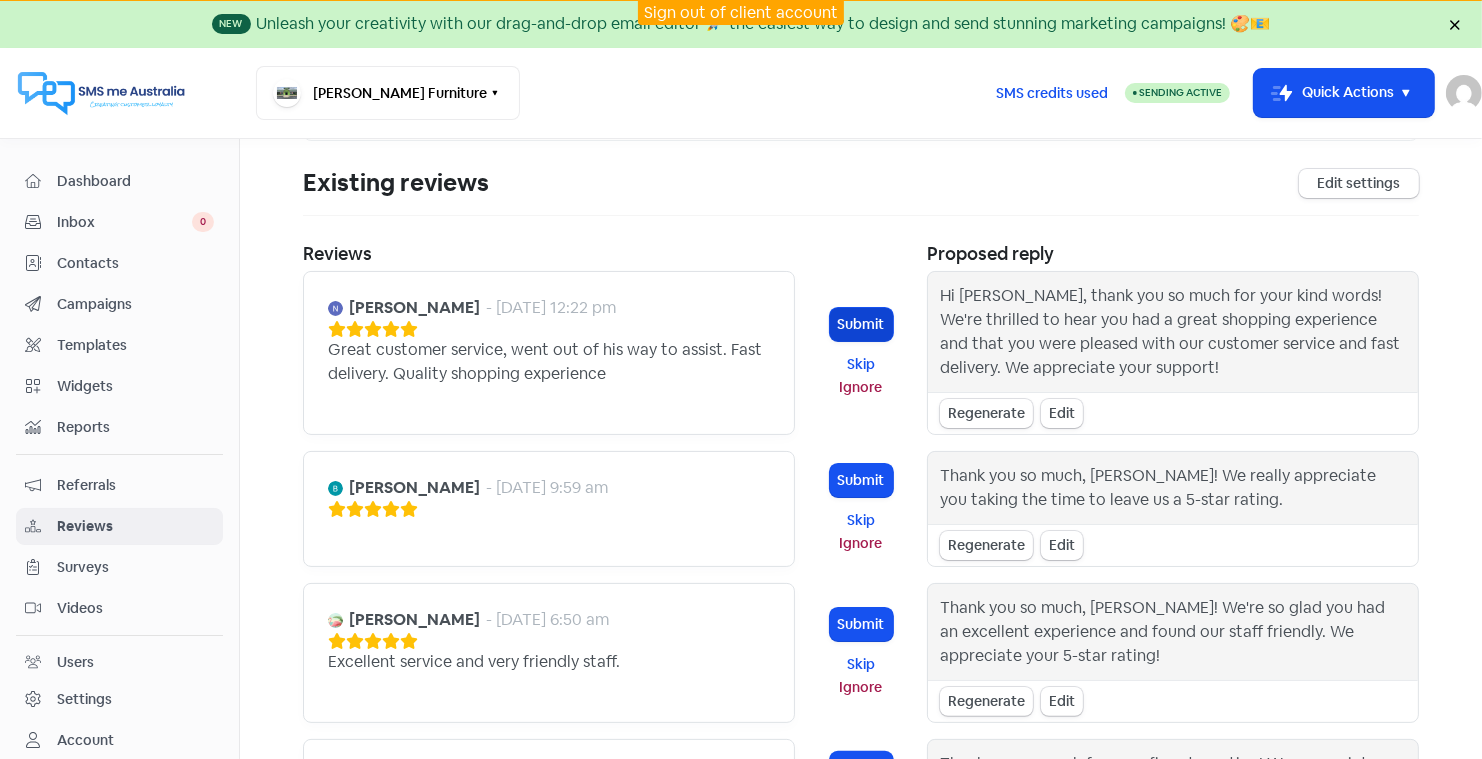 click on "Submit" at bounding box center (861, 324) 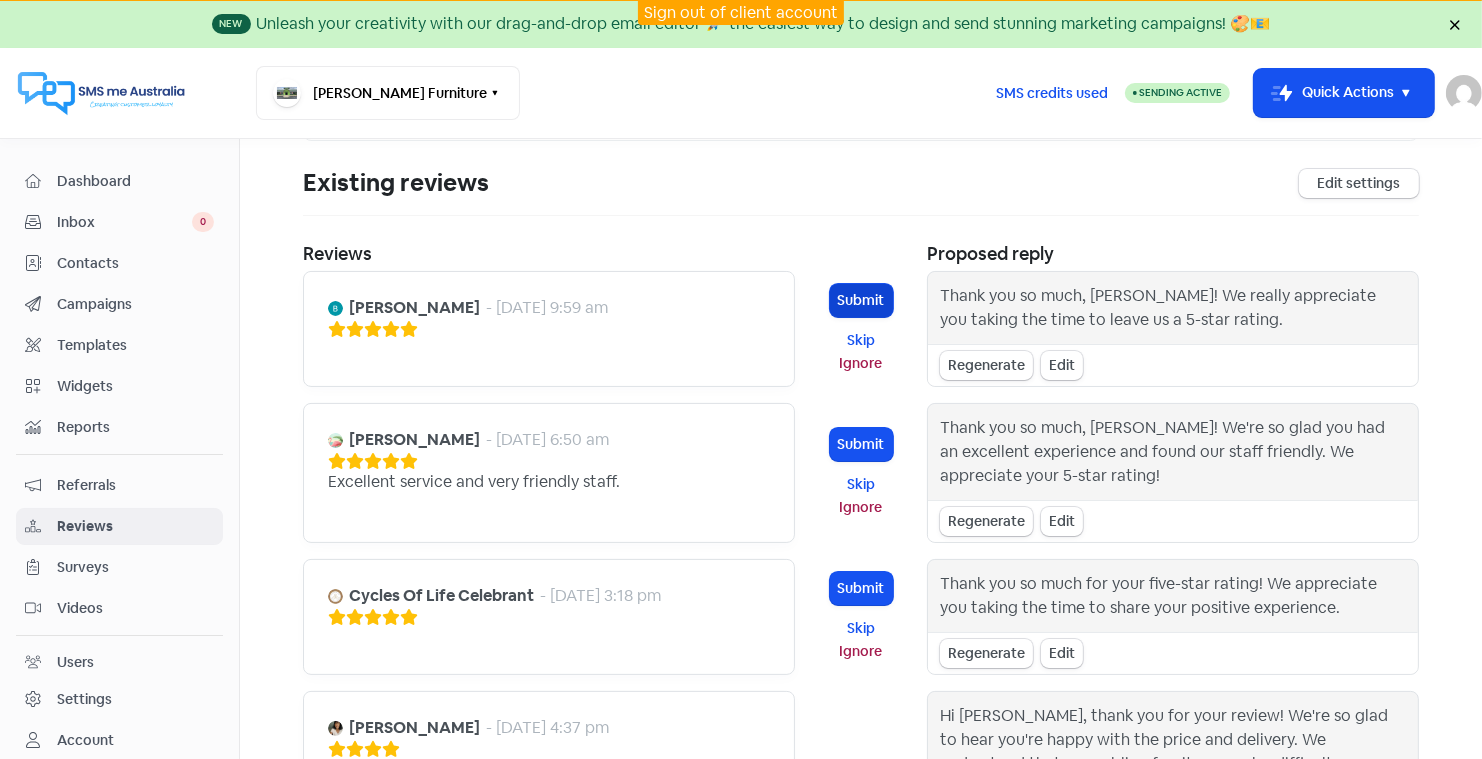 click on "Submit" at bounding box center (861, 300) 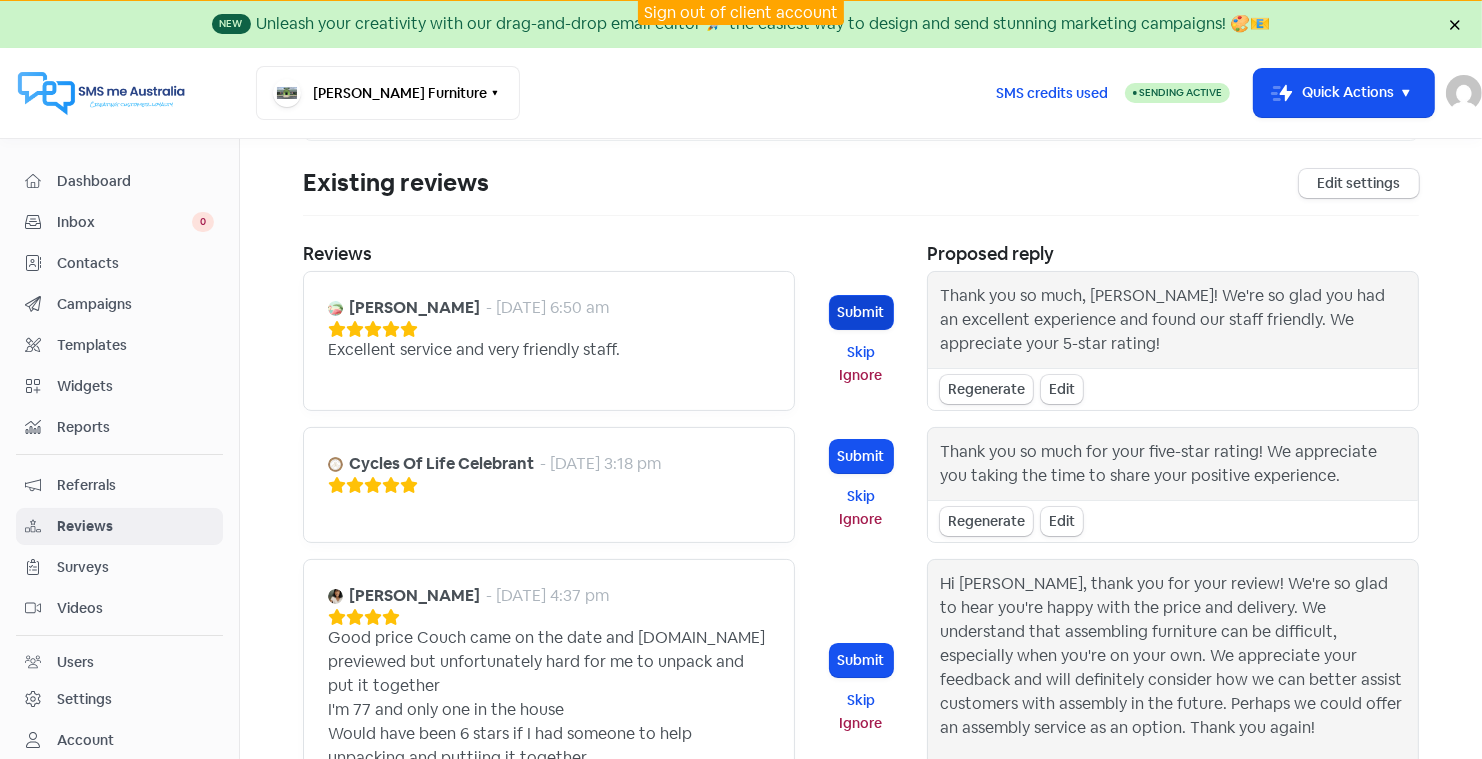 click on "Submit" at bounding box center [861, 312] 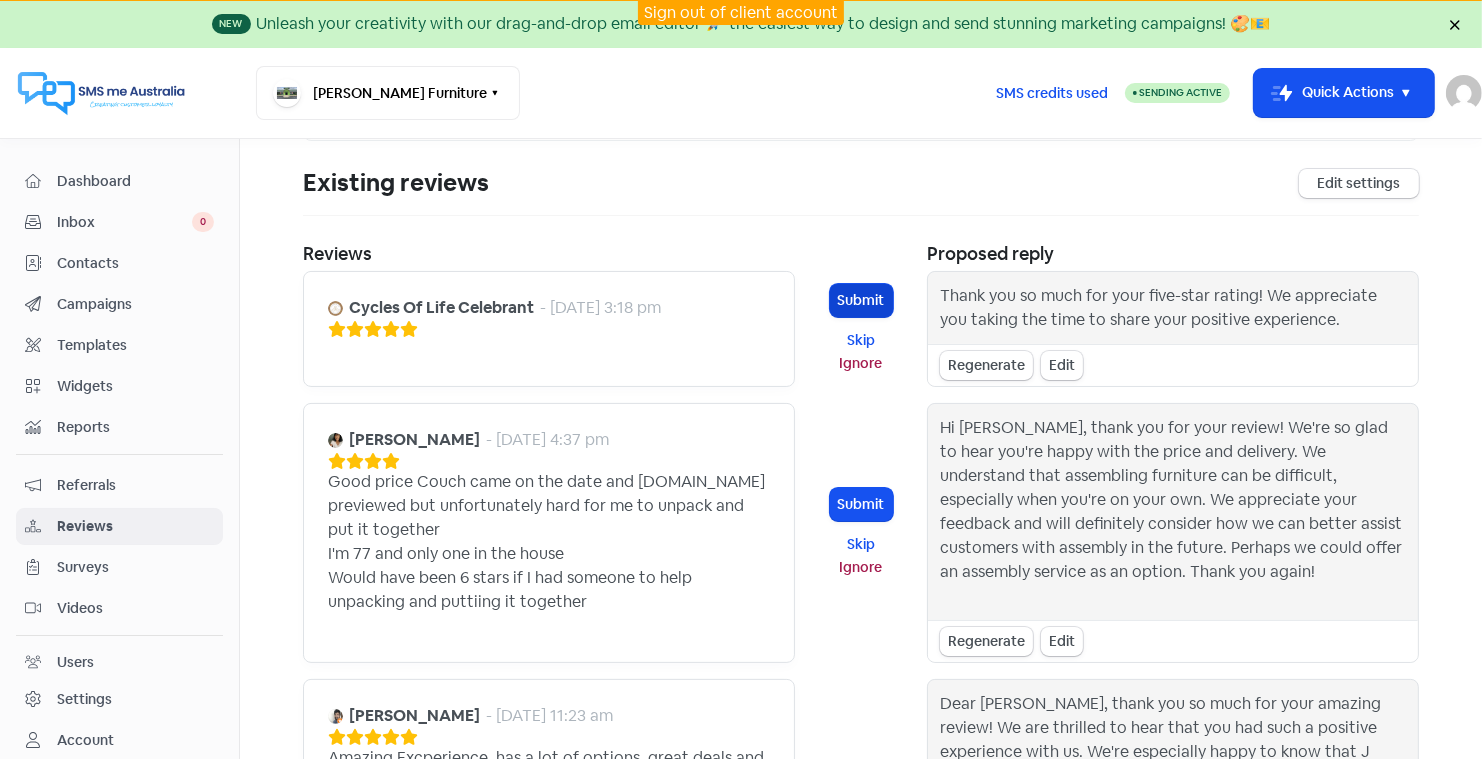 click on "Submit" at bounding box center [861, 300] 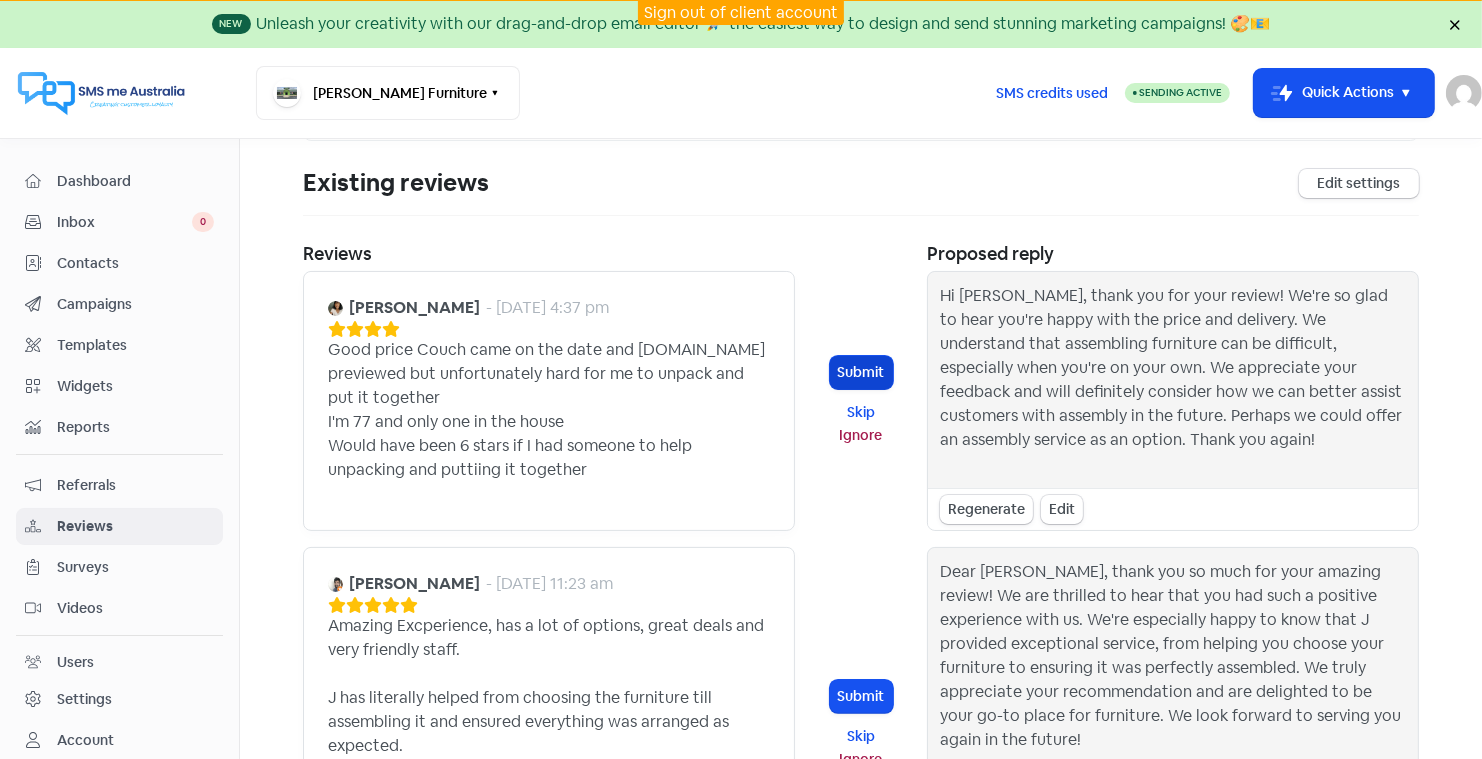 click on "Submit" at bounding box center (861, 372) 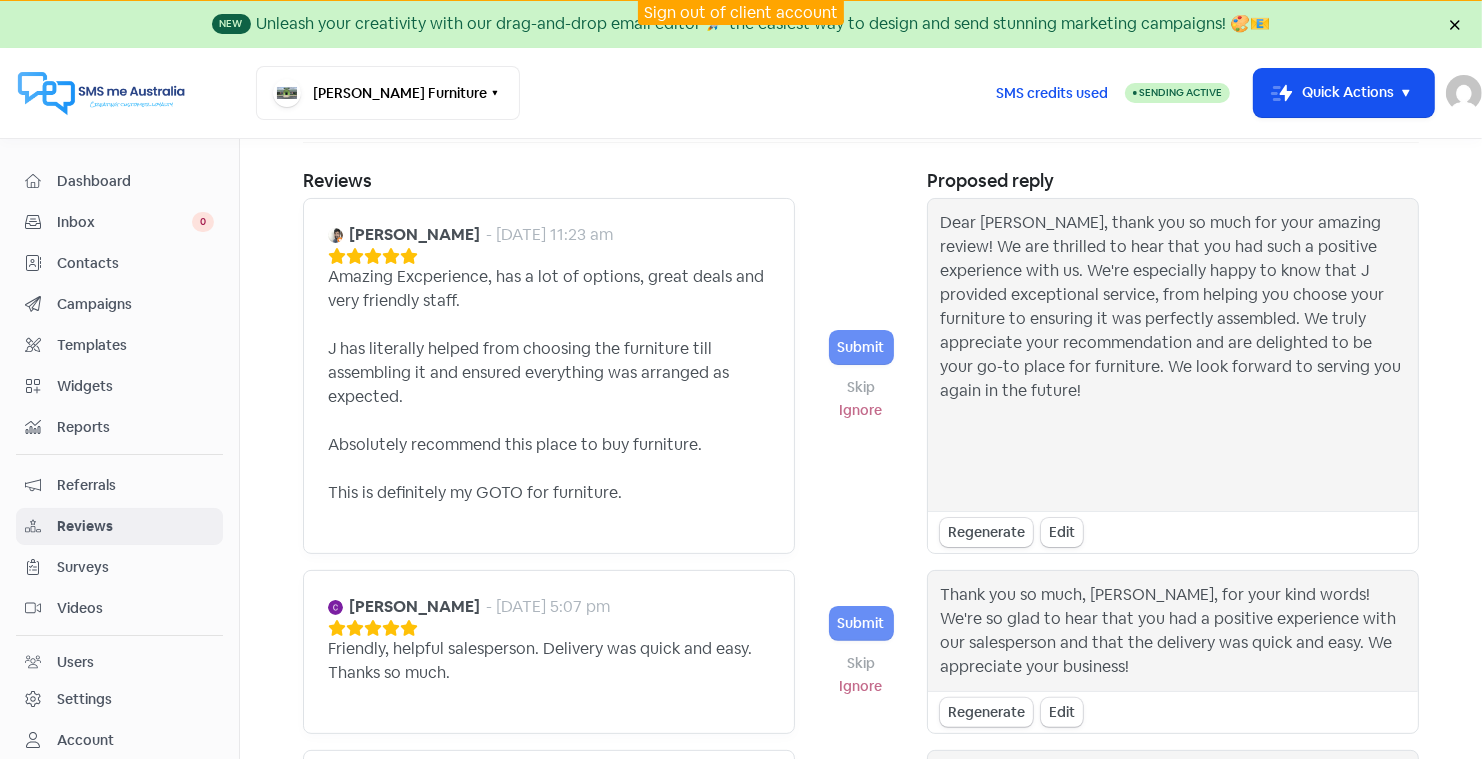 scroll, scrollTop: 361, scrollLeft: 0, axis: vertical 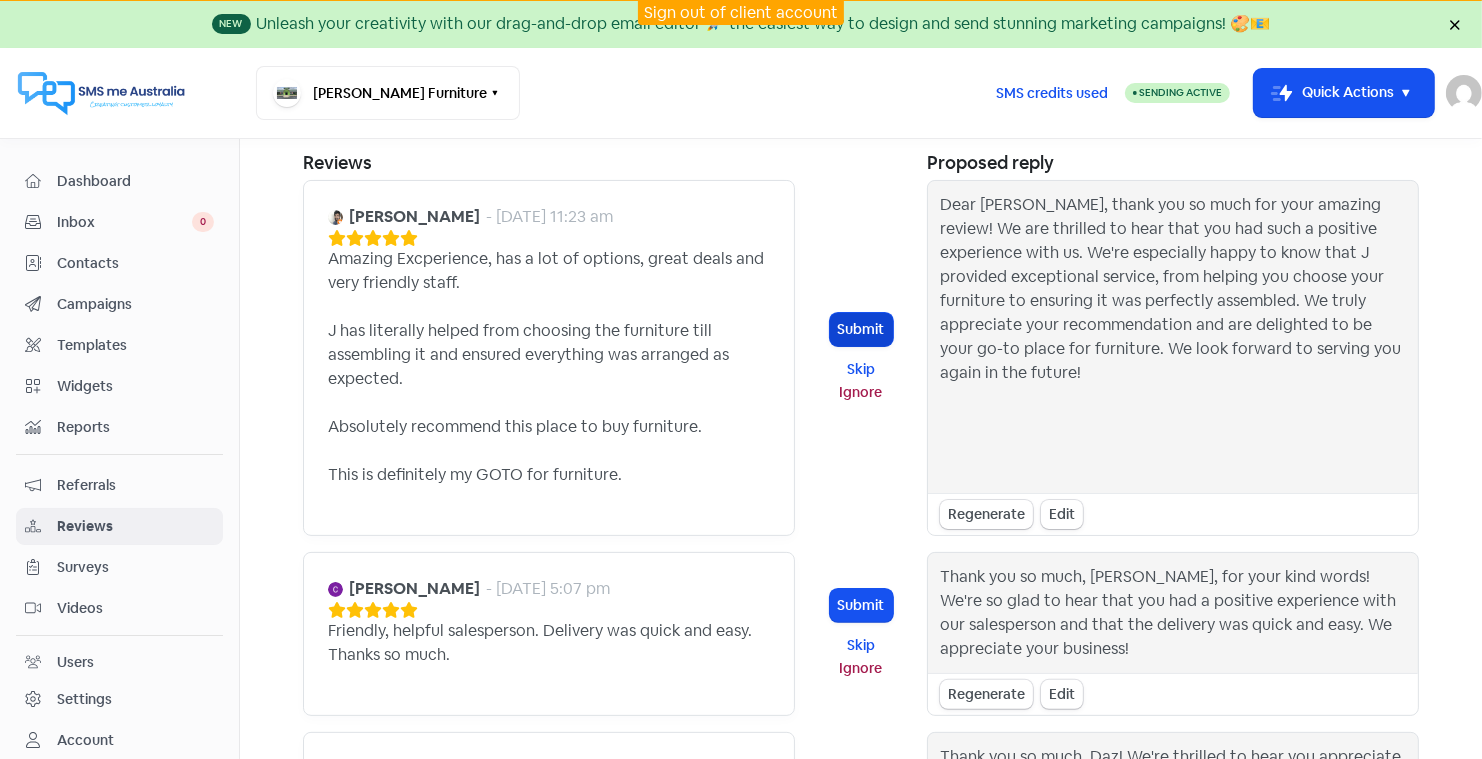 click on "Submit" at bounding box center [861, 329] 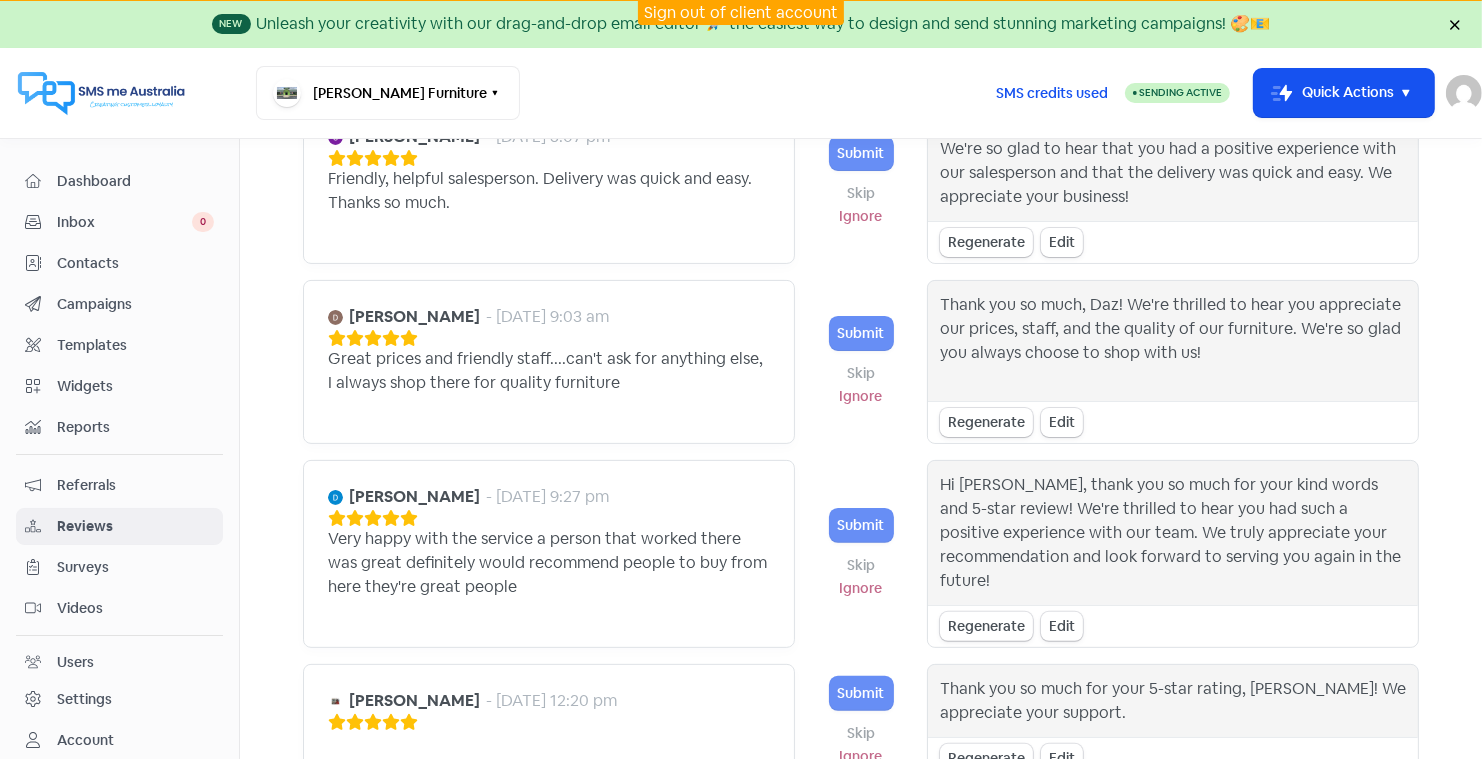 scroll, scrollTop: 363, scrollLeft: 0, axis: vertical 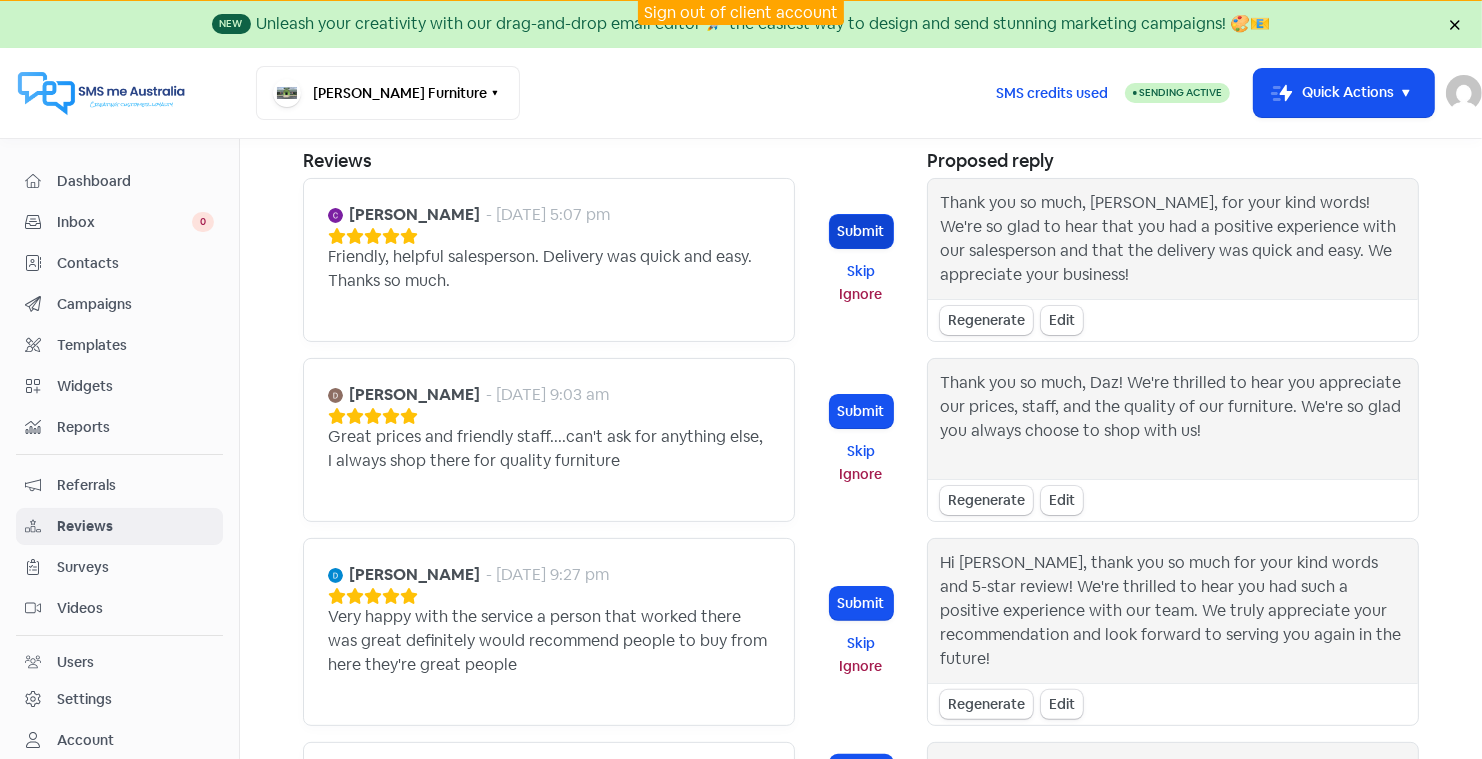 click on "Submit" at bounding box center (861, 231) 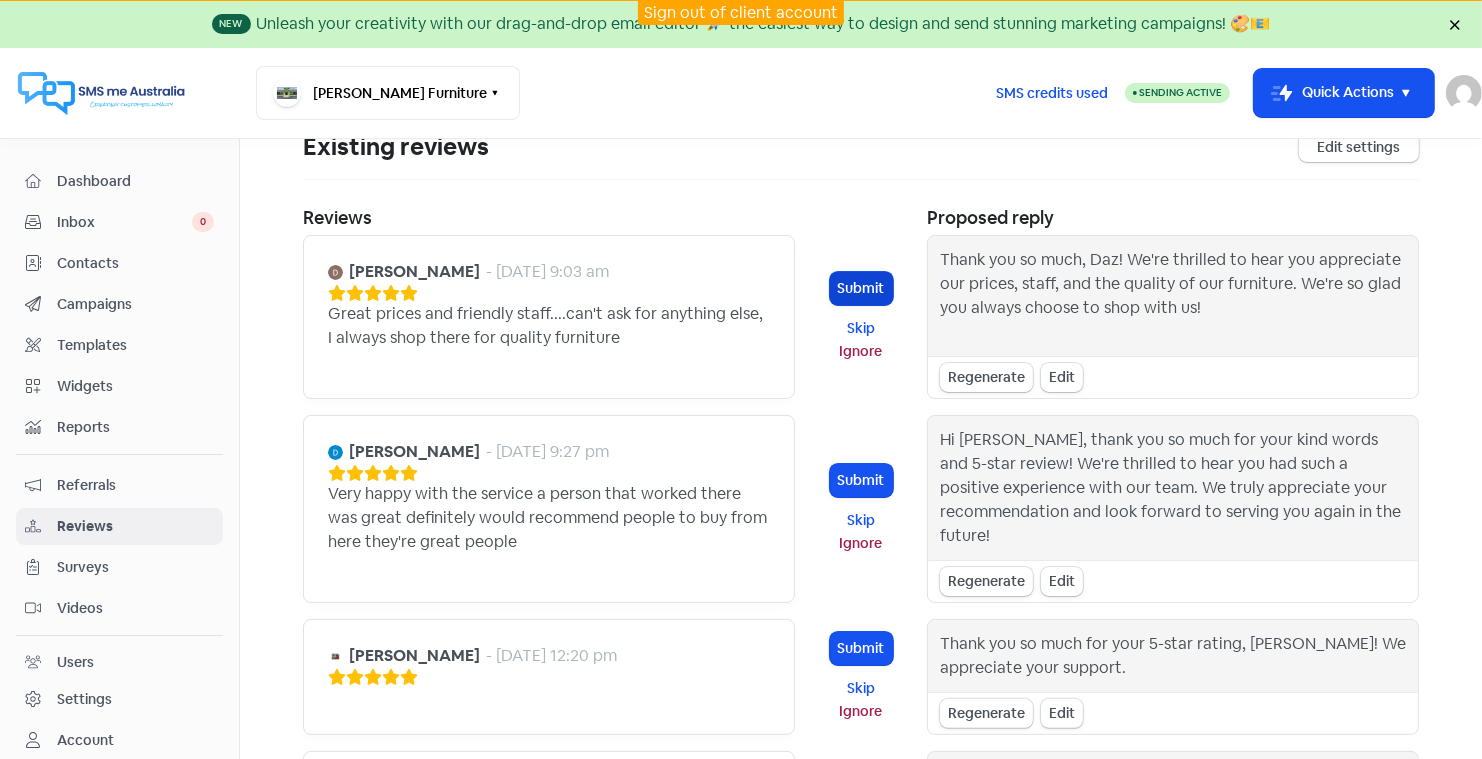 scroll, scrollTop: 0, scrollLeft: 0, axis: both 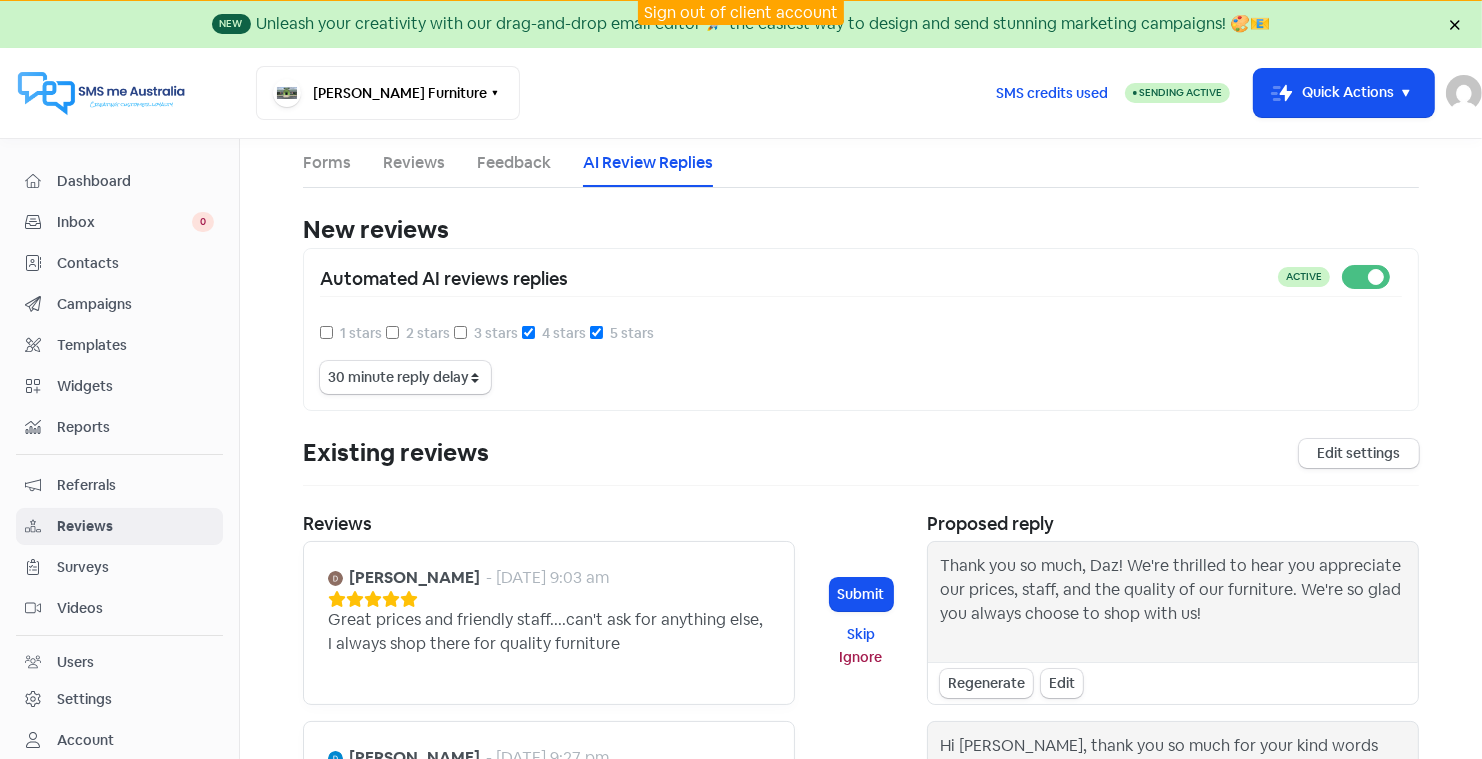 click on "Dashboard" at bounding box center (135, 181) 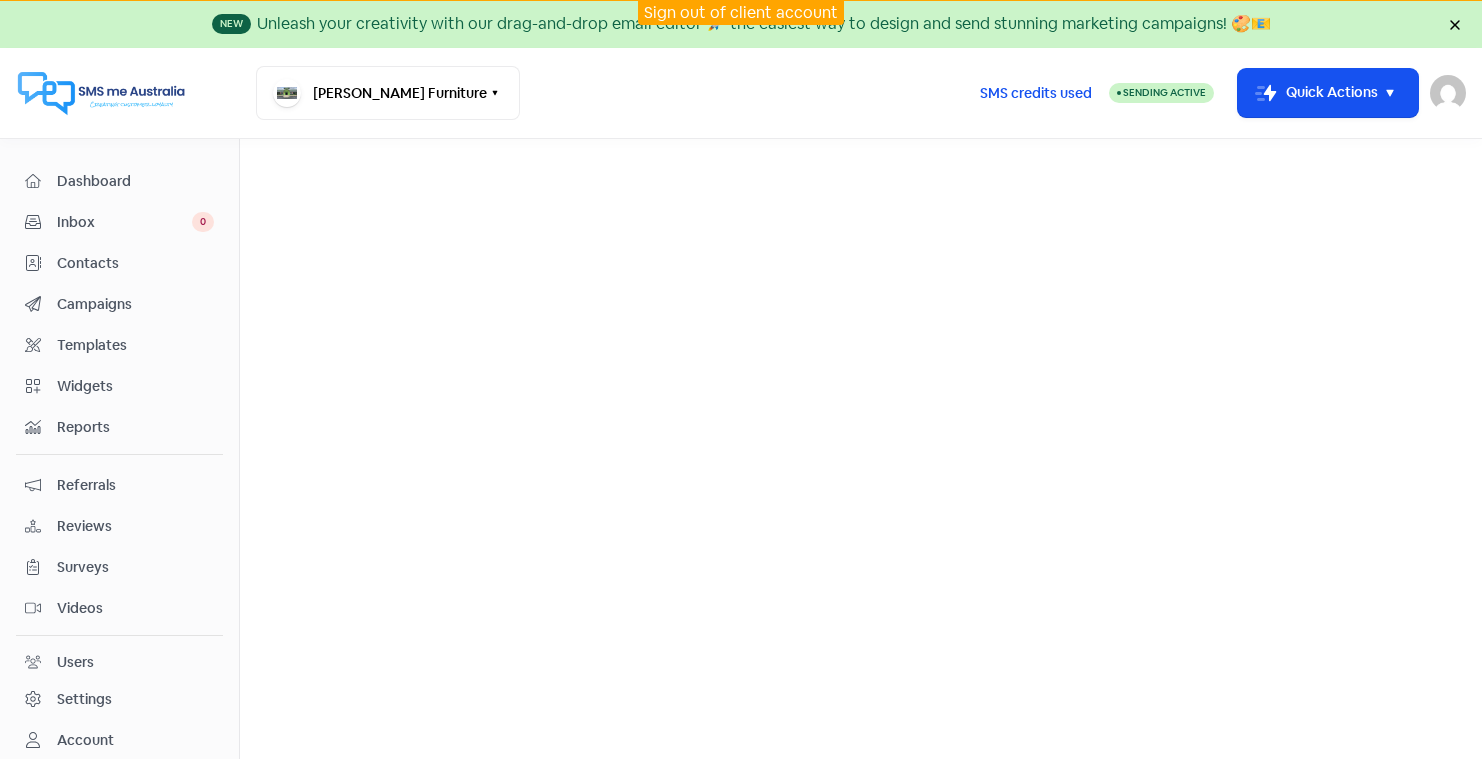 scroll, scrollTop: 0, scrollLeft: 0, axis: both 